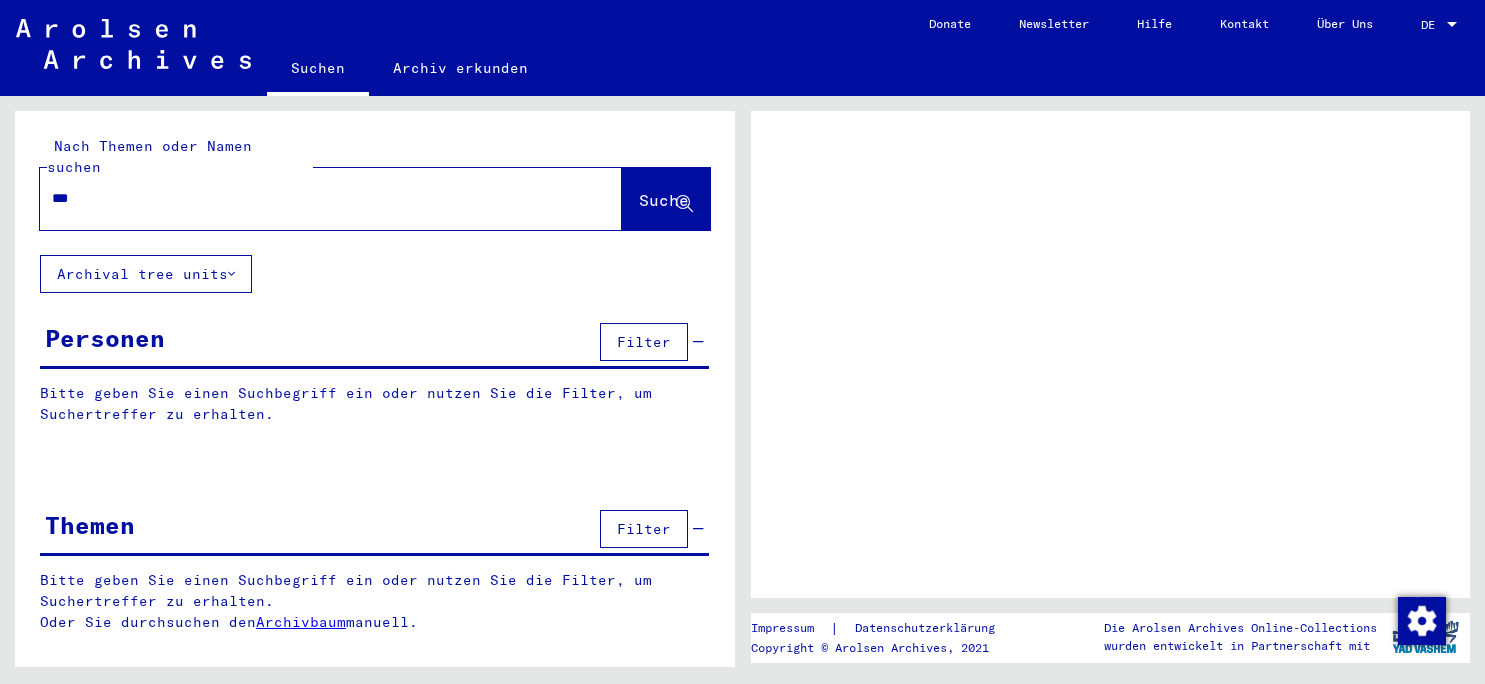 scroll, scrollTop: 0, scrollLeft: 0, axis: both 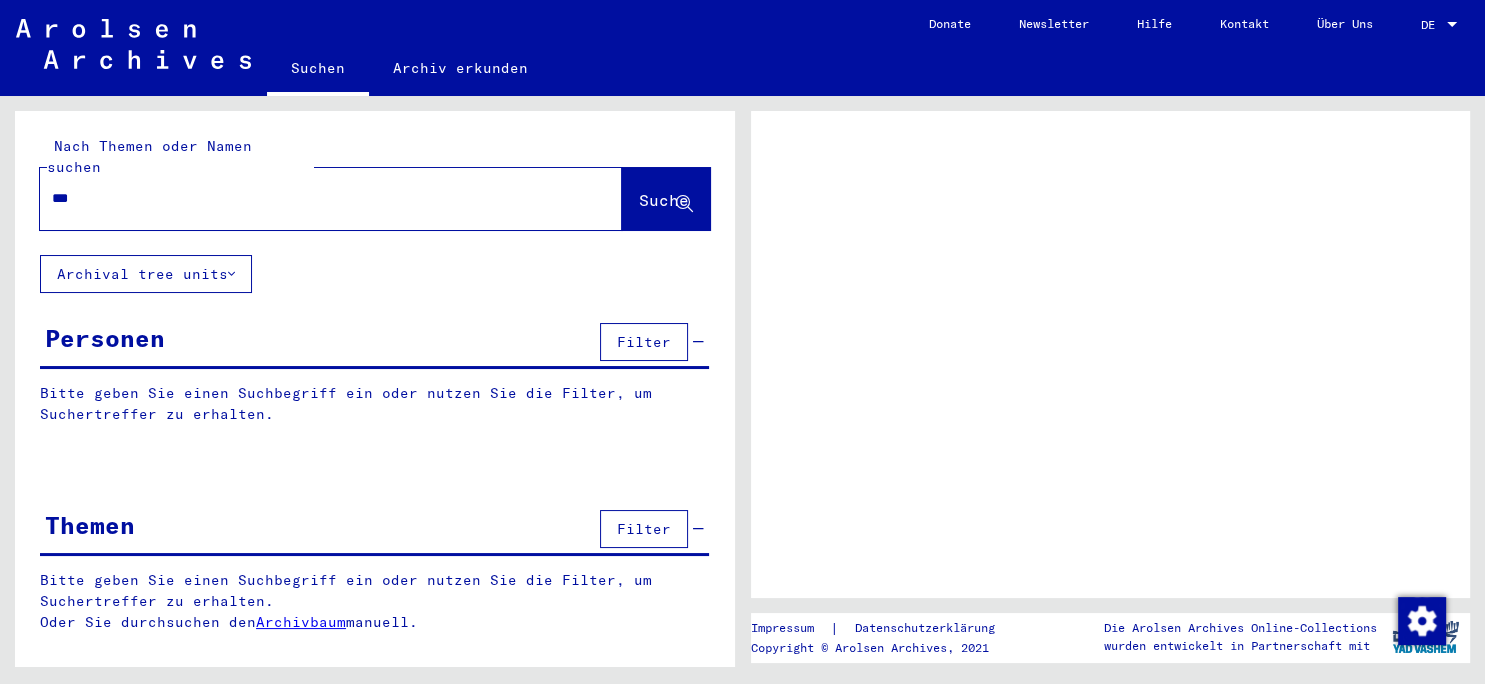 type on "***" 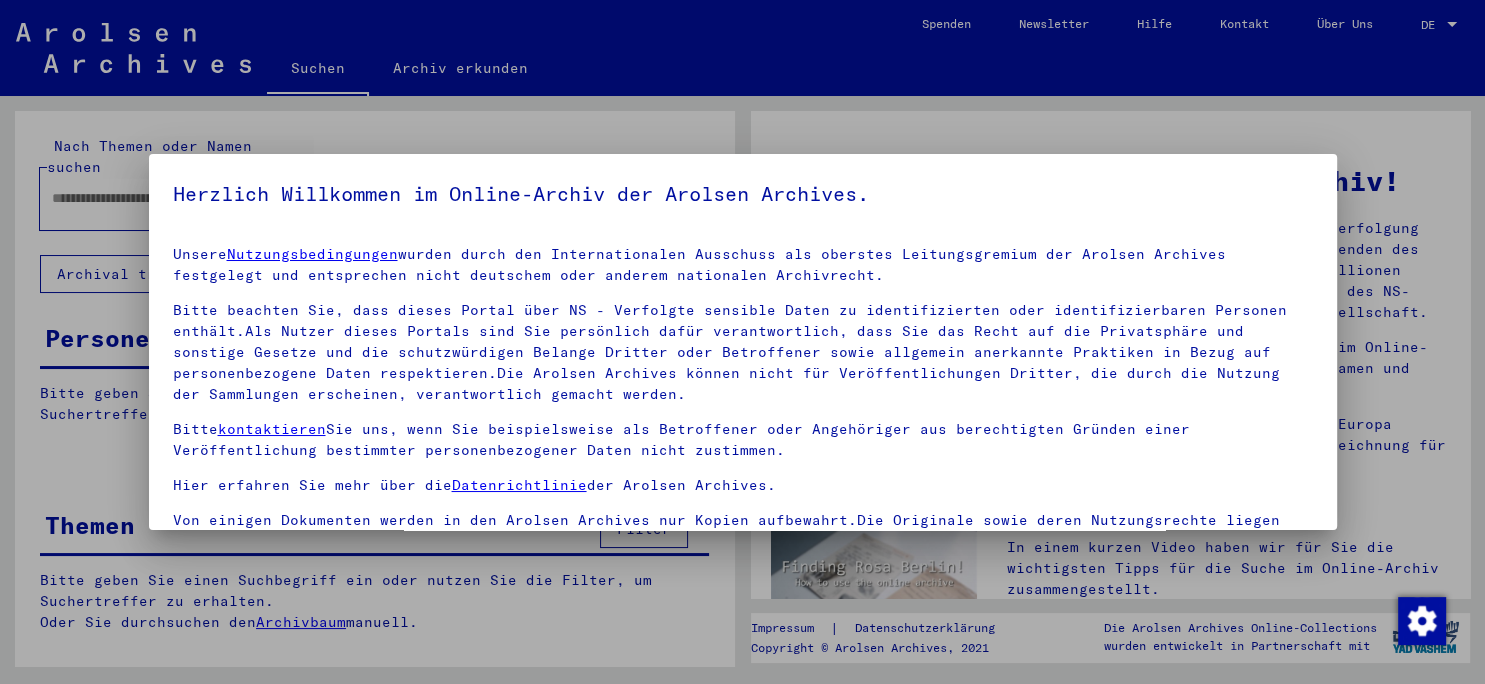 scroll, scrollTop: 35, scrollLeft: 0, axis: vertical 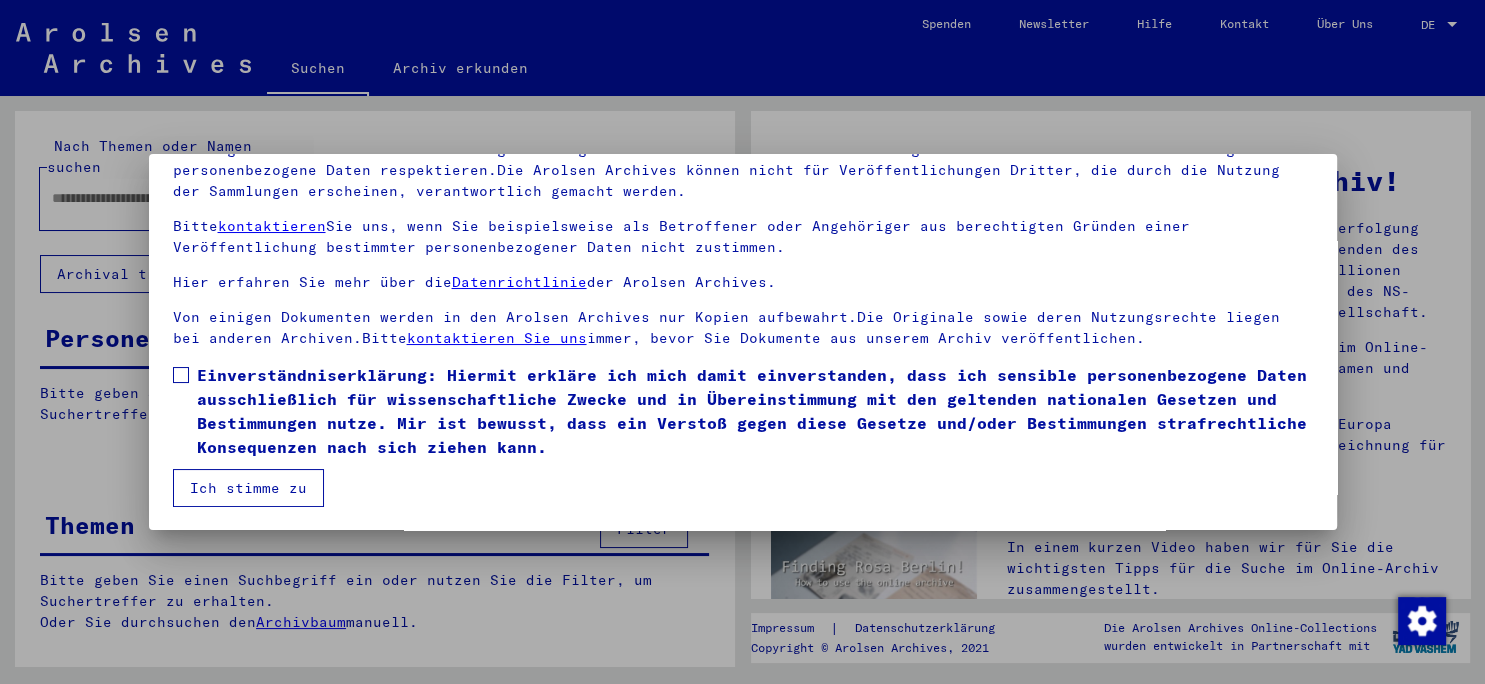 click at bounding box center [181, 375] 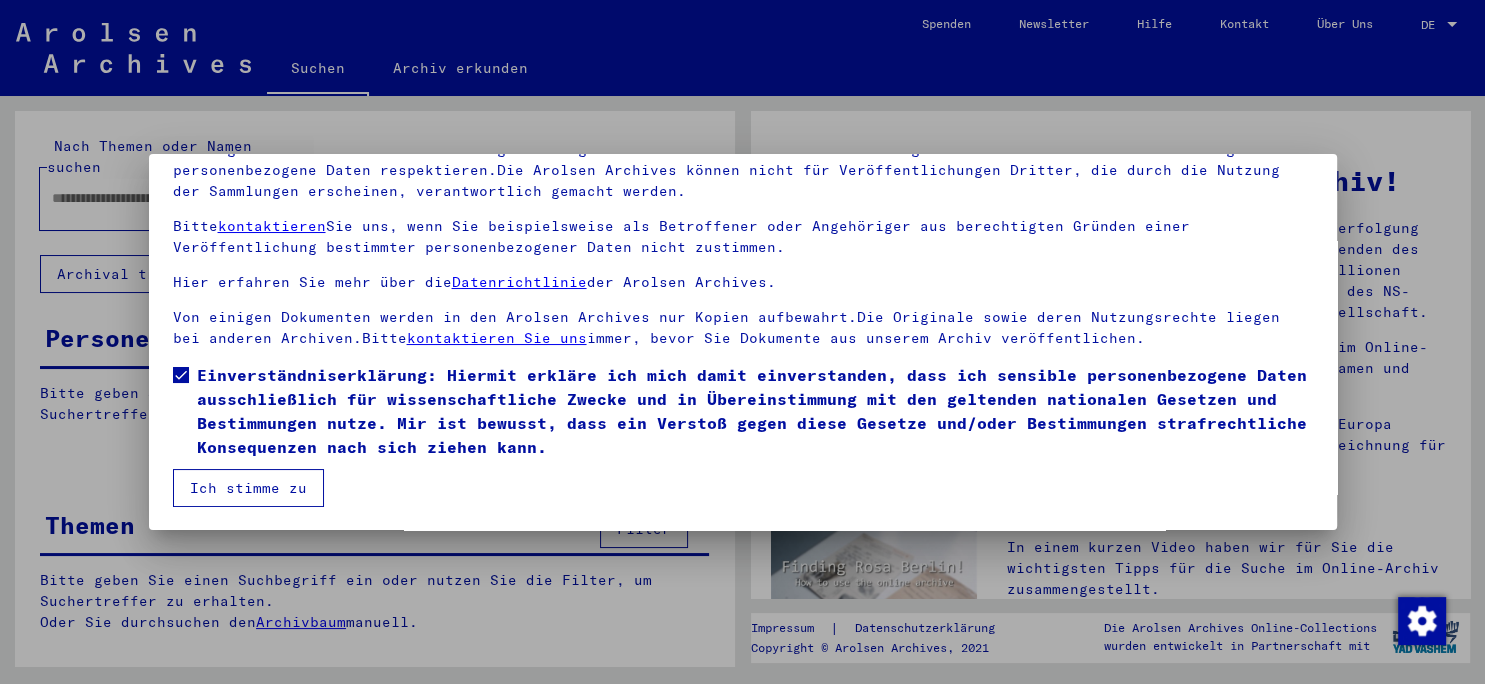 click on "Ich stimme zu" at bounding box center [248, 488] 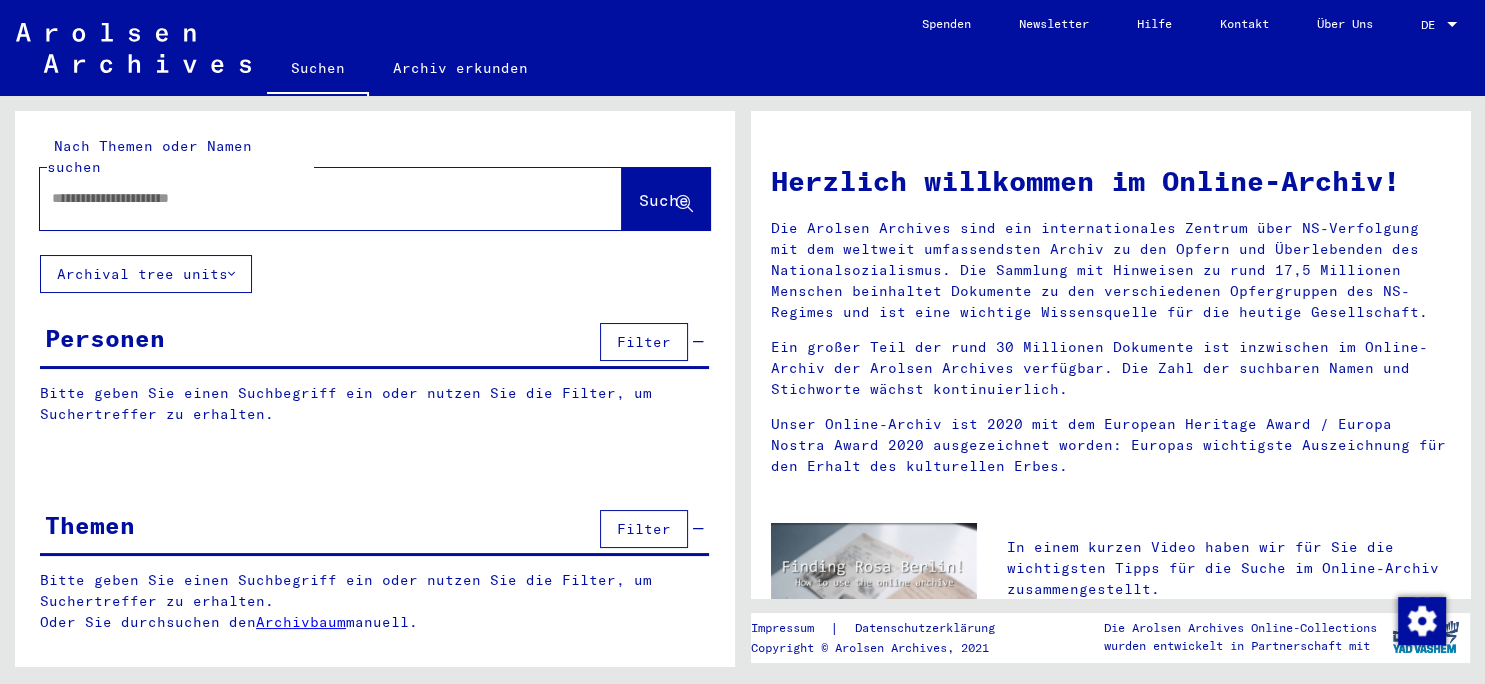 click at bounding box center [307, 198] 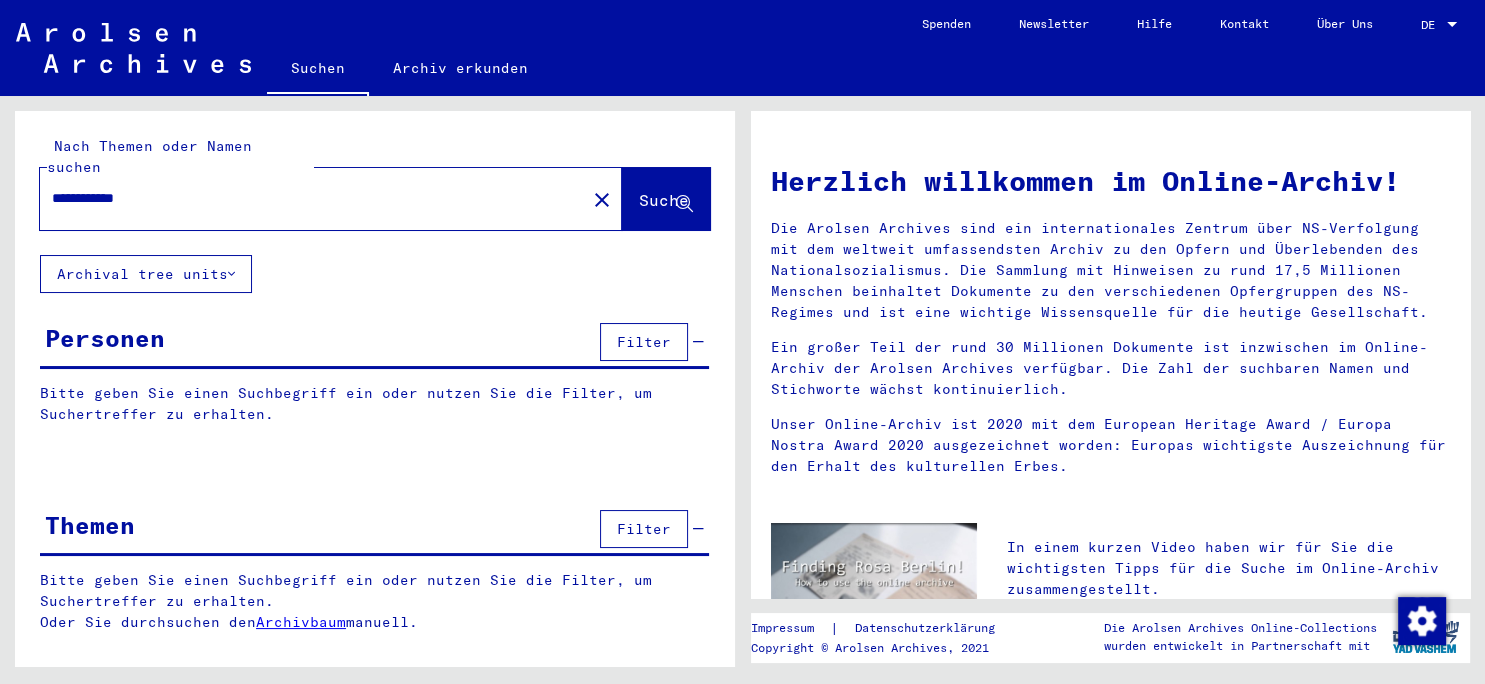 type on "**********" 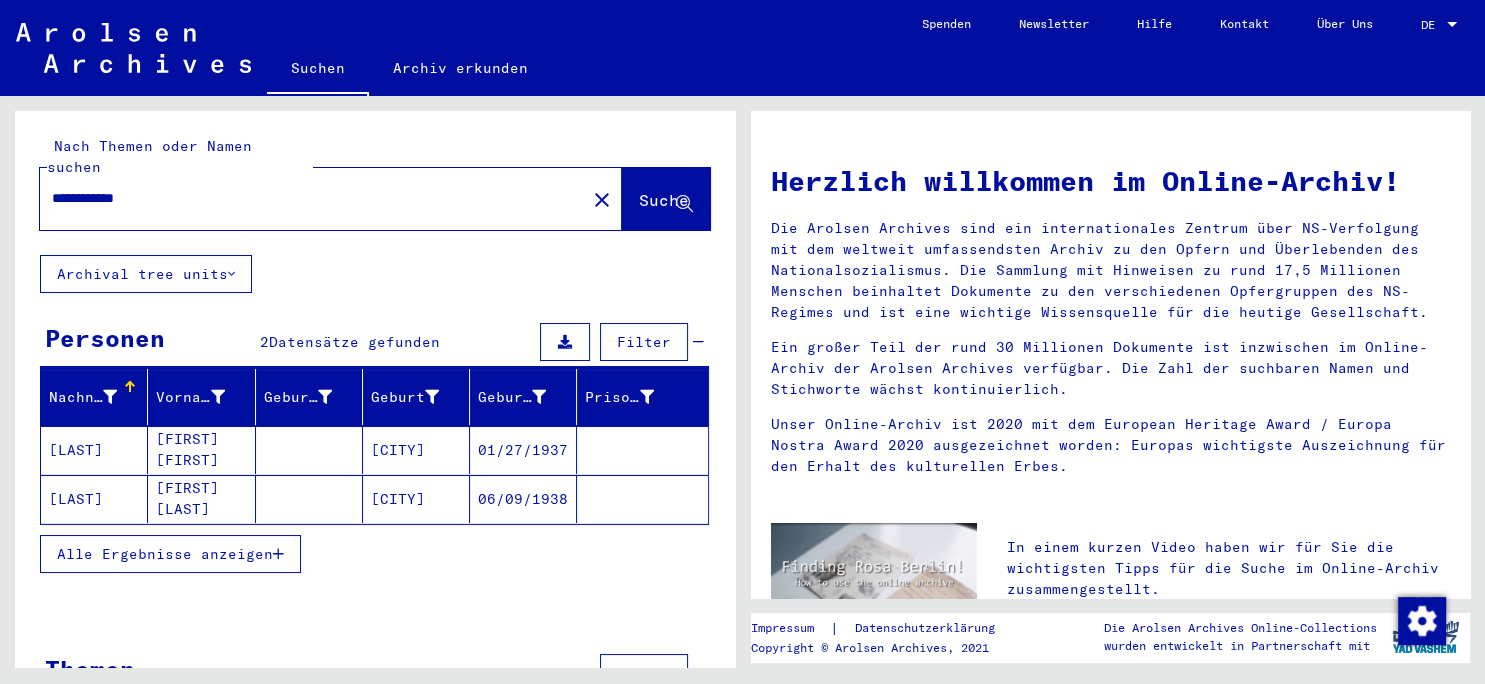 click on "Alle Ergebnisse anzeigen" at bounding box center (165, 554) 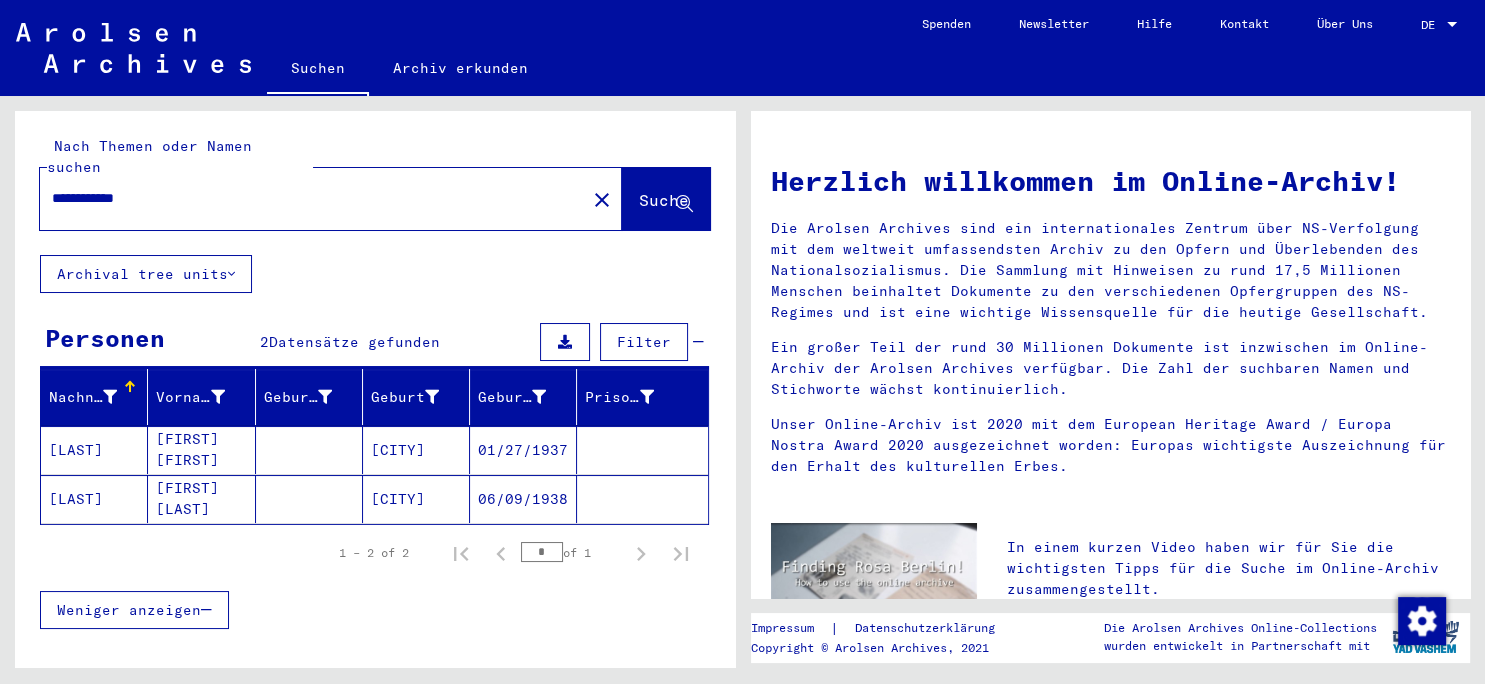 click on "[CITY]" at bounding box center [416, 499] 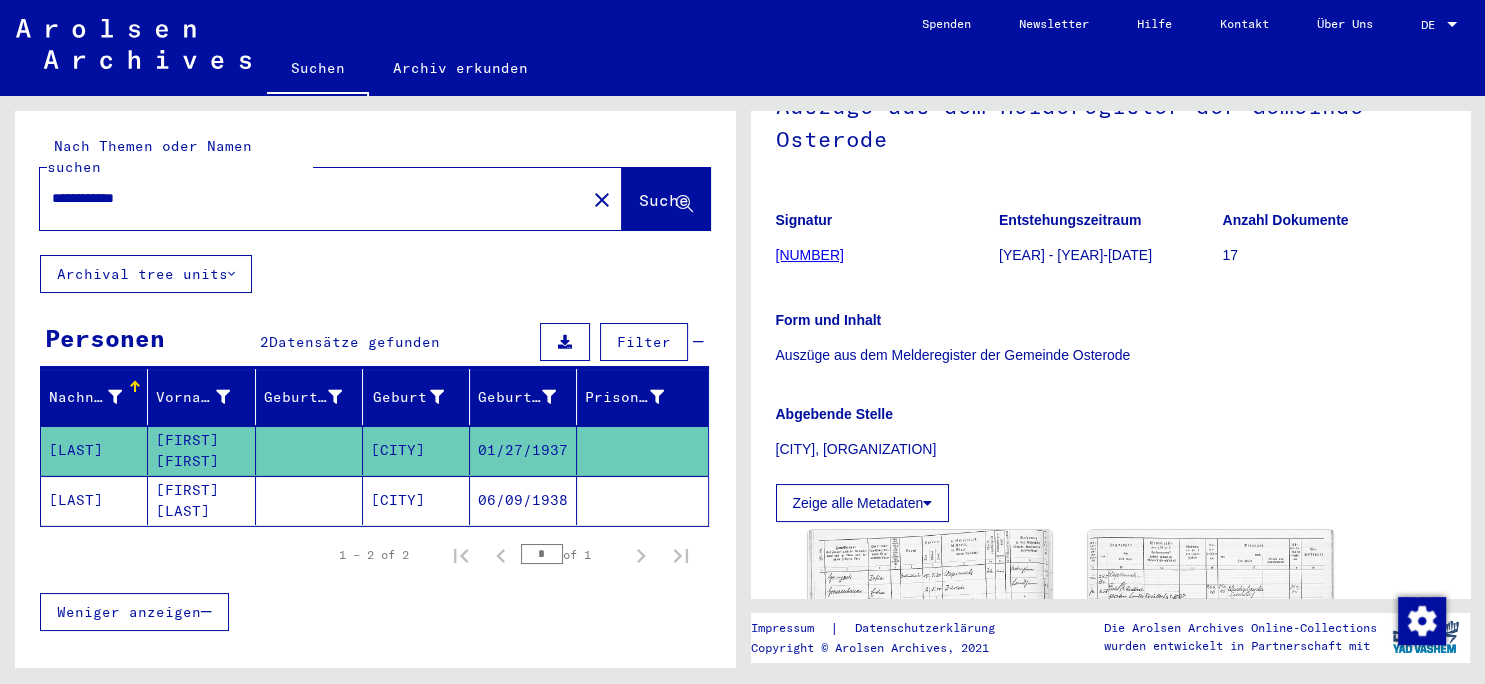 scroll, scrollTop: 331, scrollLeft: 0, axis: vertical 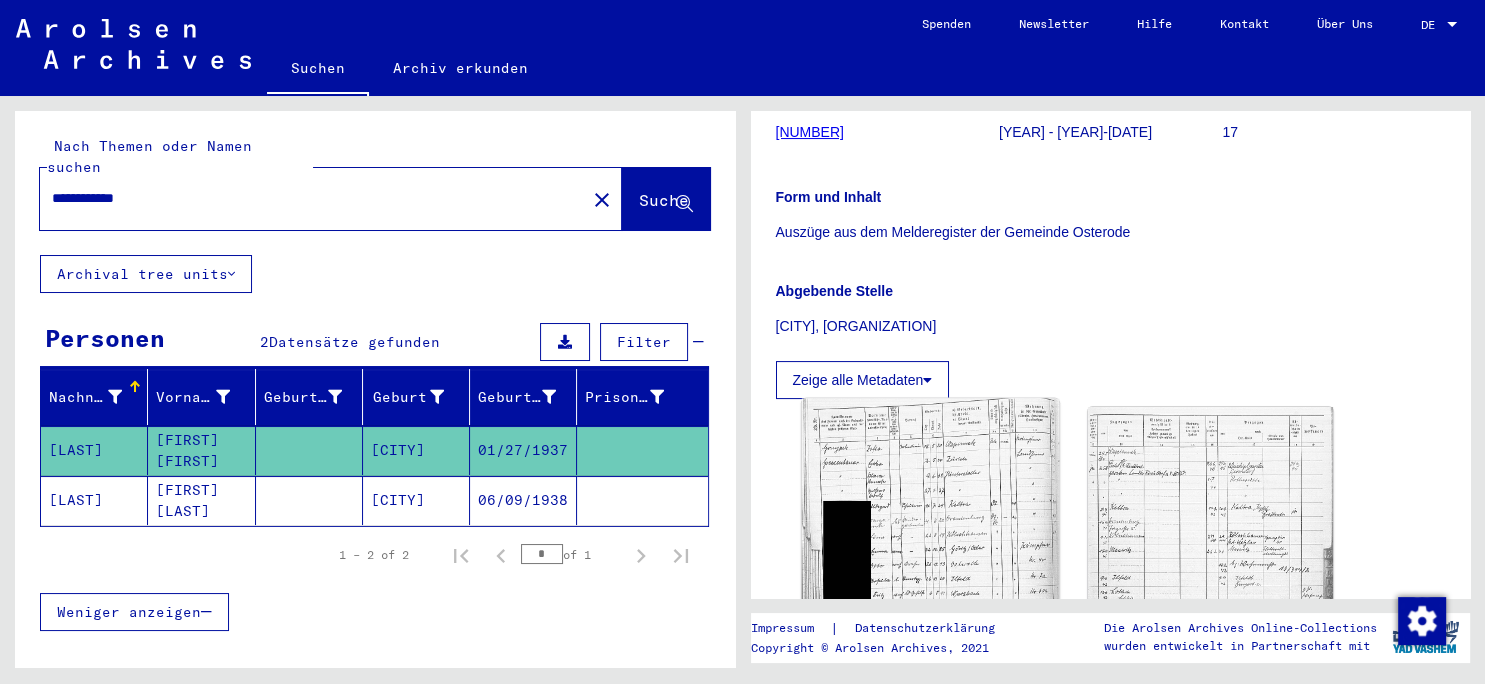 click 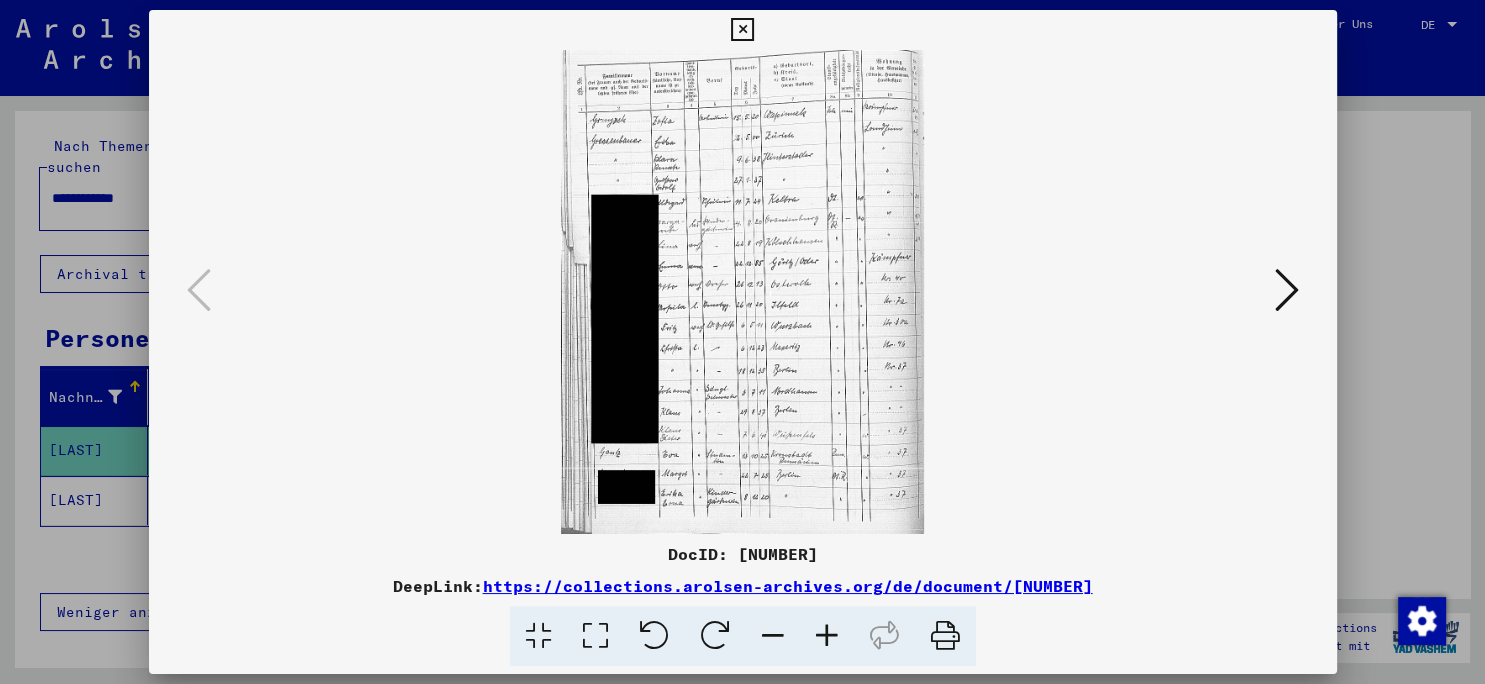 click at bounding box center (827, 636) 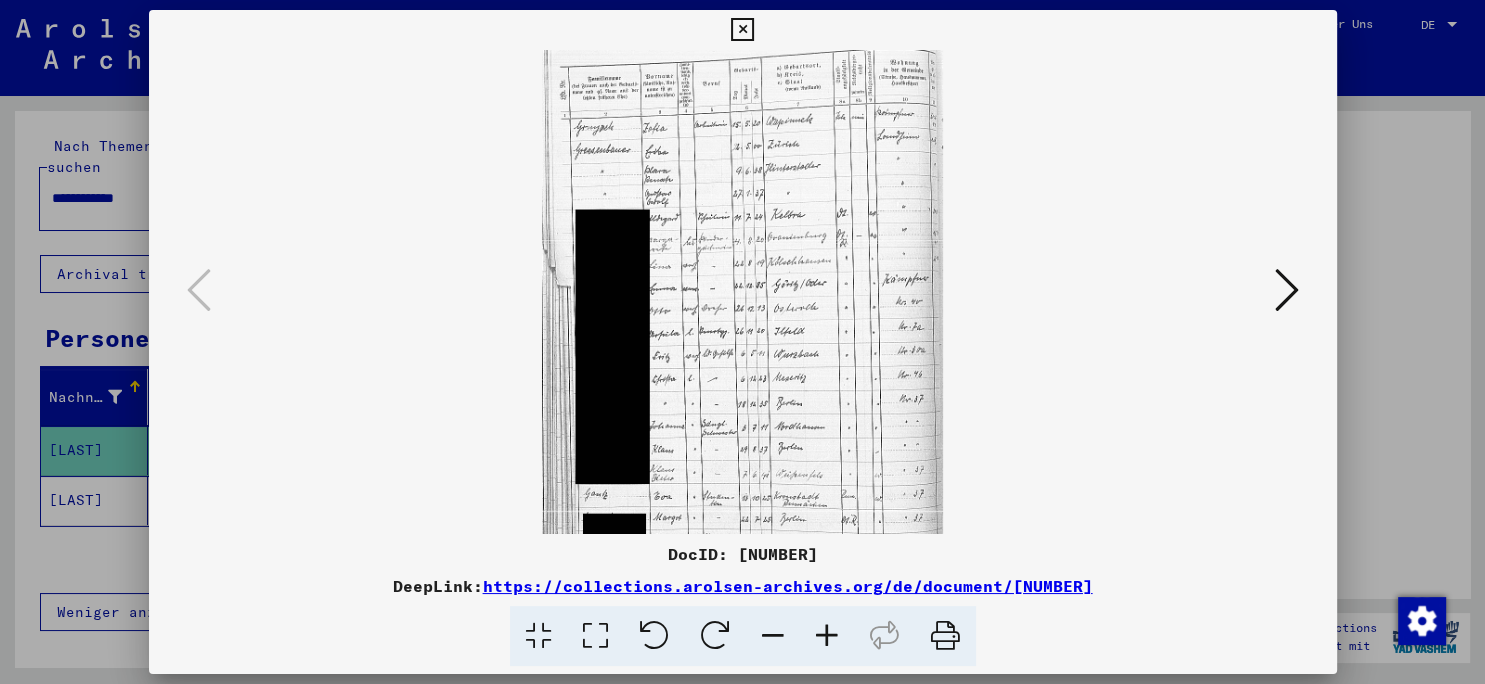 click at bounding box center [827, 636] 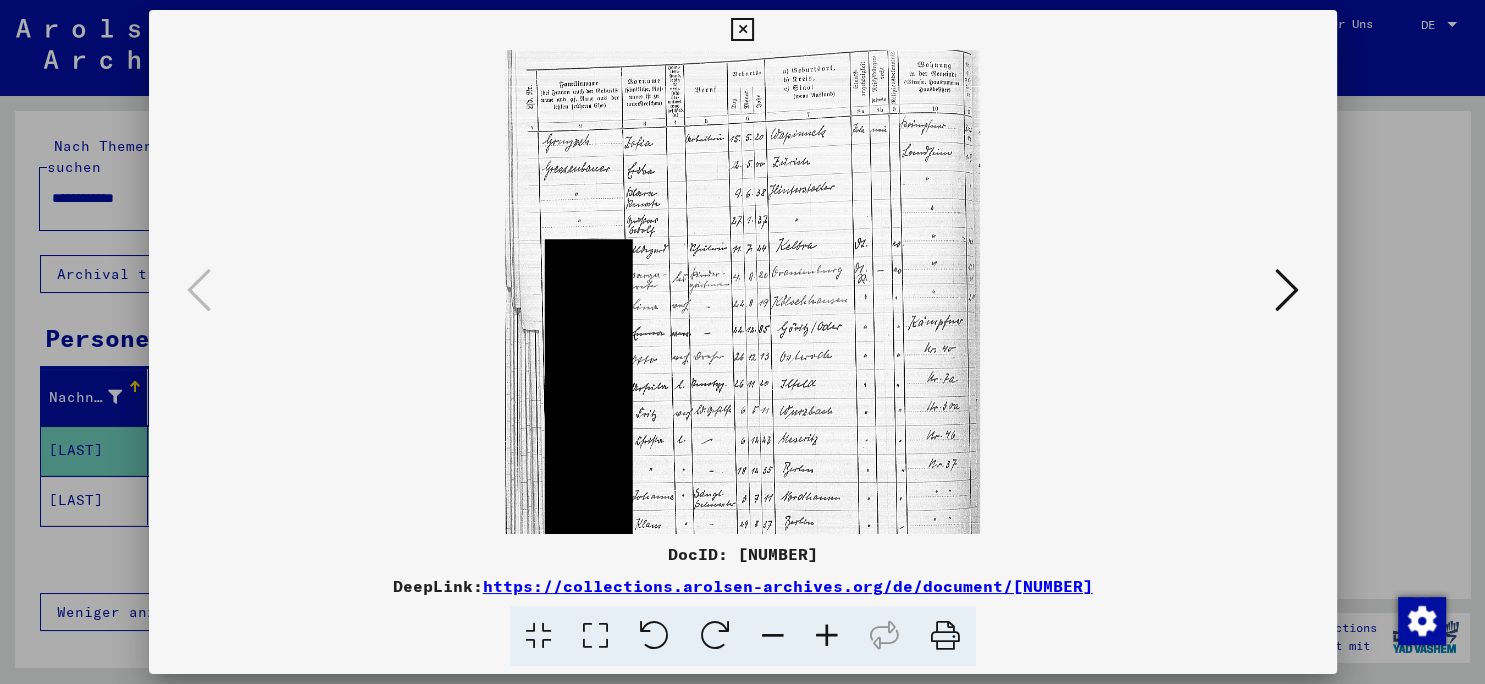 click at bounding box center [827, 636] 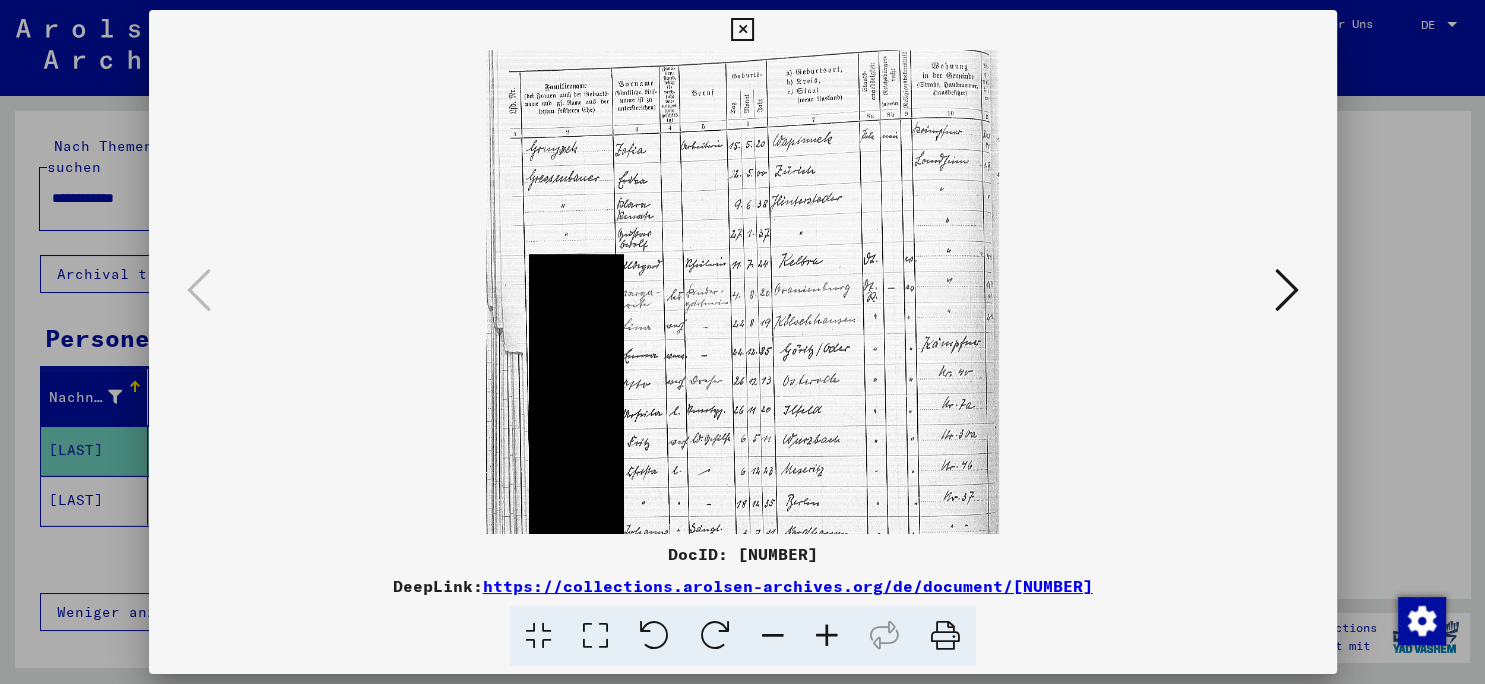 click at bounding box center [827, 636] 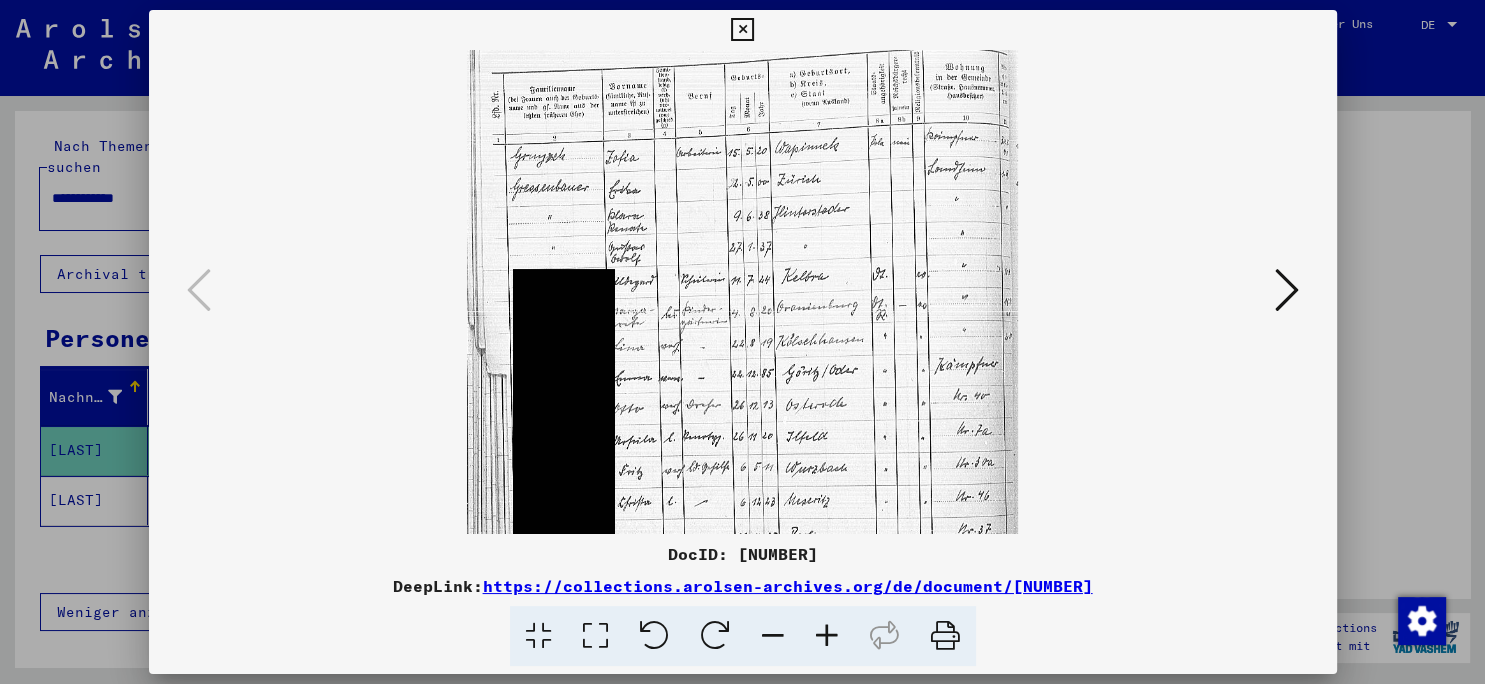 click at bounding box center [827, 636] 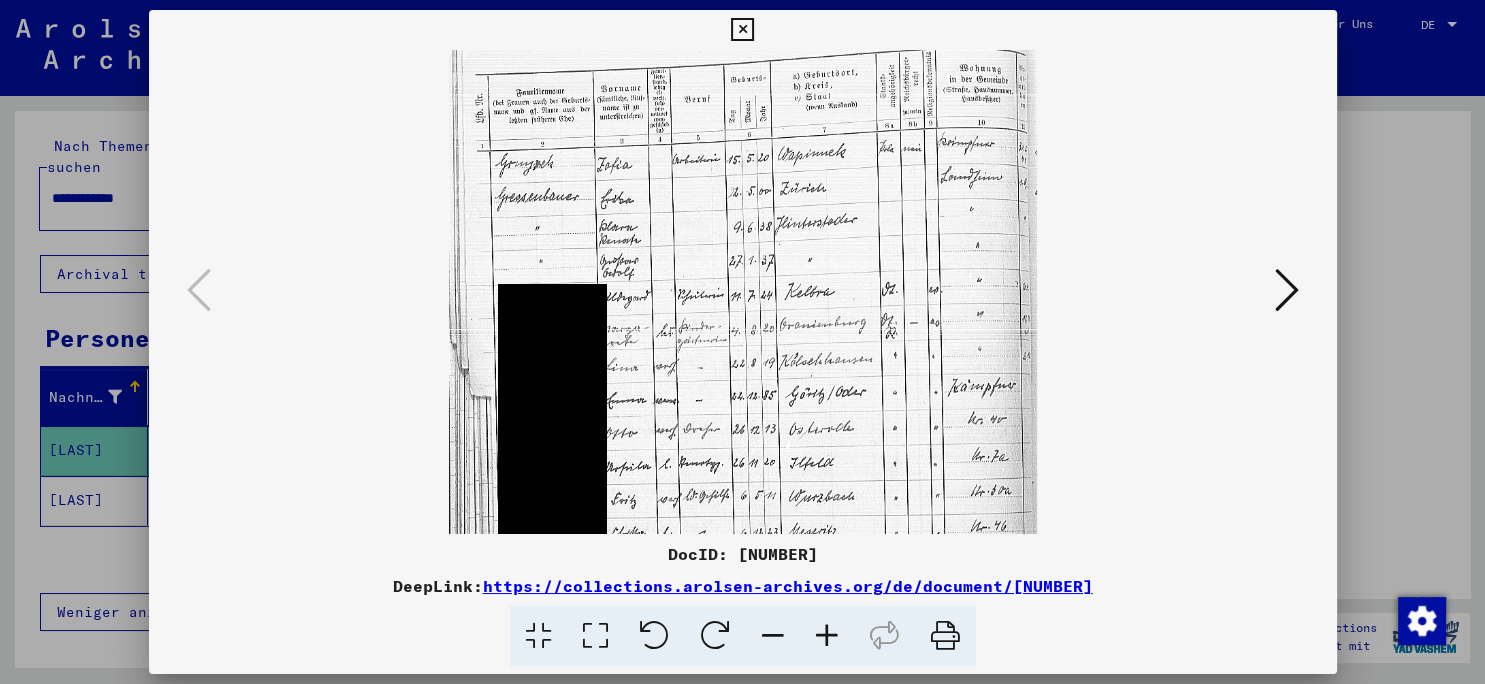 click at bounding box center [827, 636] 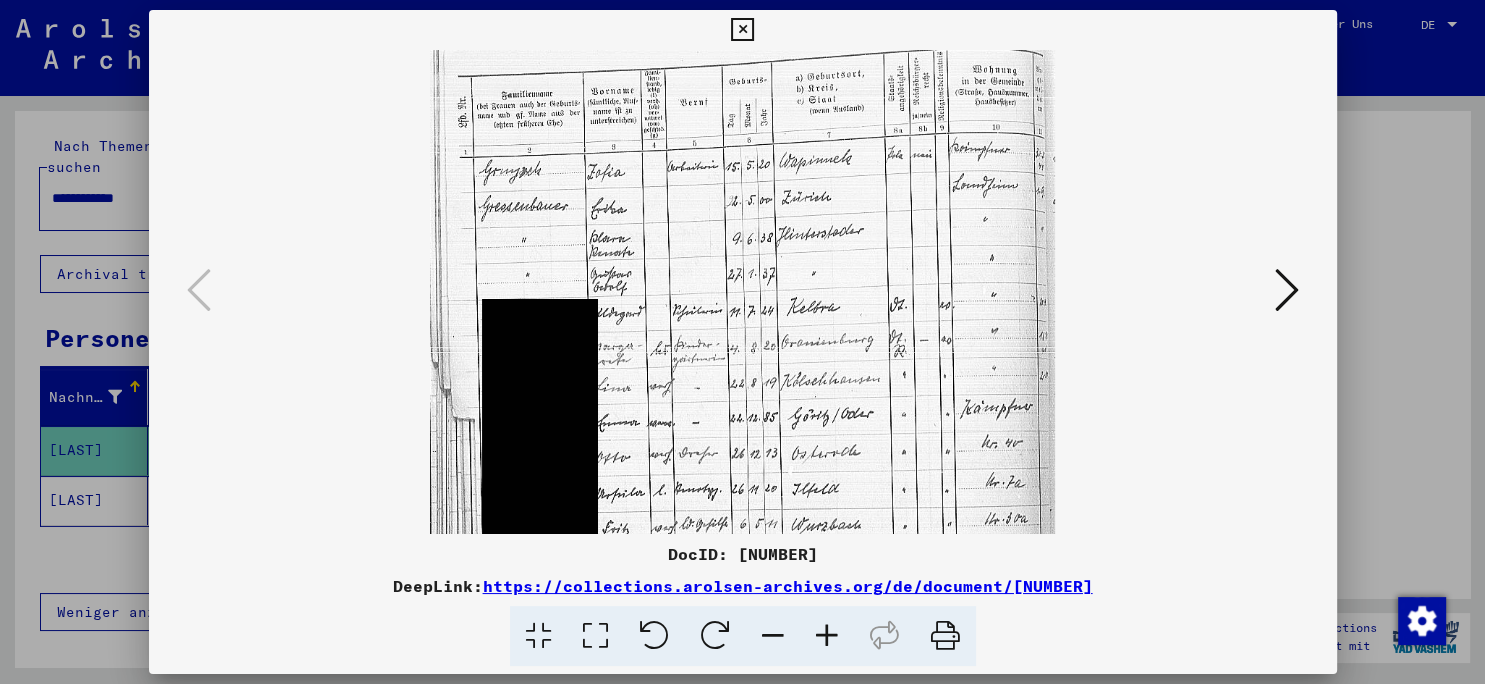 click at bounding box center (827, 636) 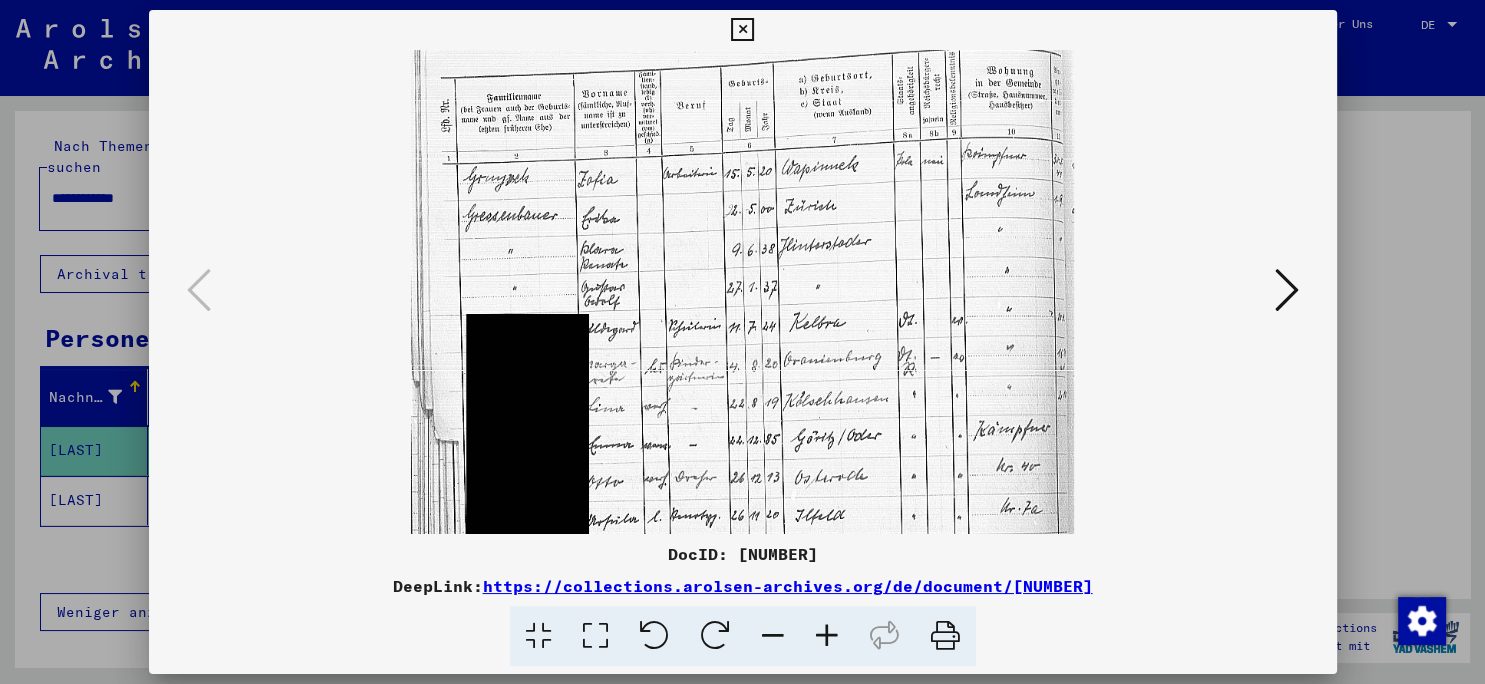 click at bounding box center (827, 636) 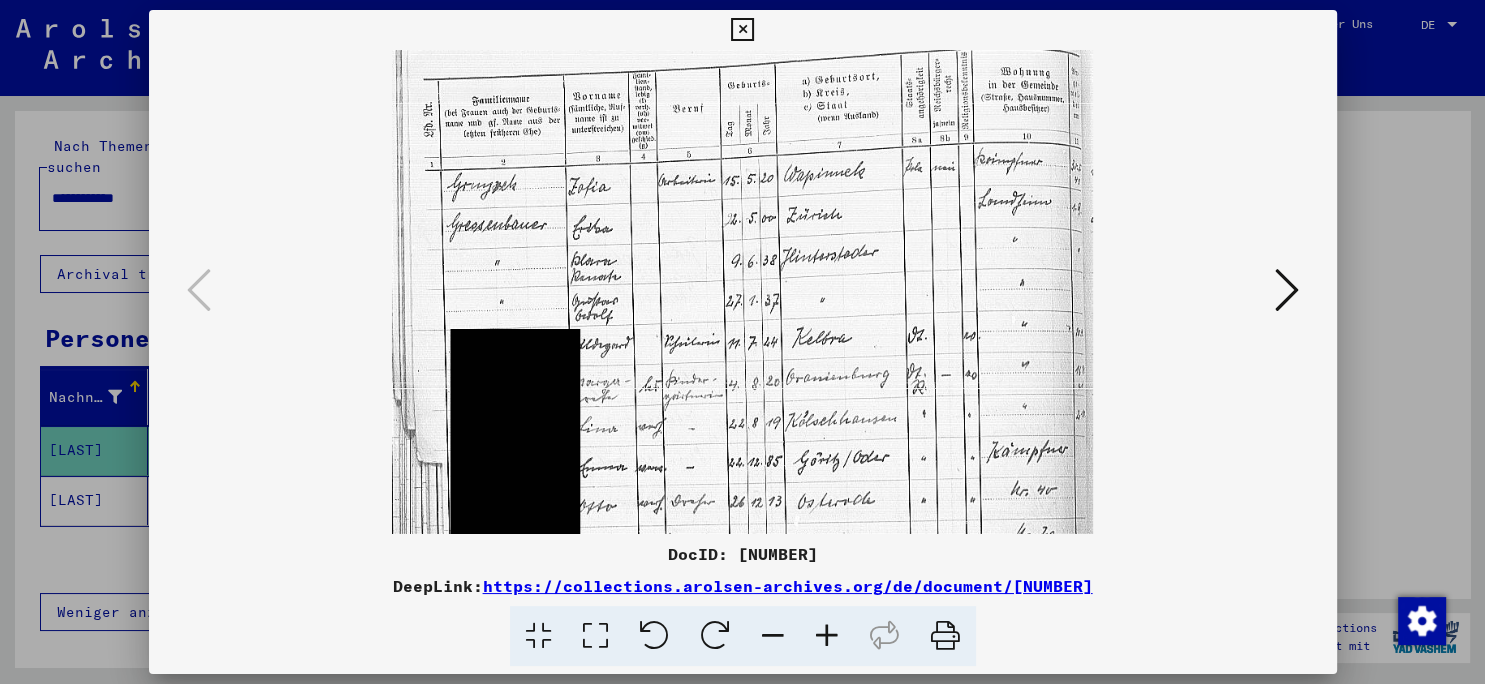 click at bounding box center (827, 636) 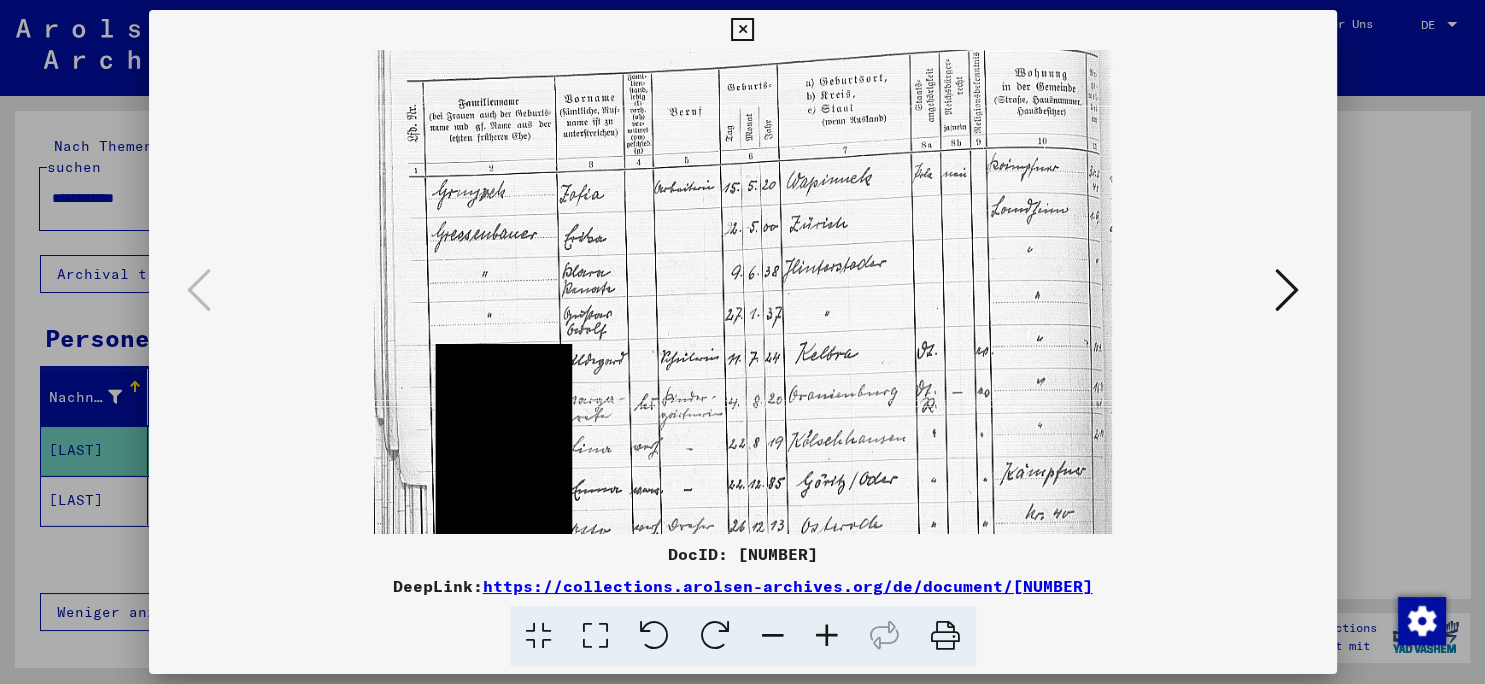 click at bounding box center (827, 636) 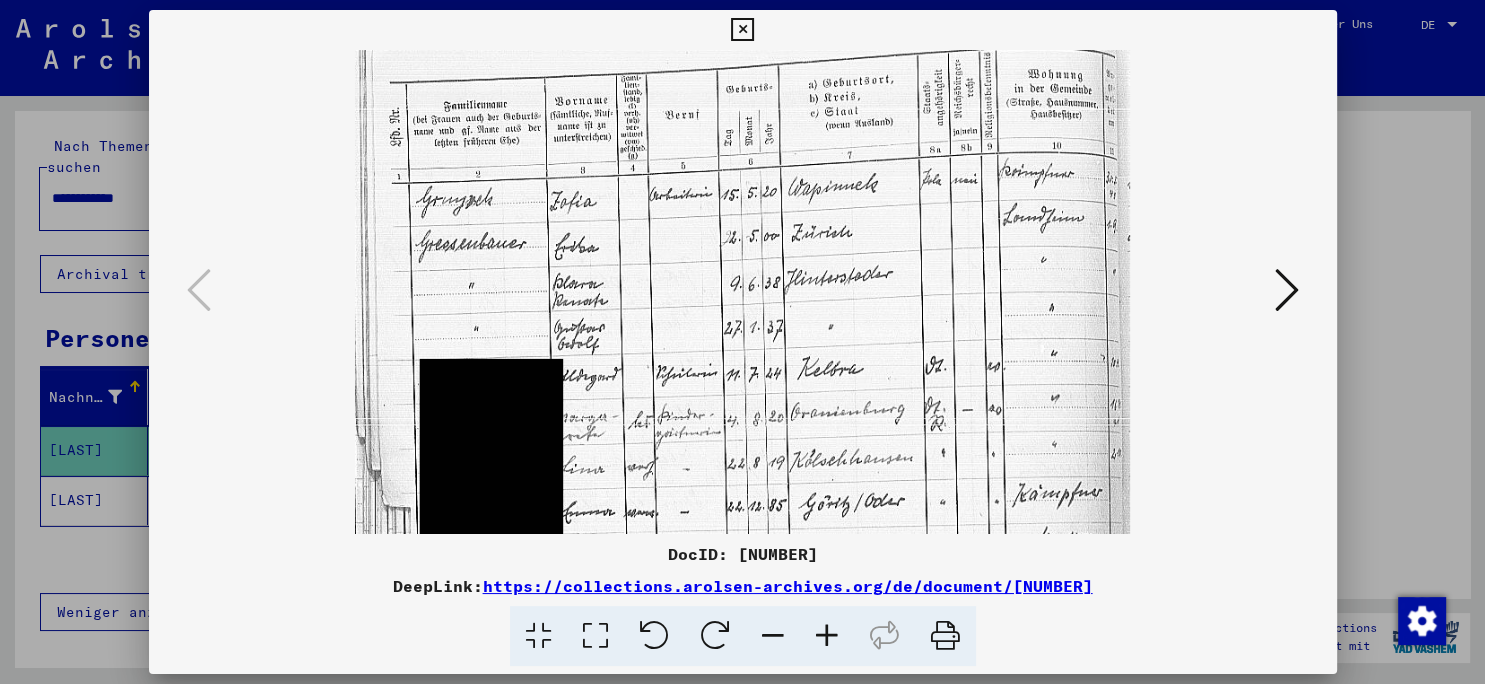 click at bounding box center (827, 636) 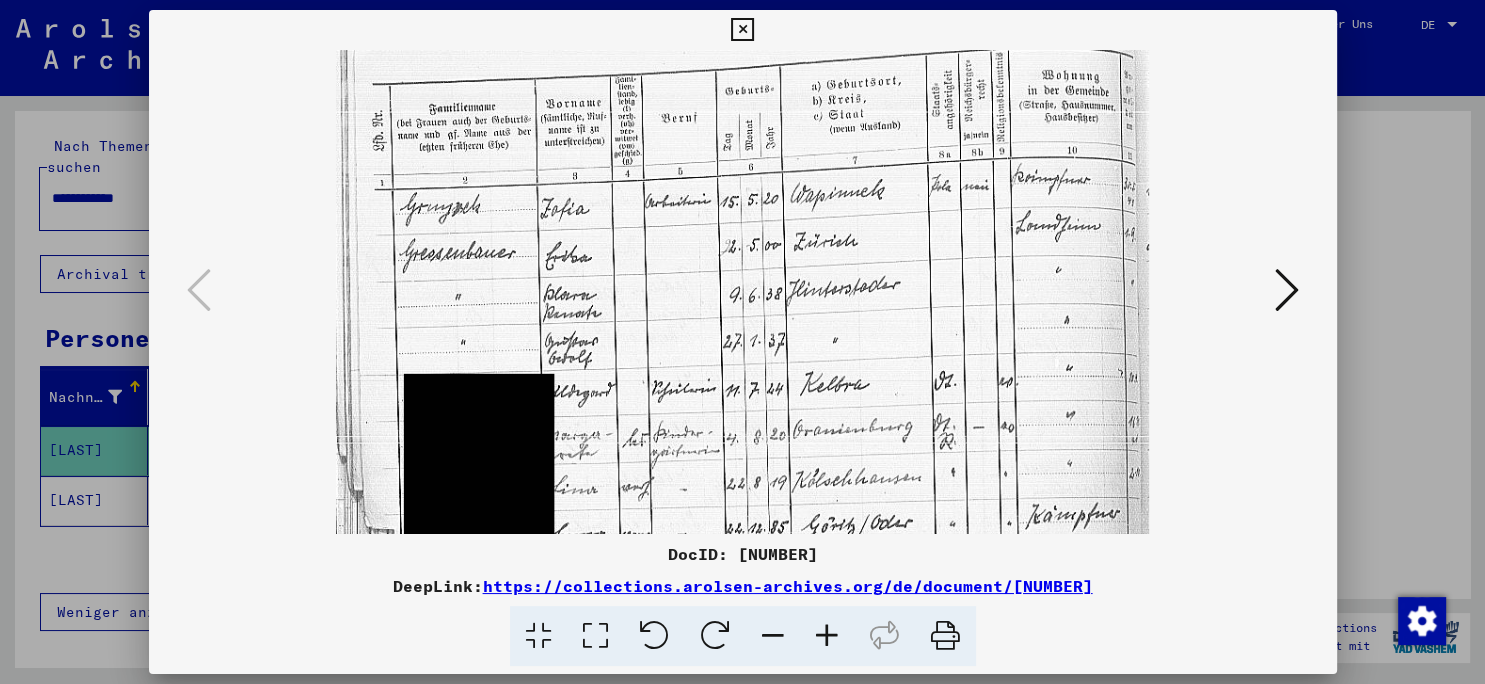 click at bounding box center (827, 636) 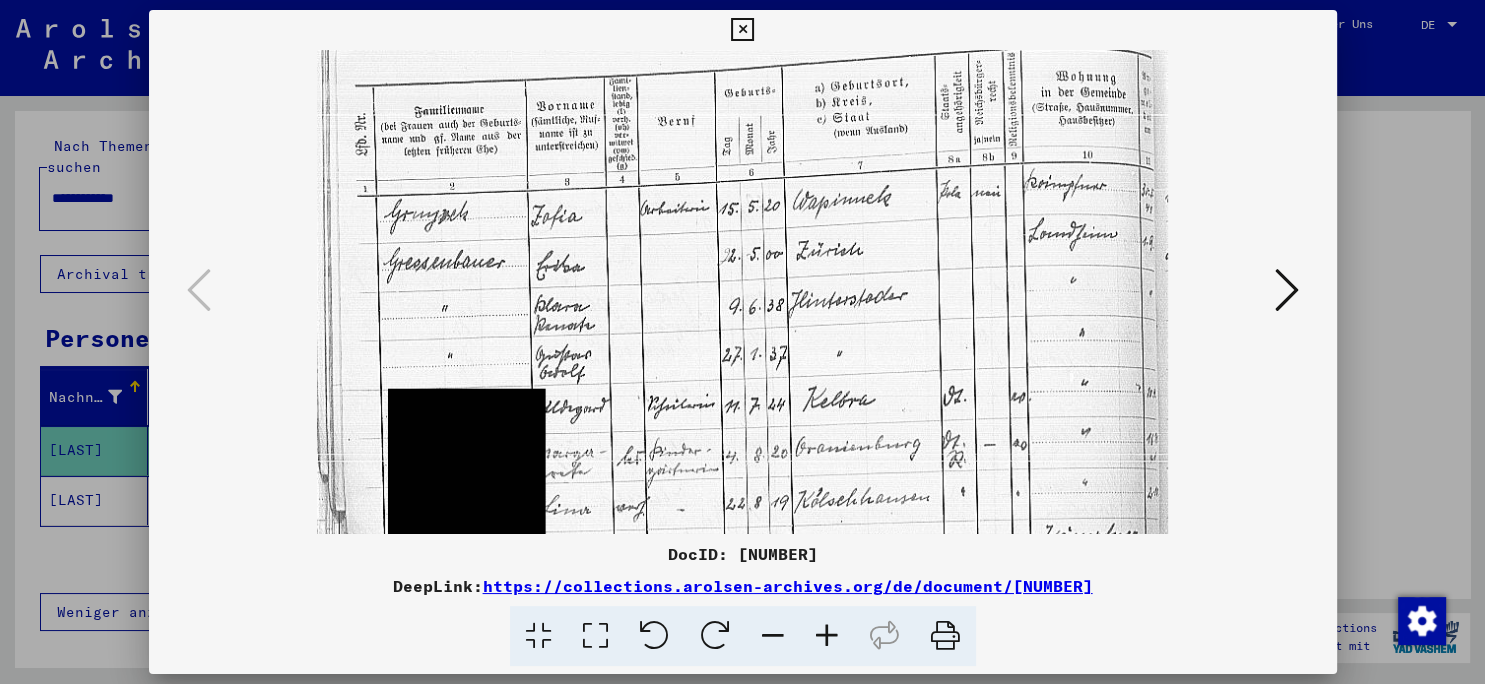 click at bounding box center (827, 636) 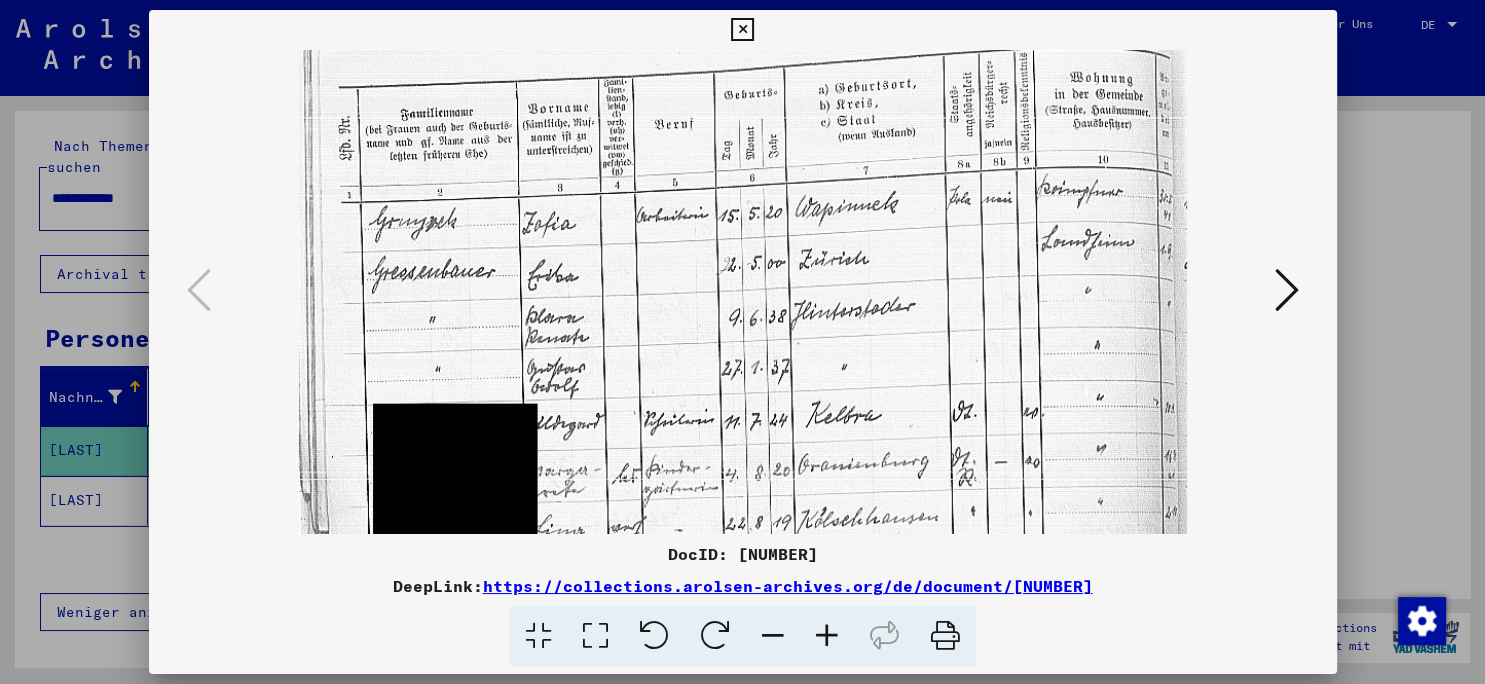 click at bounding box center (827, 636) 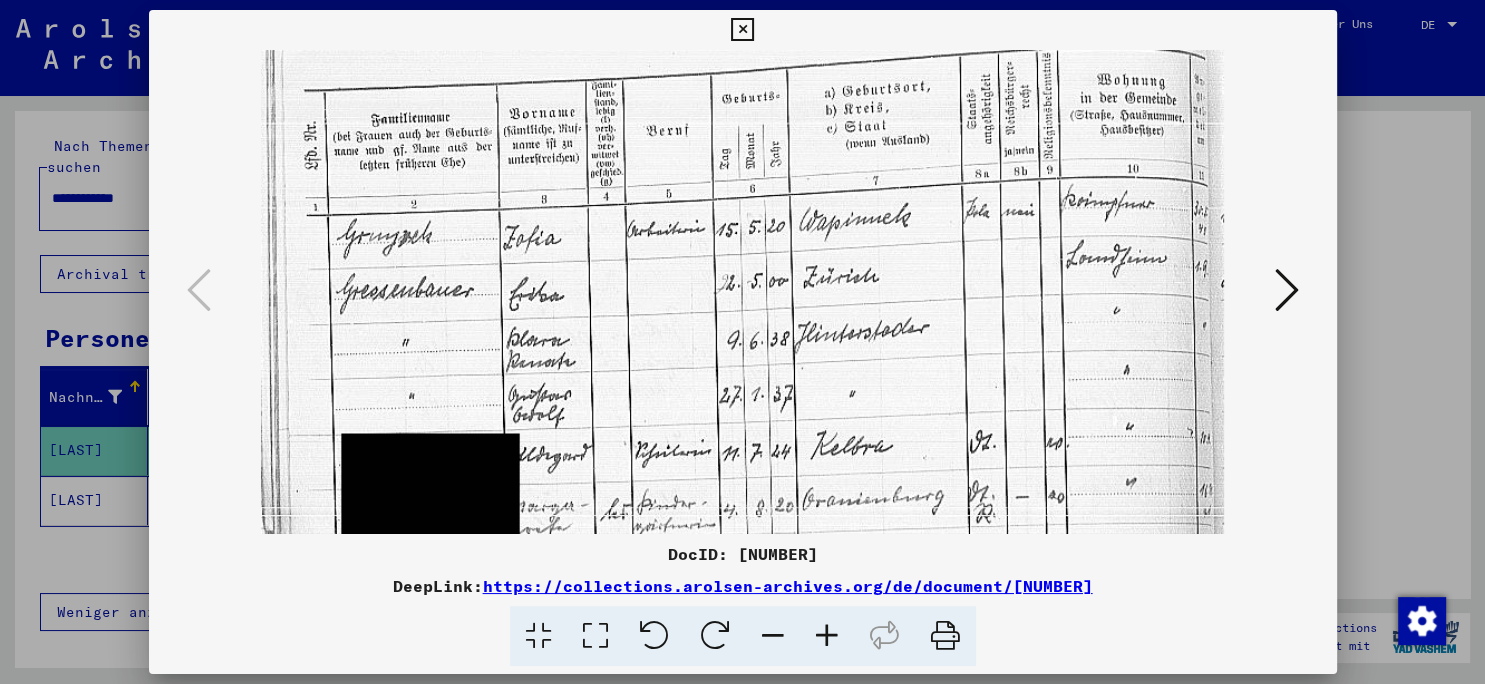 click at bounding box center (827, 636) 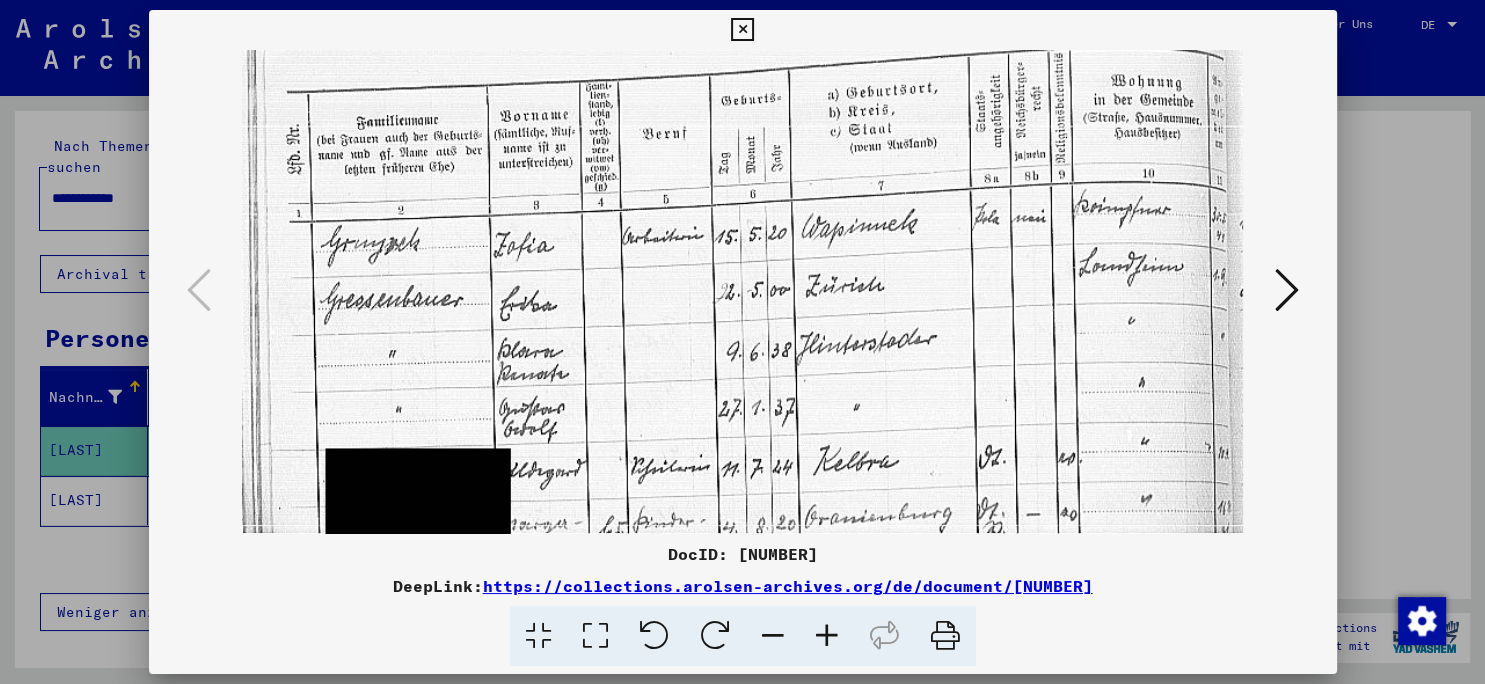 click at bounding box center (827, 636) 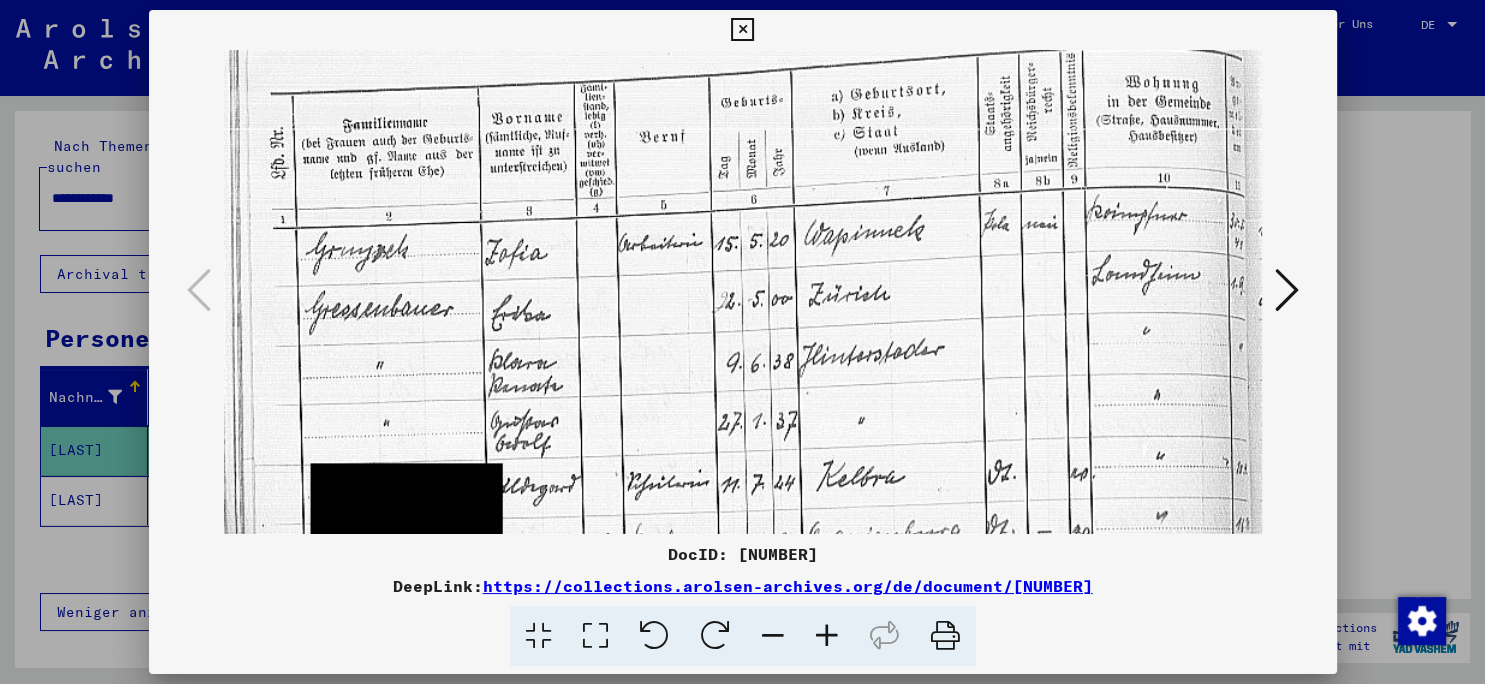 click at bounding box center [827, 636] 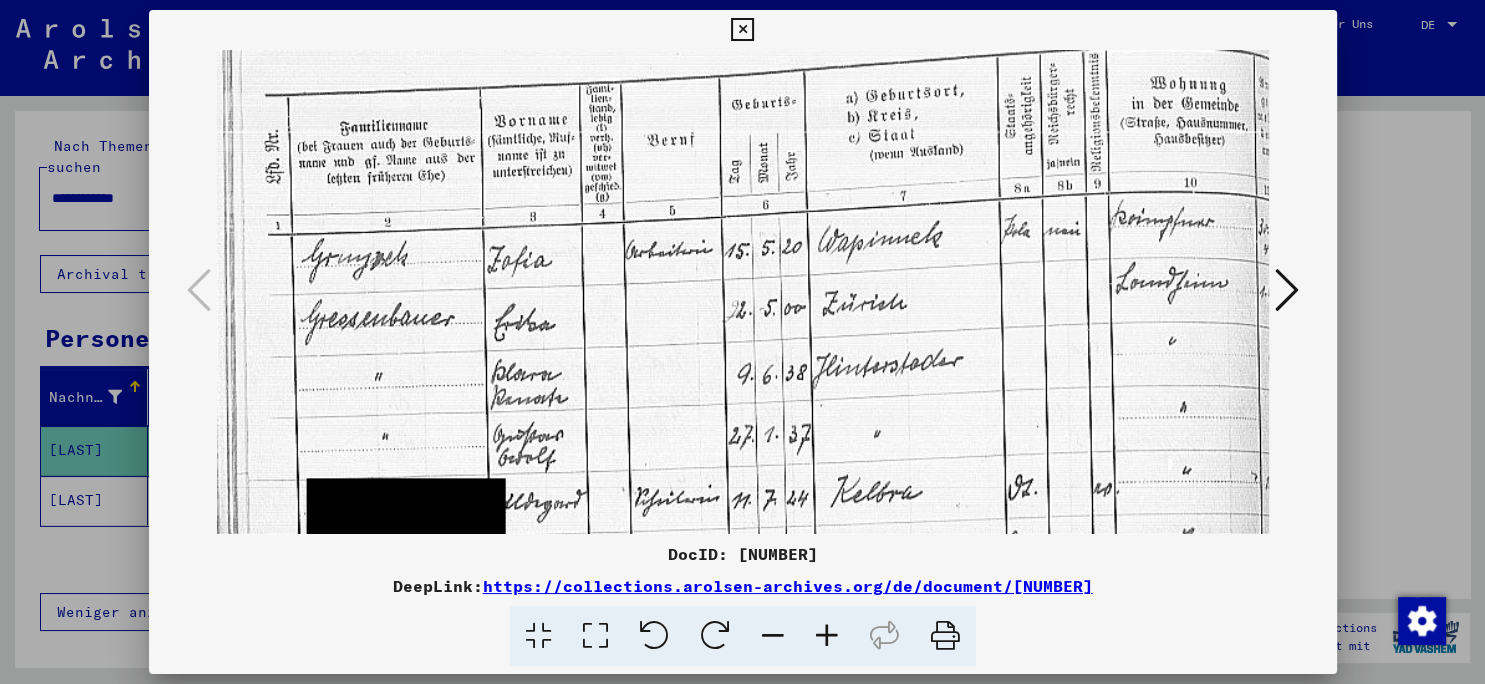 click at bounding box center [827, 636] 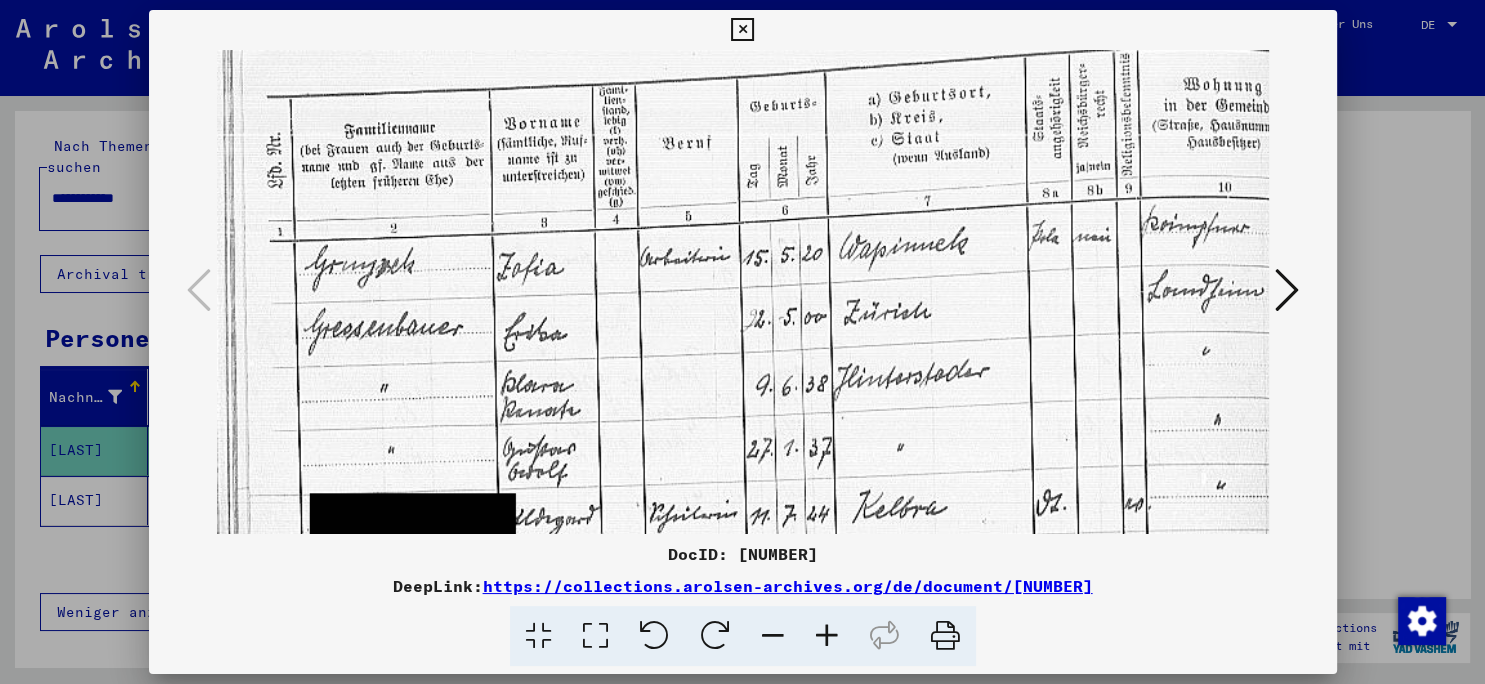 click at bounding box center [827, 636] 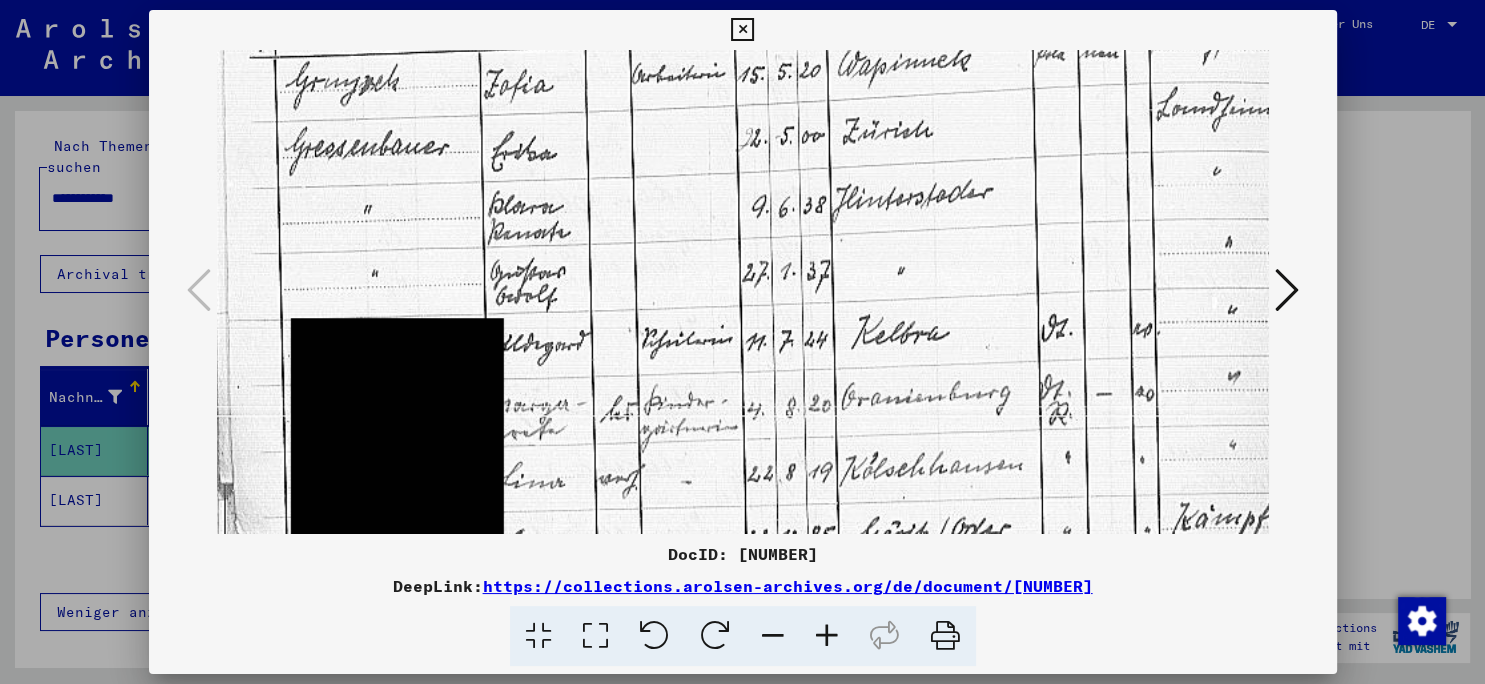 drag, startPoint x: 753, startPoint y: 345, endPoint x: 732, endPoint y: 156, distance: 190.16309 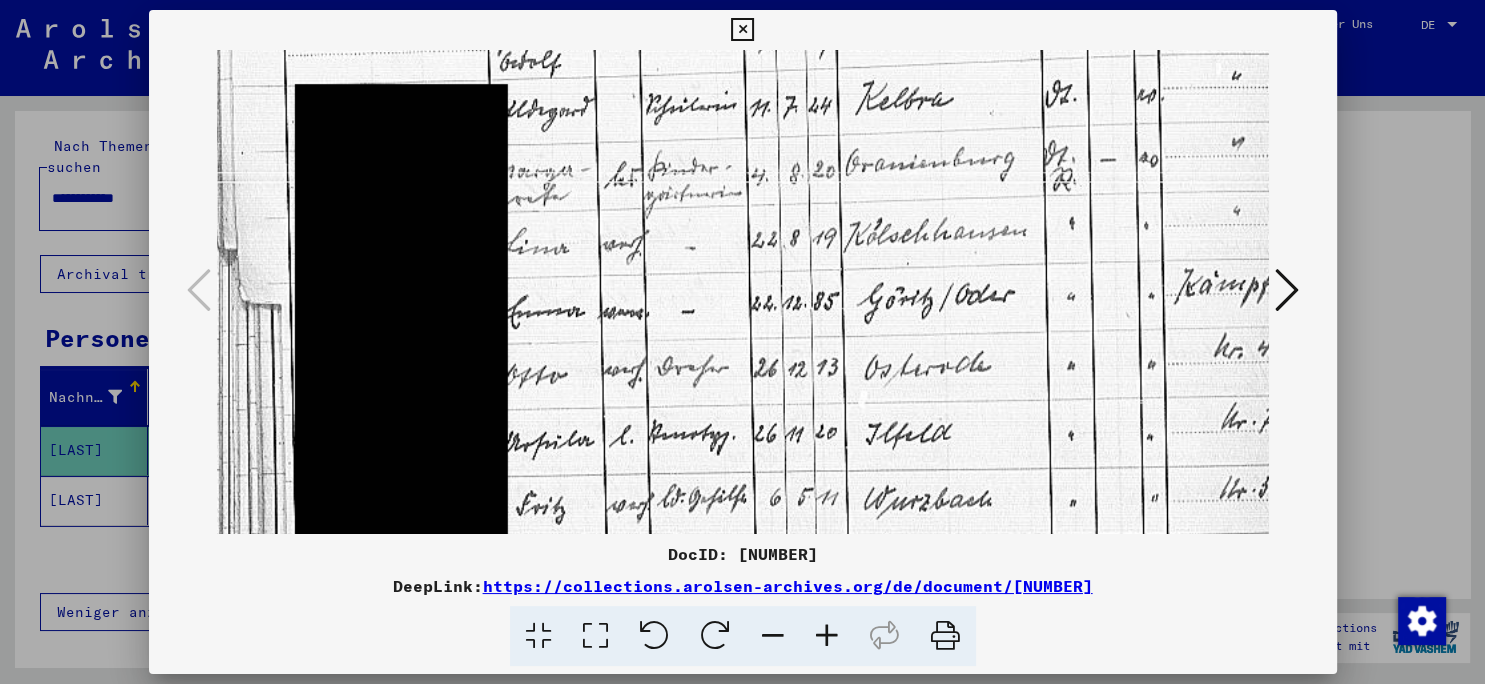 scroll, scrollTop: 426, scrollLeft: 18, axis: both 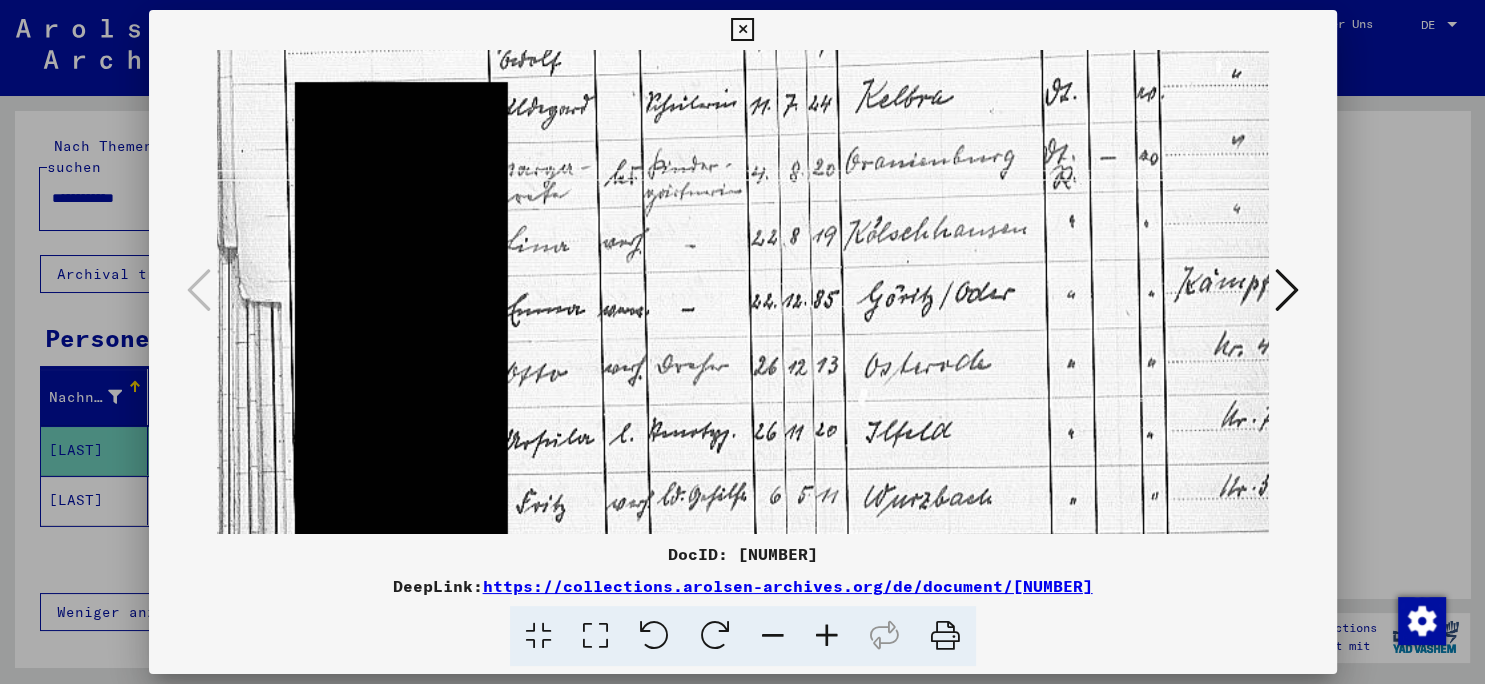 drag, startPoint x: 754, startPoint y: 374, endPoint x: 758, endPoint y: 138, distance: 236.03389 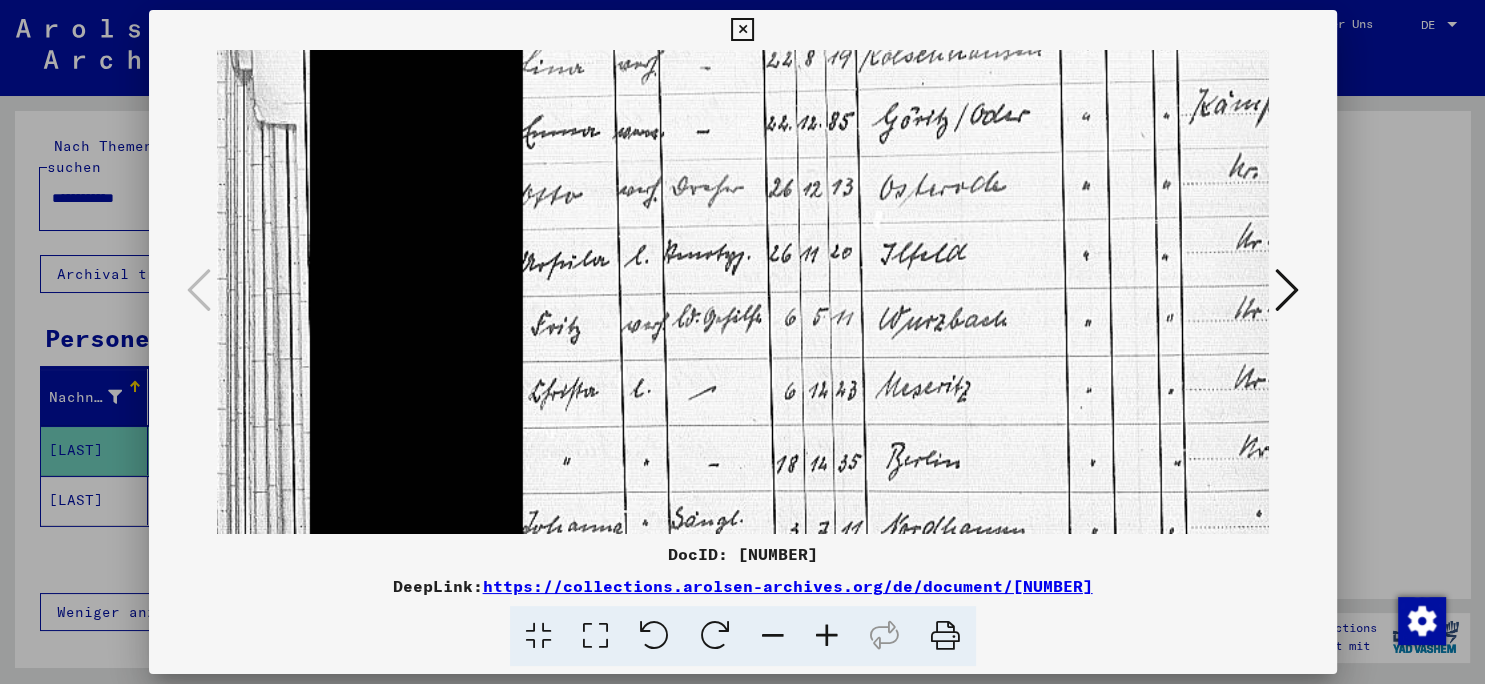 scroll, scrollTop: 614, scrollLeft: 1, axis: both 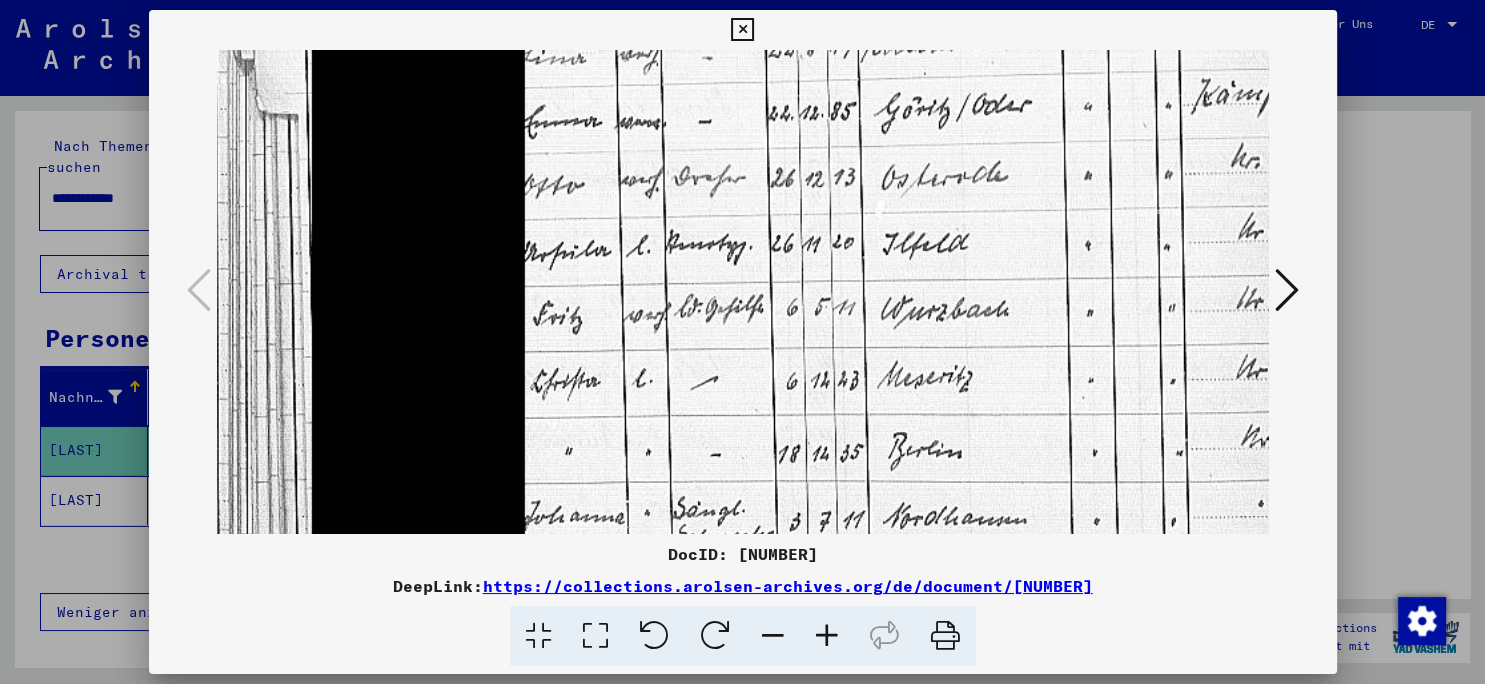 drag, startPoint x: 735, startPoint y: 387, endPoint x: 754, endPoint y: 198, distance: 189.95262 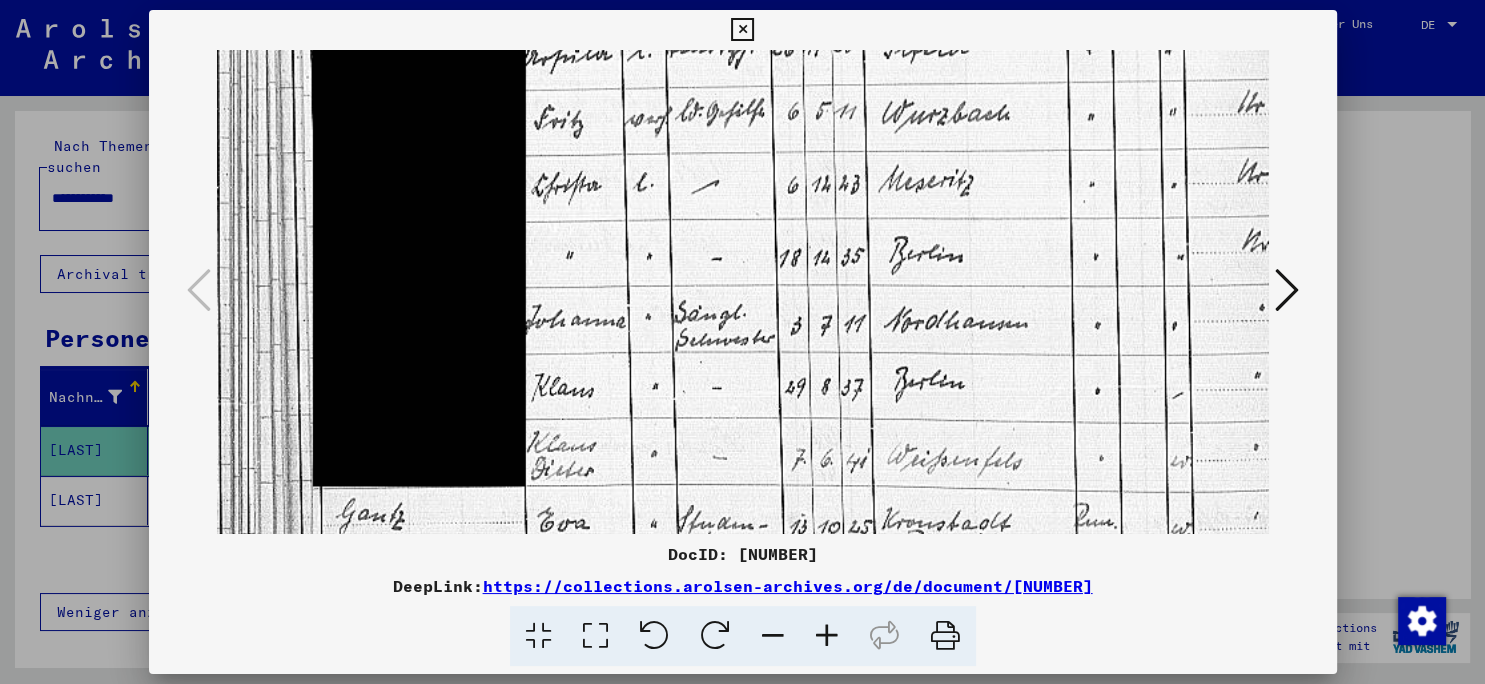 drag, startPoint x: 762, startPoint y: 375, endPoint x: 829, endPoint y: 180, distance: 206.18924 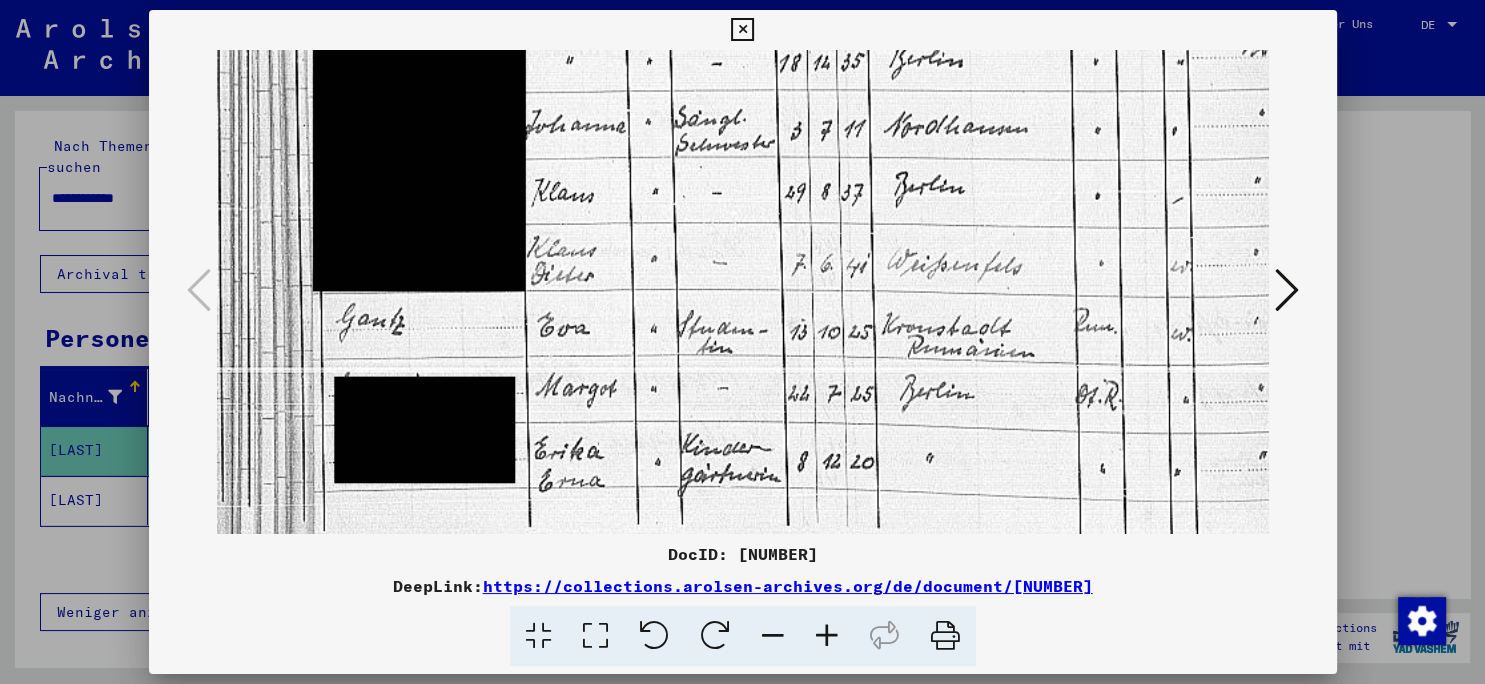 scroll, scrollTop: 1030, scrollLeft: 0, axis: vertical 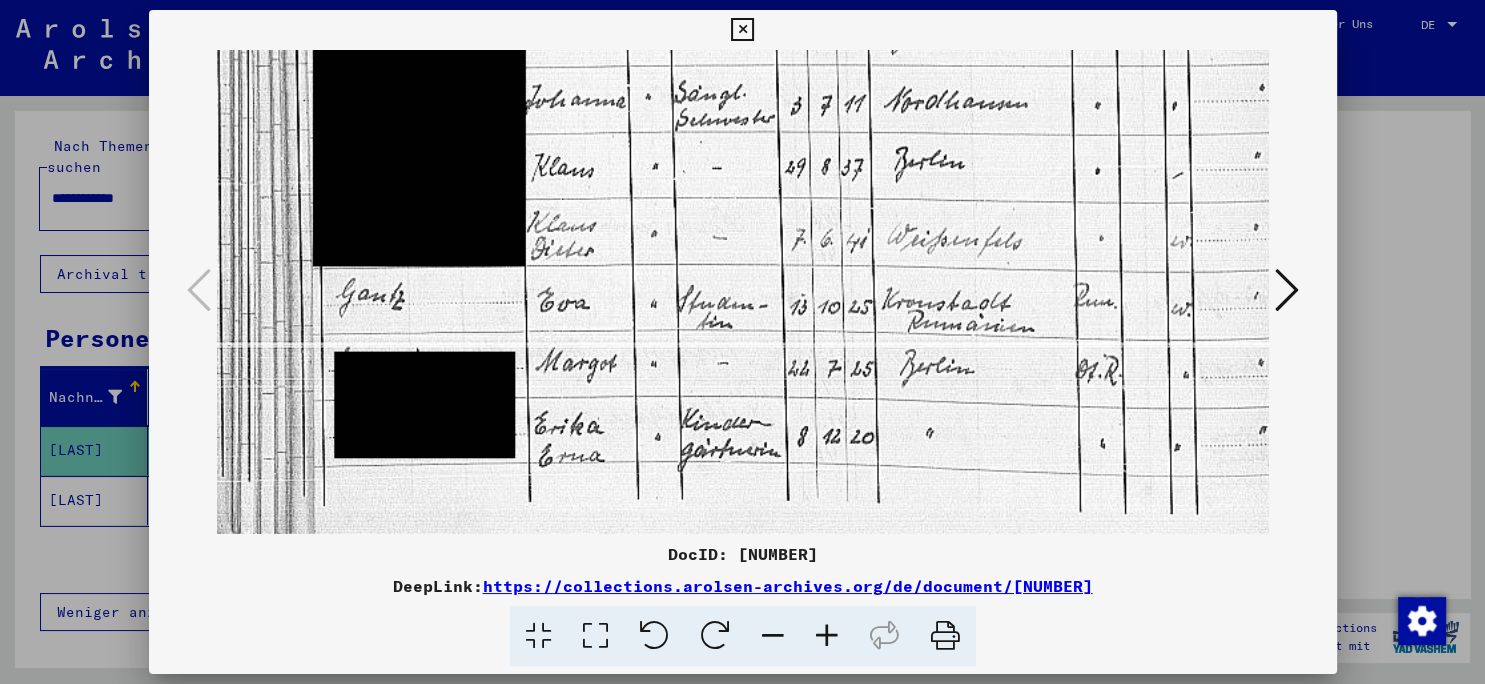 drag, startPoint x: 754, startPoint y: 397, endPoint x: 781, endPoint y: 178, distance: 220.65811 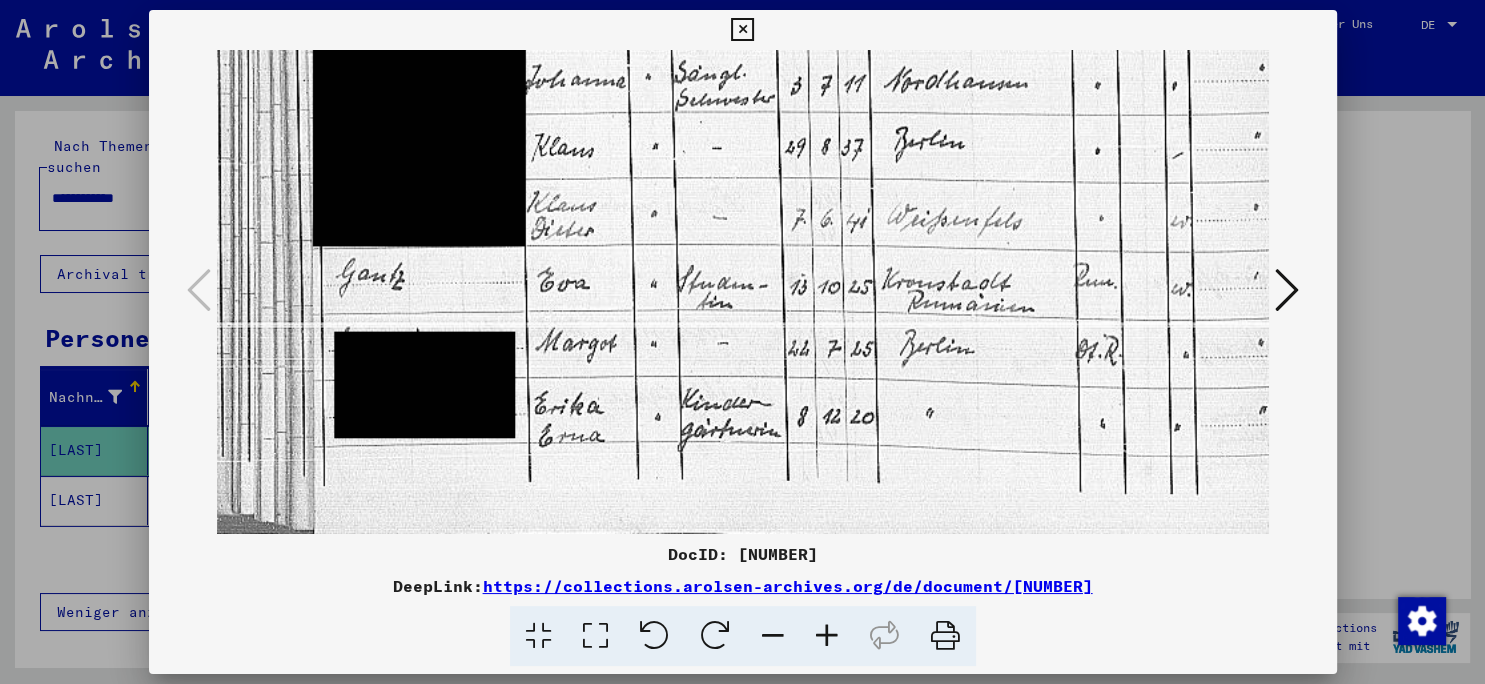scroll, scrollTop: 923, scrollLeft: 0, axis: vertical 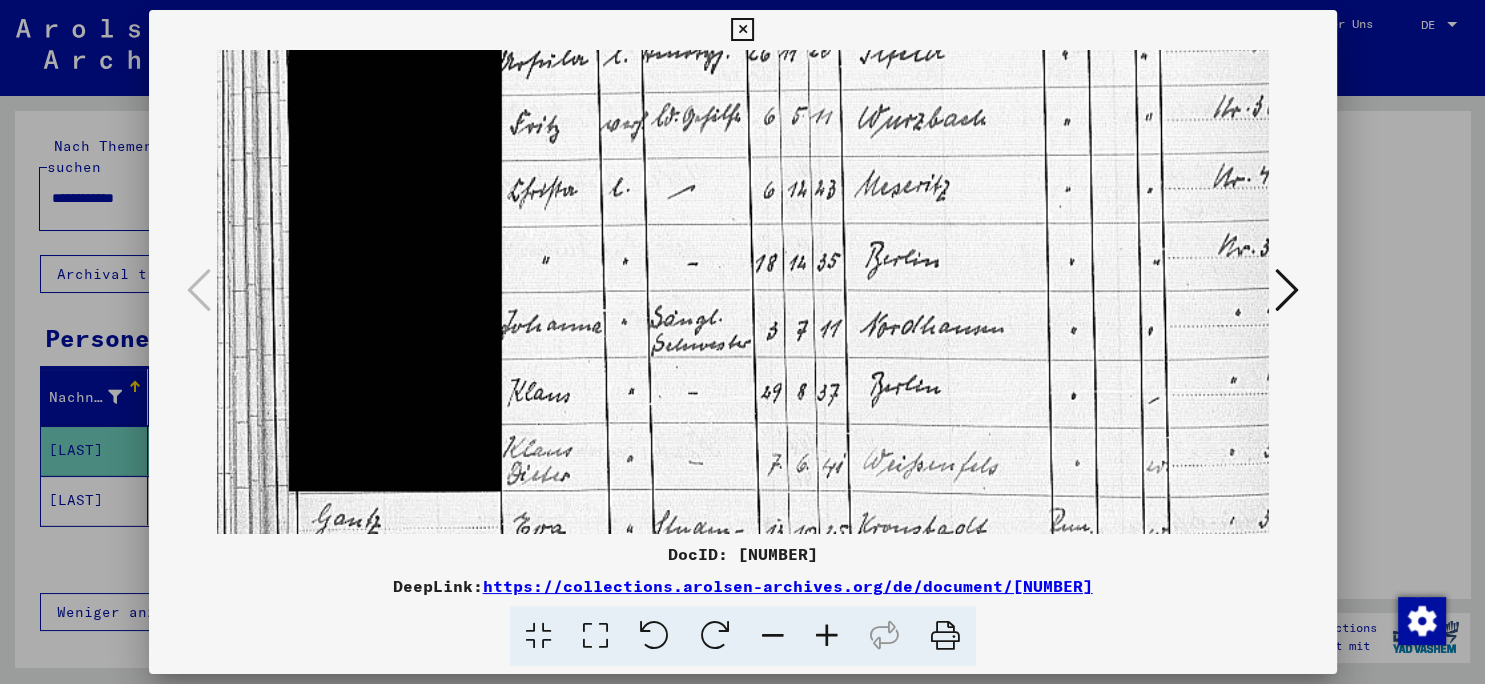 drag, startPoint x: 774, startPoint y: 324, endPoint x: 782, endPoint y: 504, distance: 180.17769 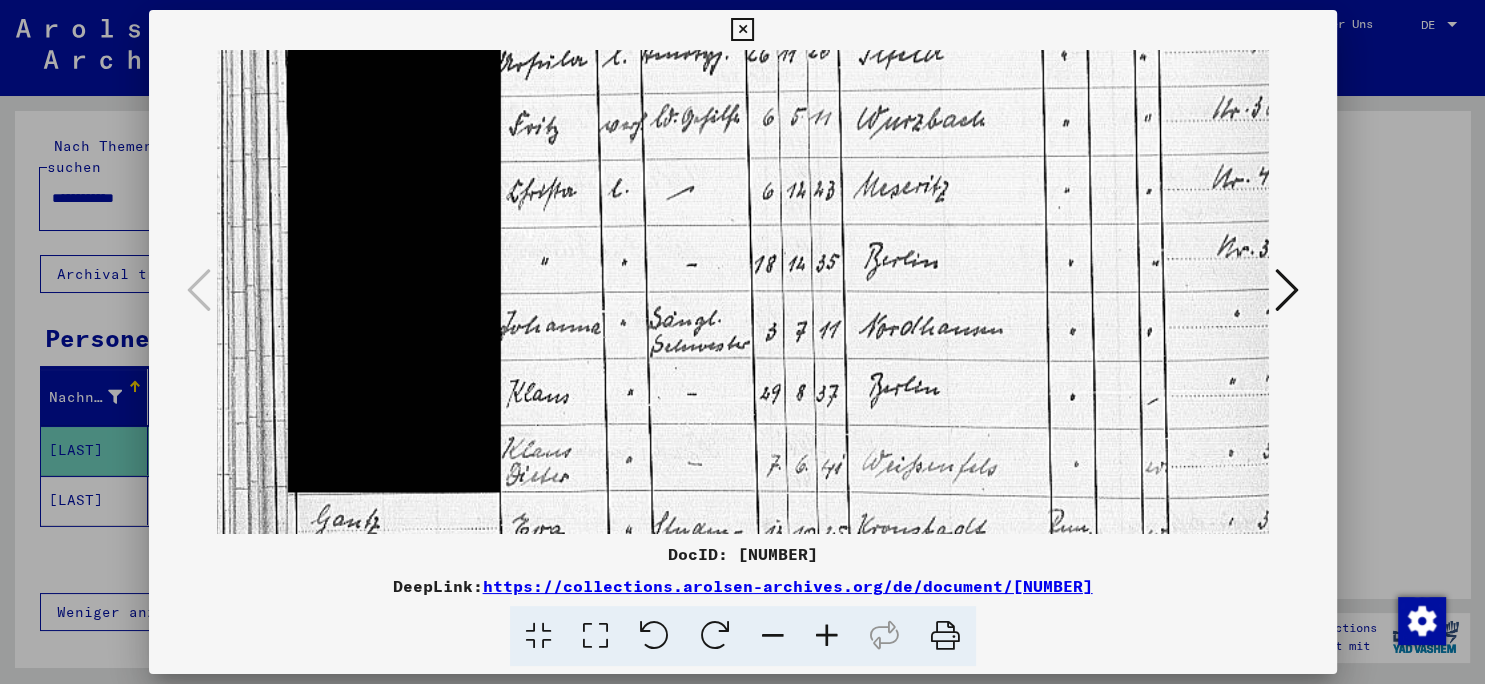 scroll, scrollTop: 720, scrollLeft: 11, axis: both 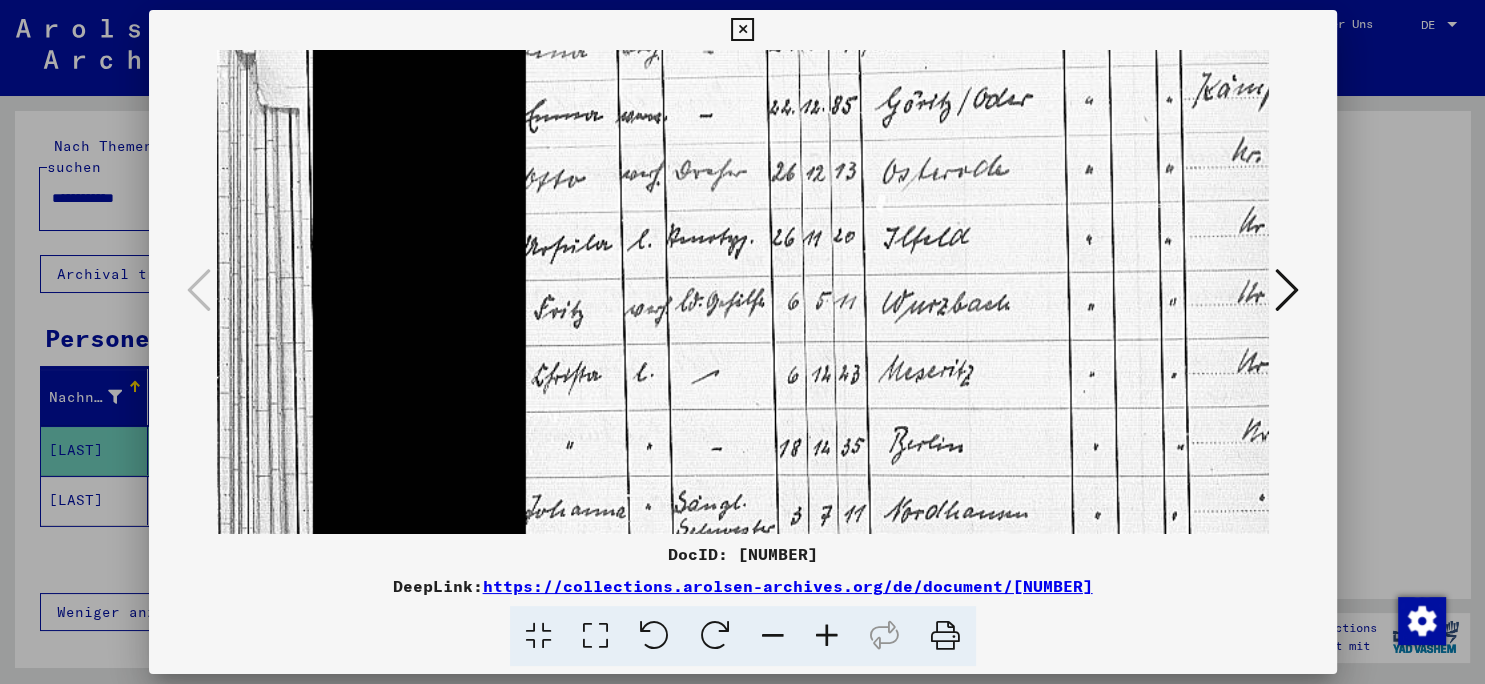 drag, startPoint x: 814, startPoint y: 250, endPoint x: 872, endPoint y: 437, distance: 195.78815 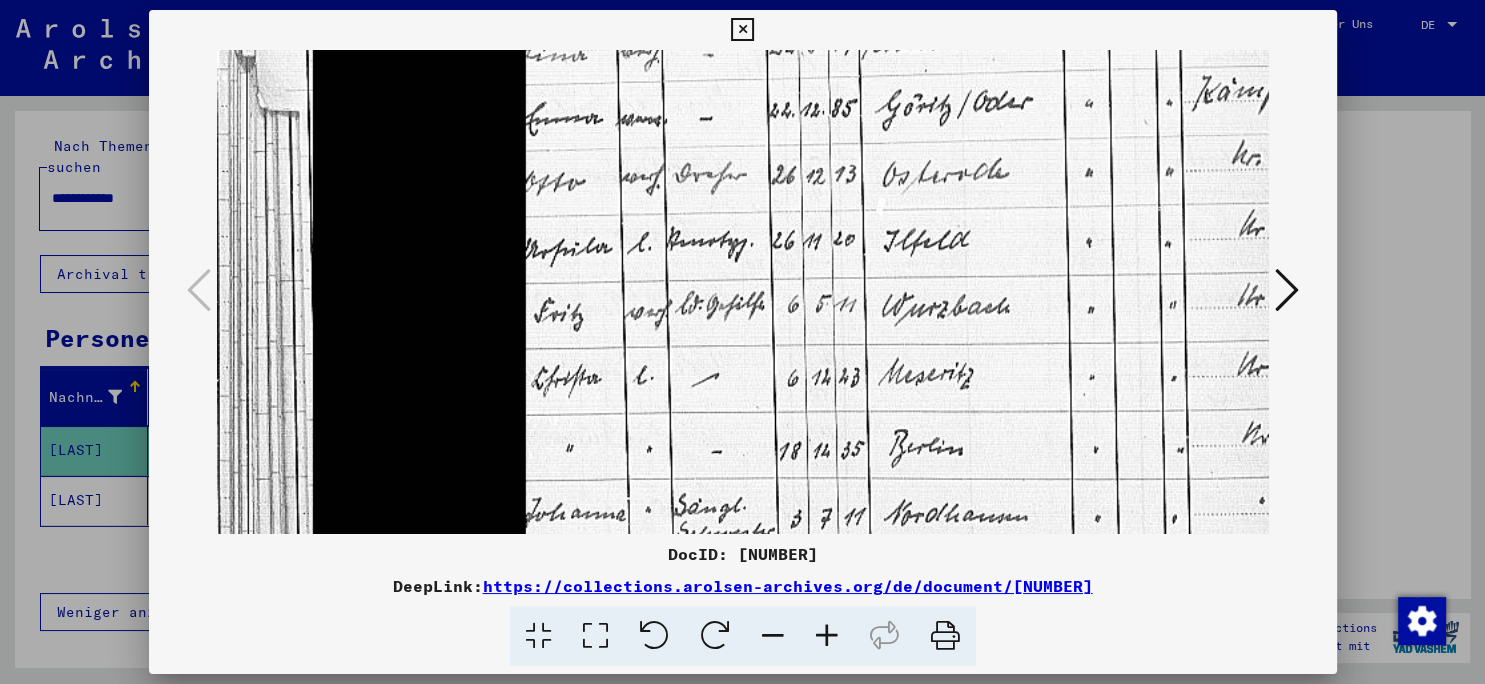 click at bounding box center [742, 30] 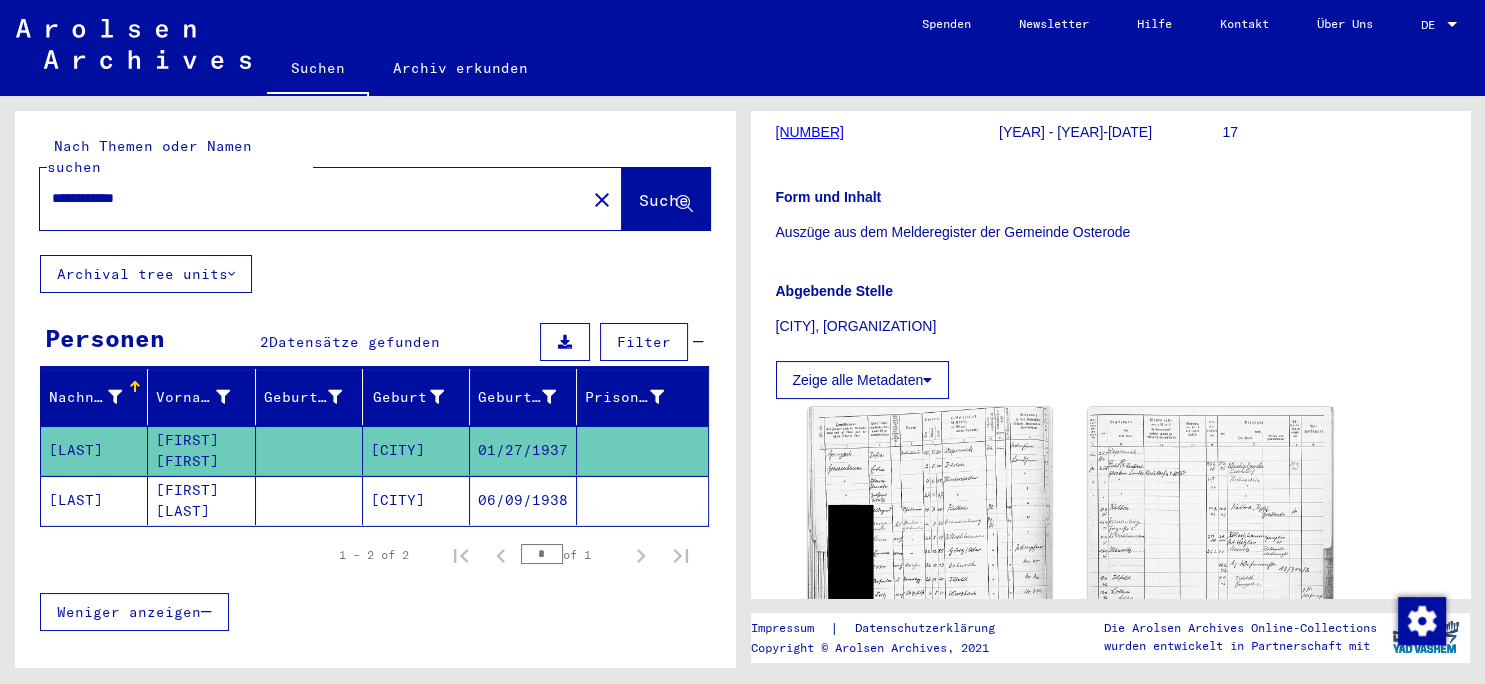 click on "[CITY]" 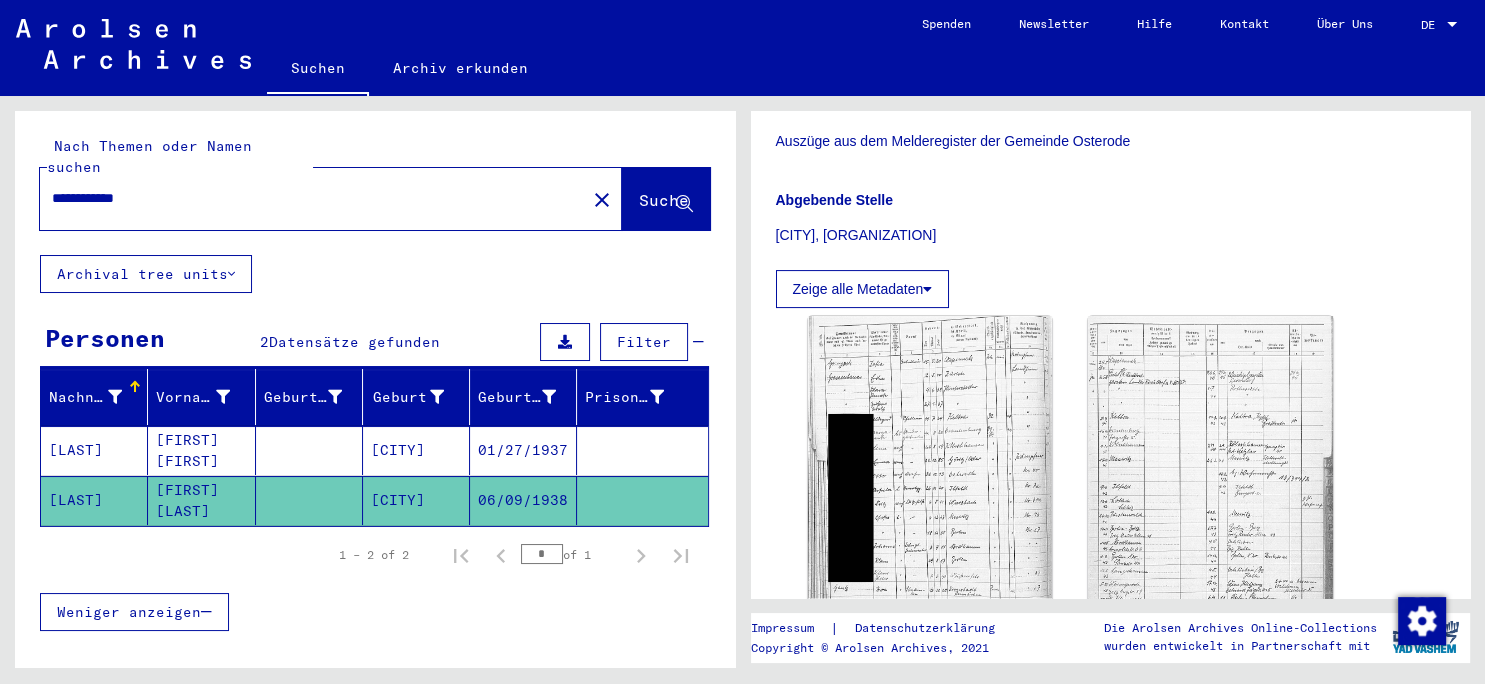 scroll, scrollTop: 552, scrollLeft: 0, axis: vertical 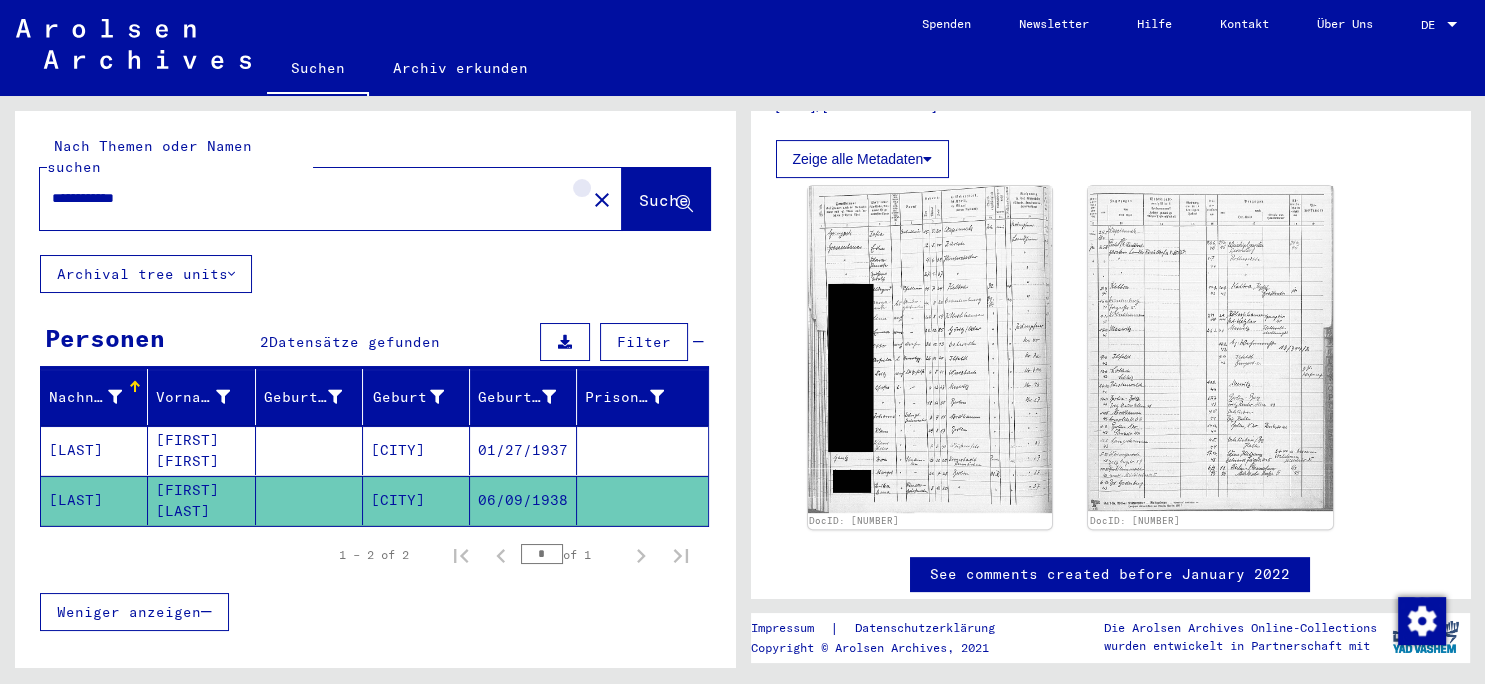 click on "close" 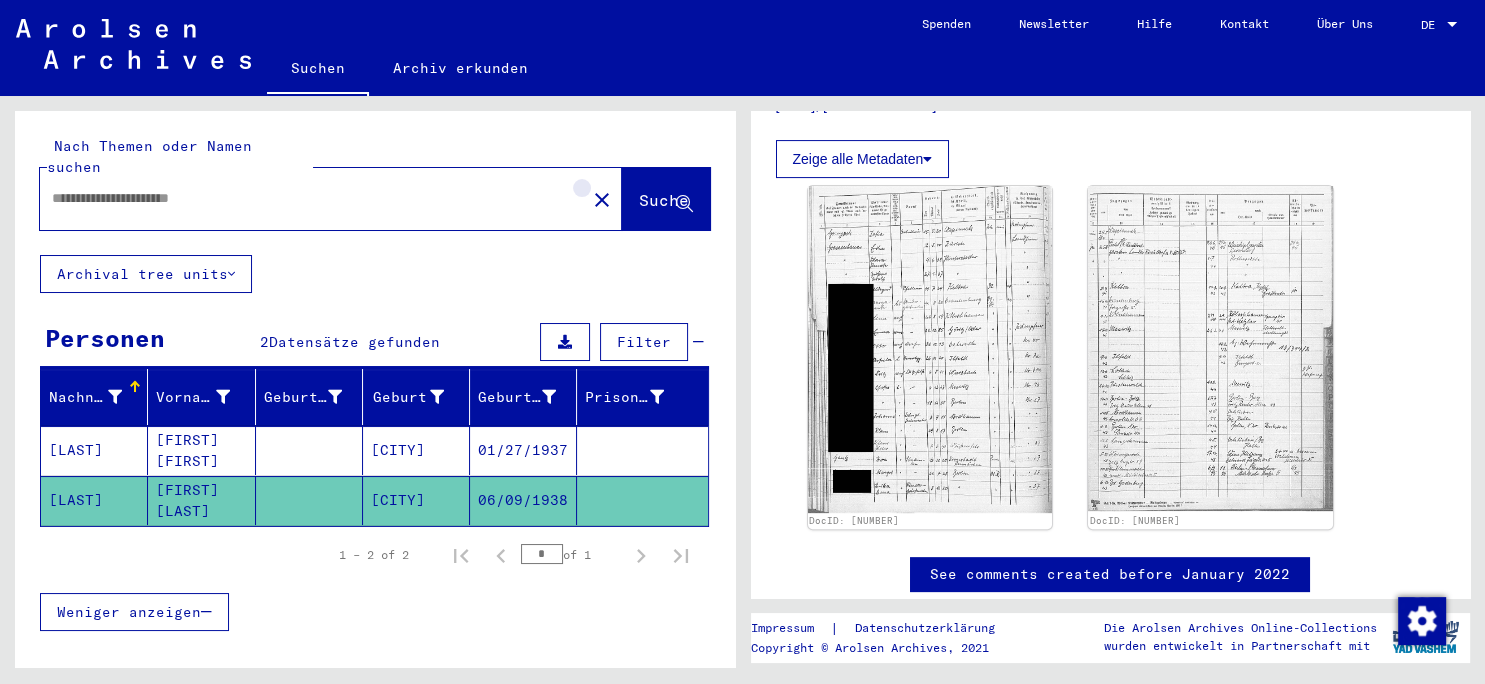 scroll, scrollTop: 0, scrollLeft: 0, axis: both 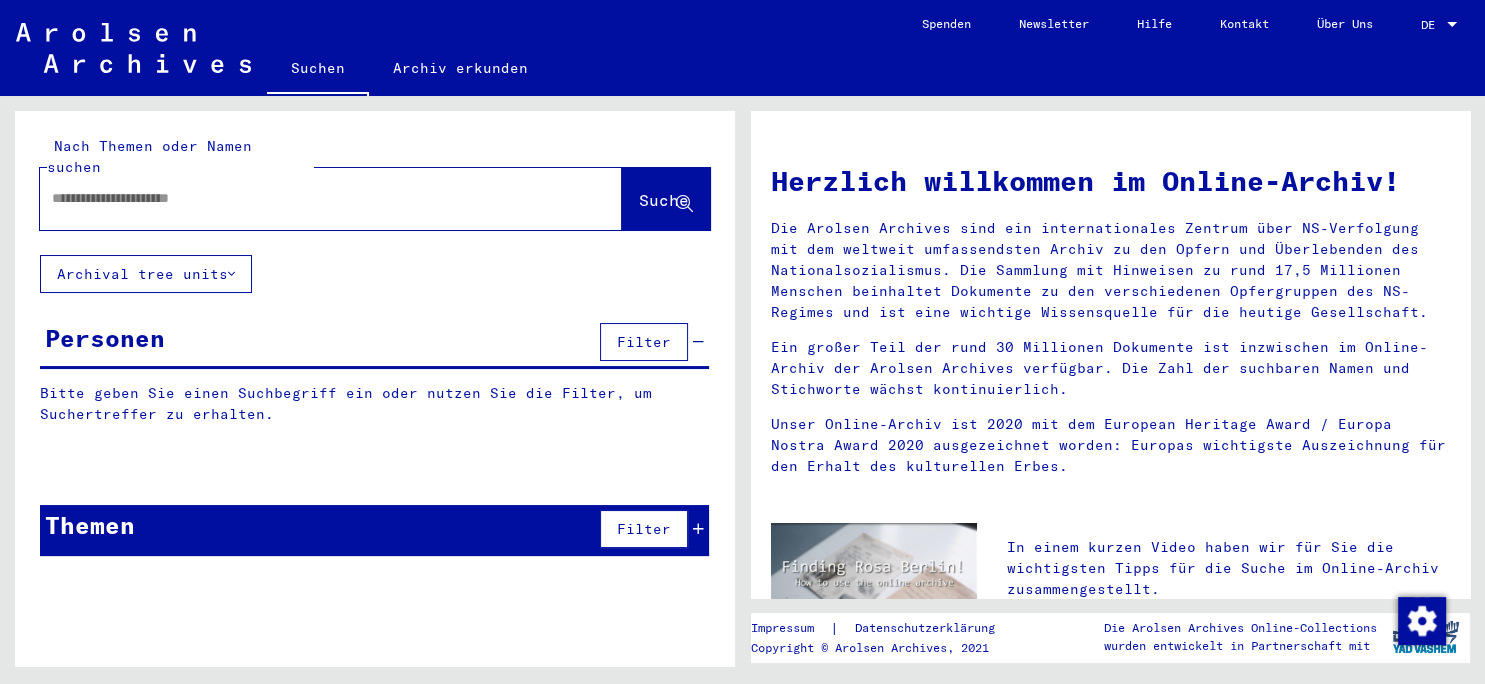 click at bounding box center (307, 198) 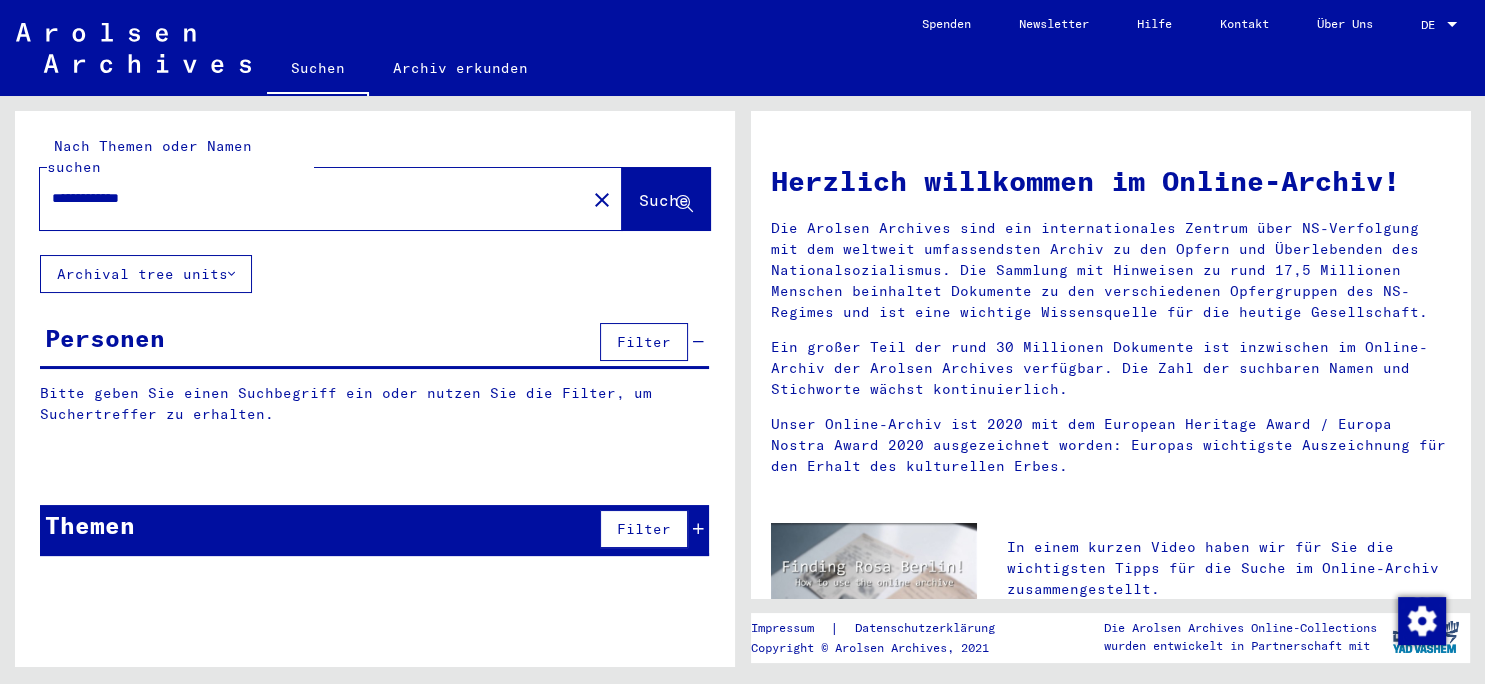 type on "**********" 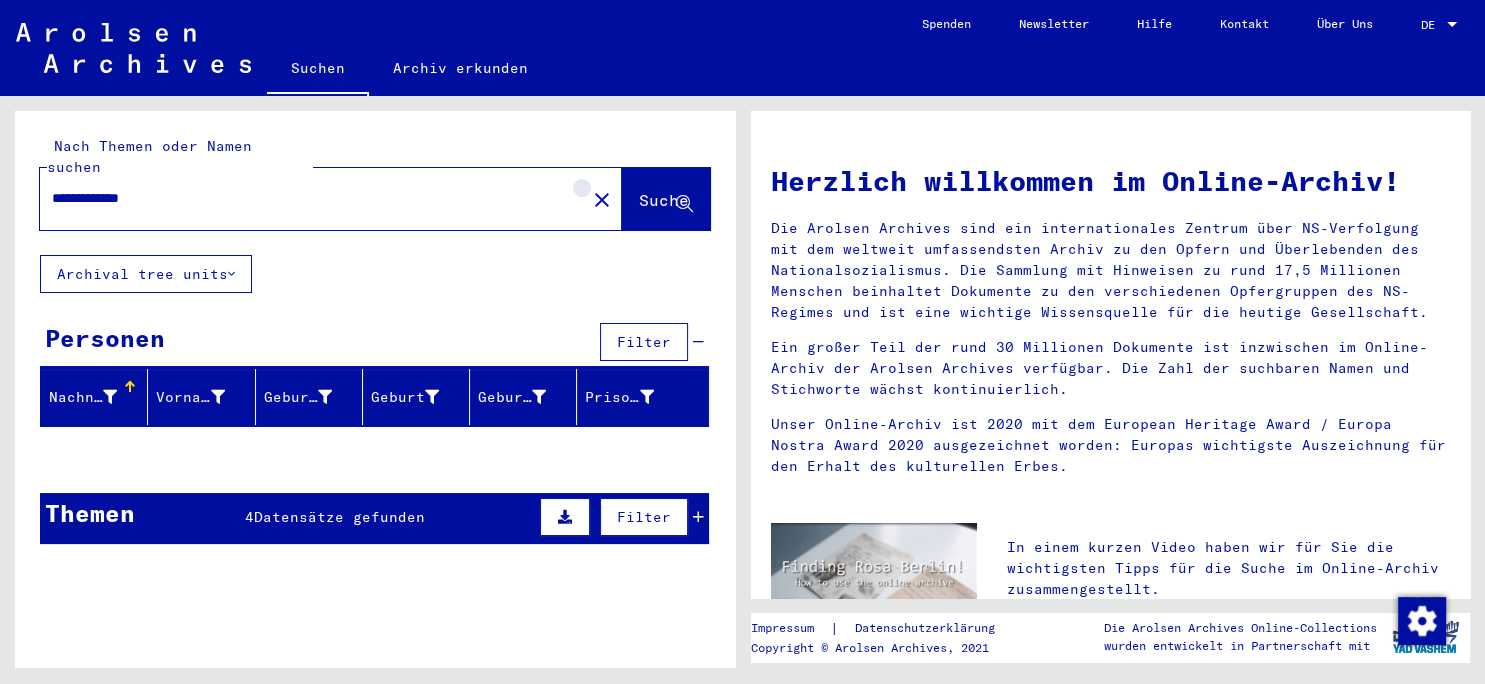 click on "close" 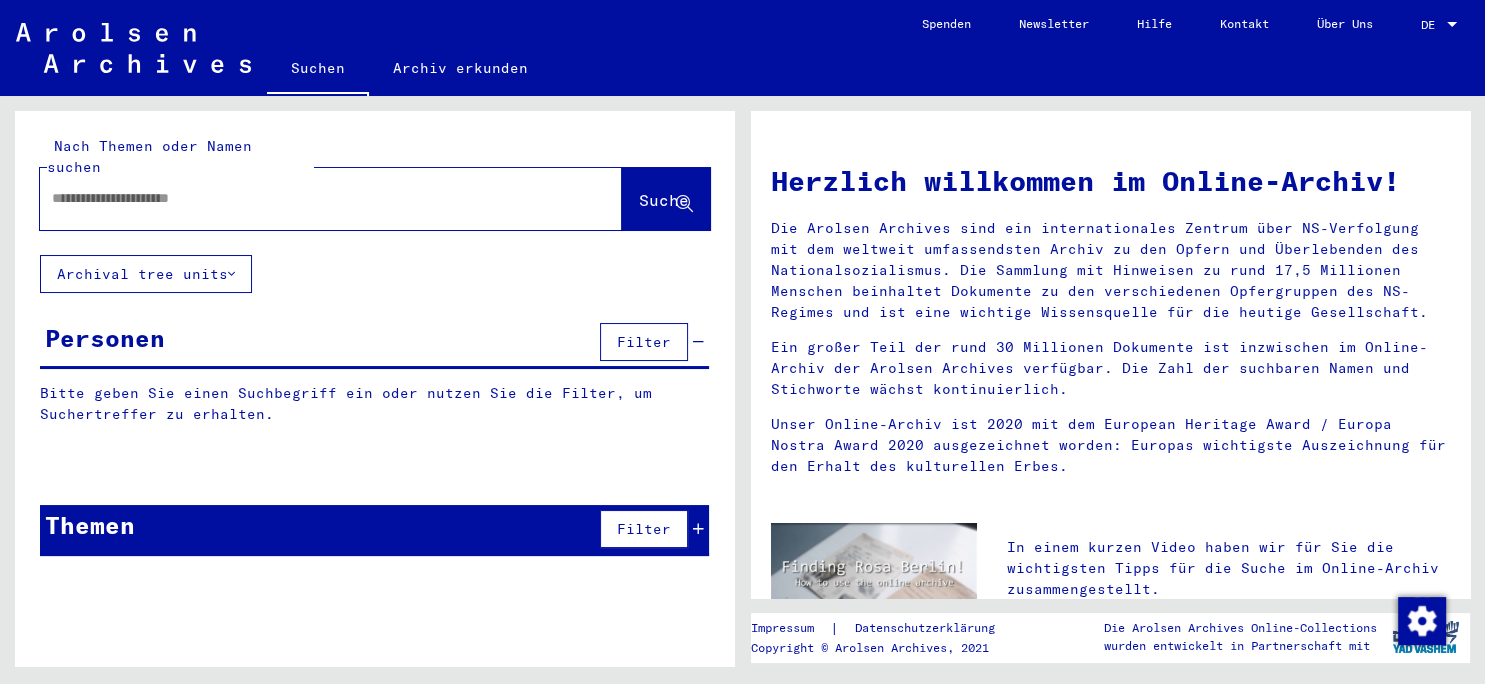 click at bounding box center [307, 198] 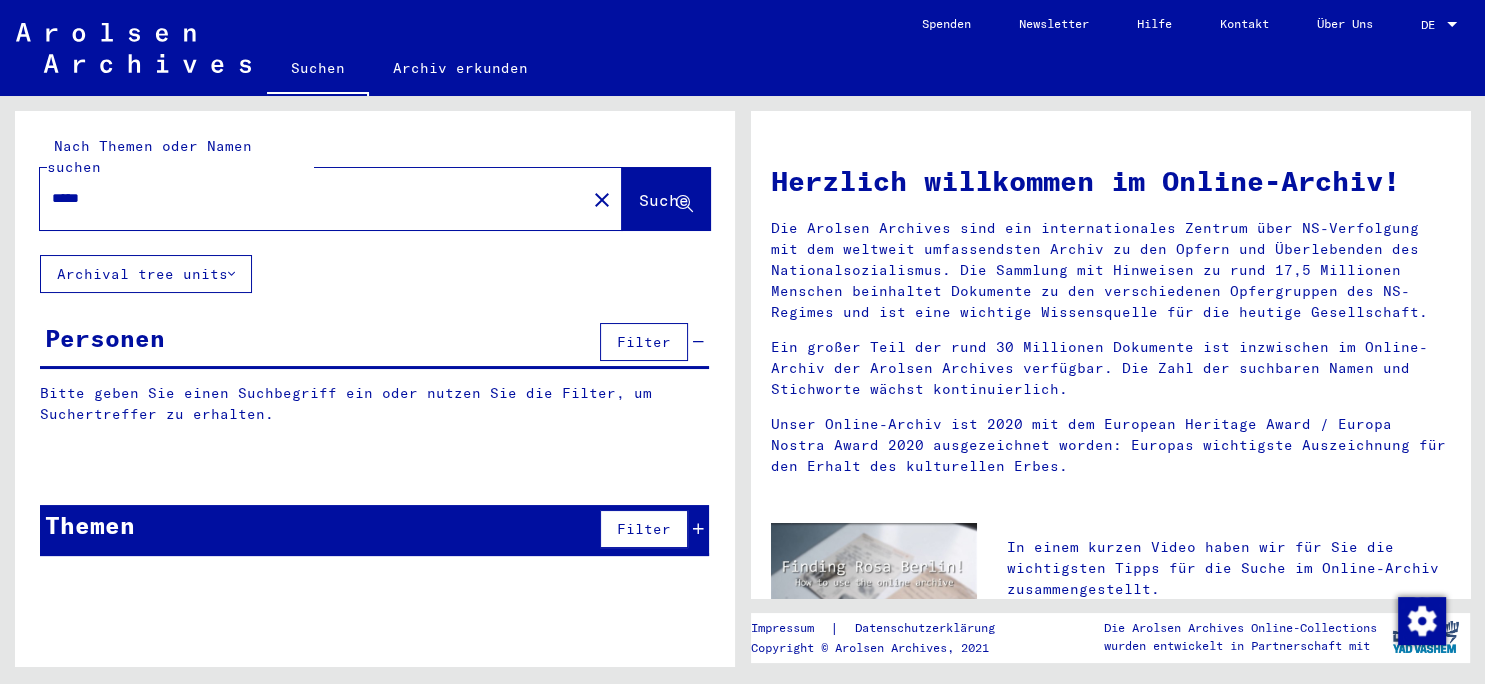 type on "*****" 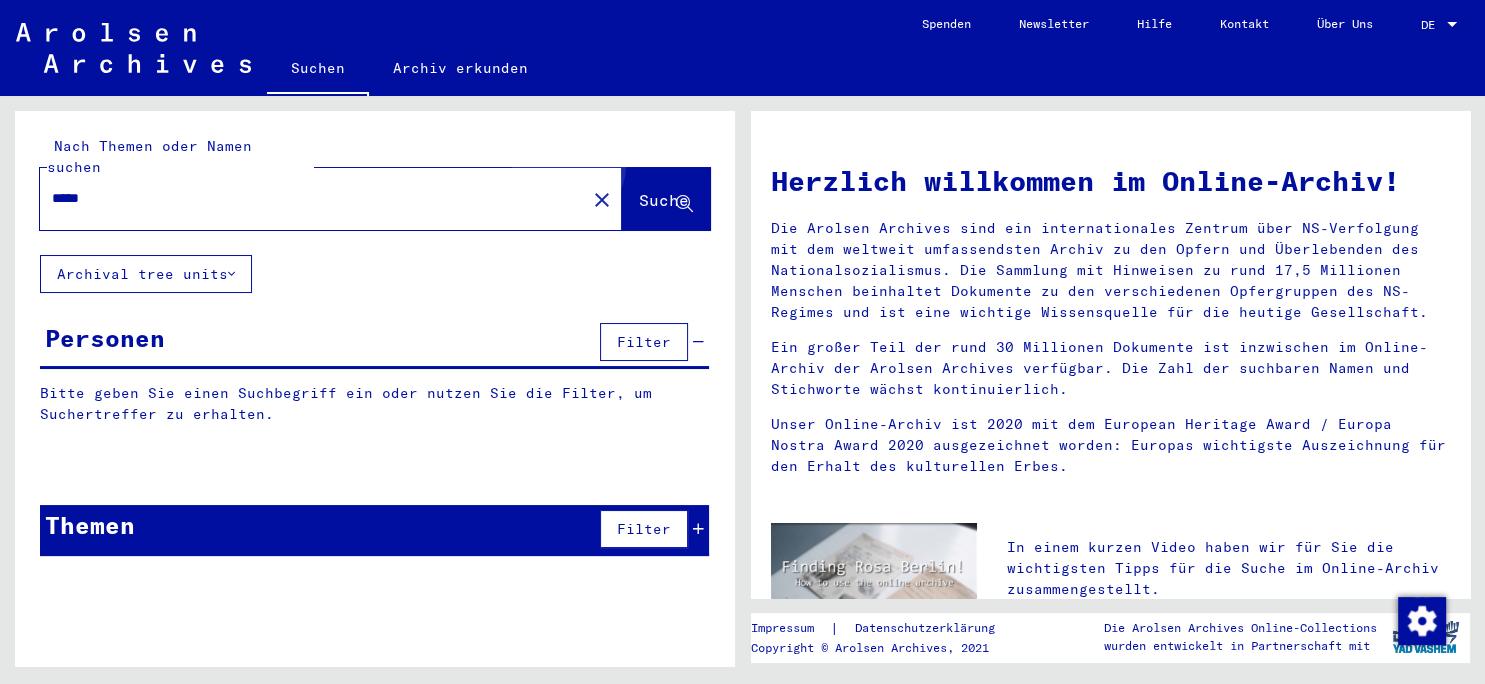 click on "Suche" 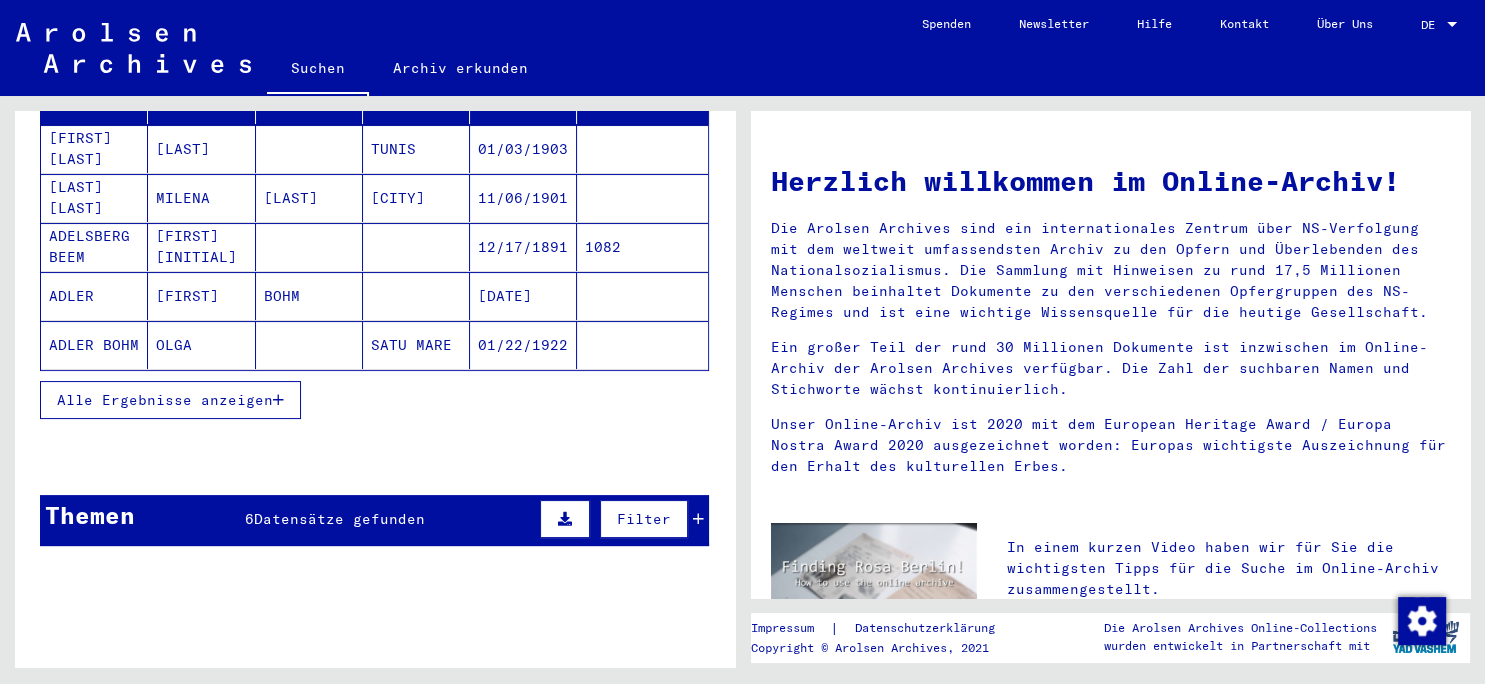 scroll, scrollTop: 331, scrollLeft: 0, axis: vertical 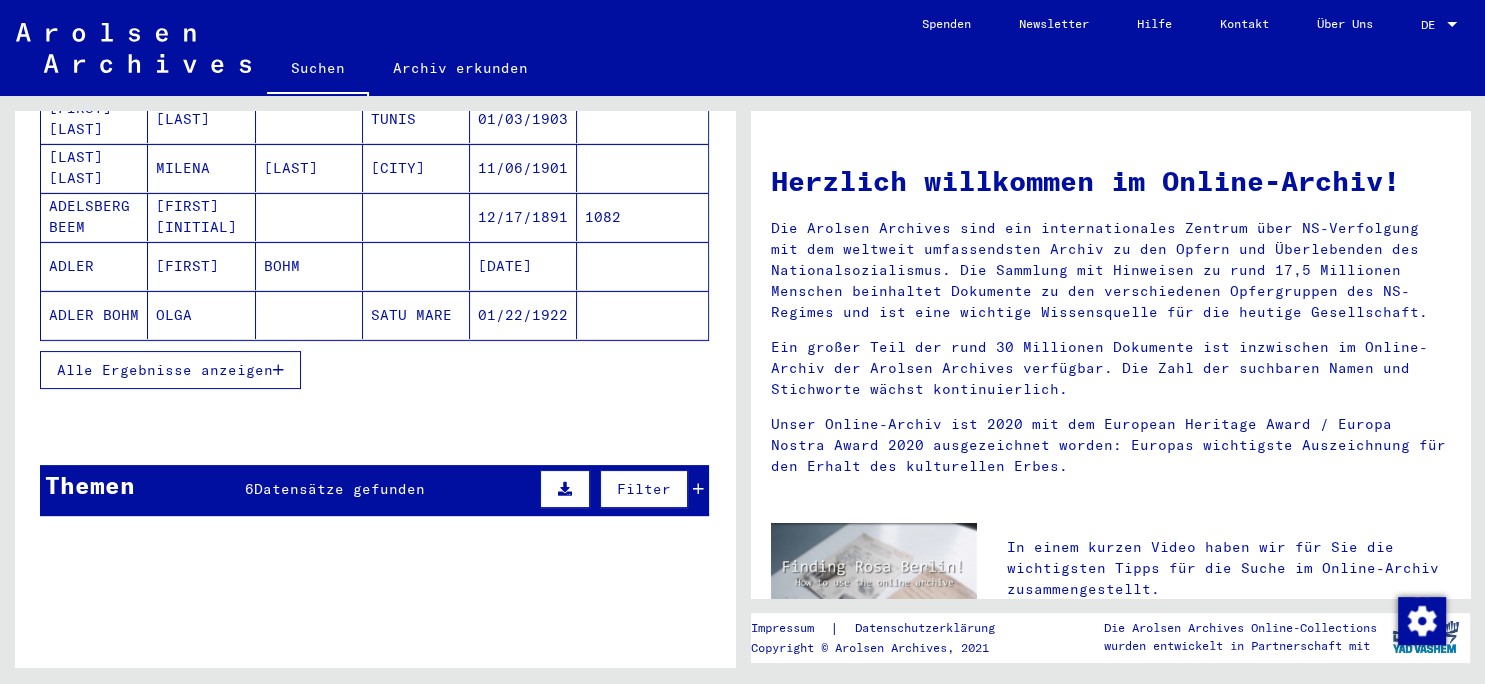 click on "Datensätze gefunden" at bounding box center [339, 489] 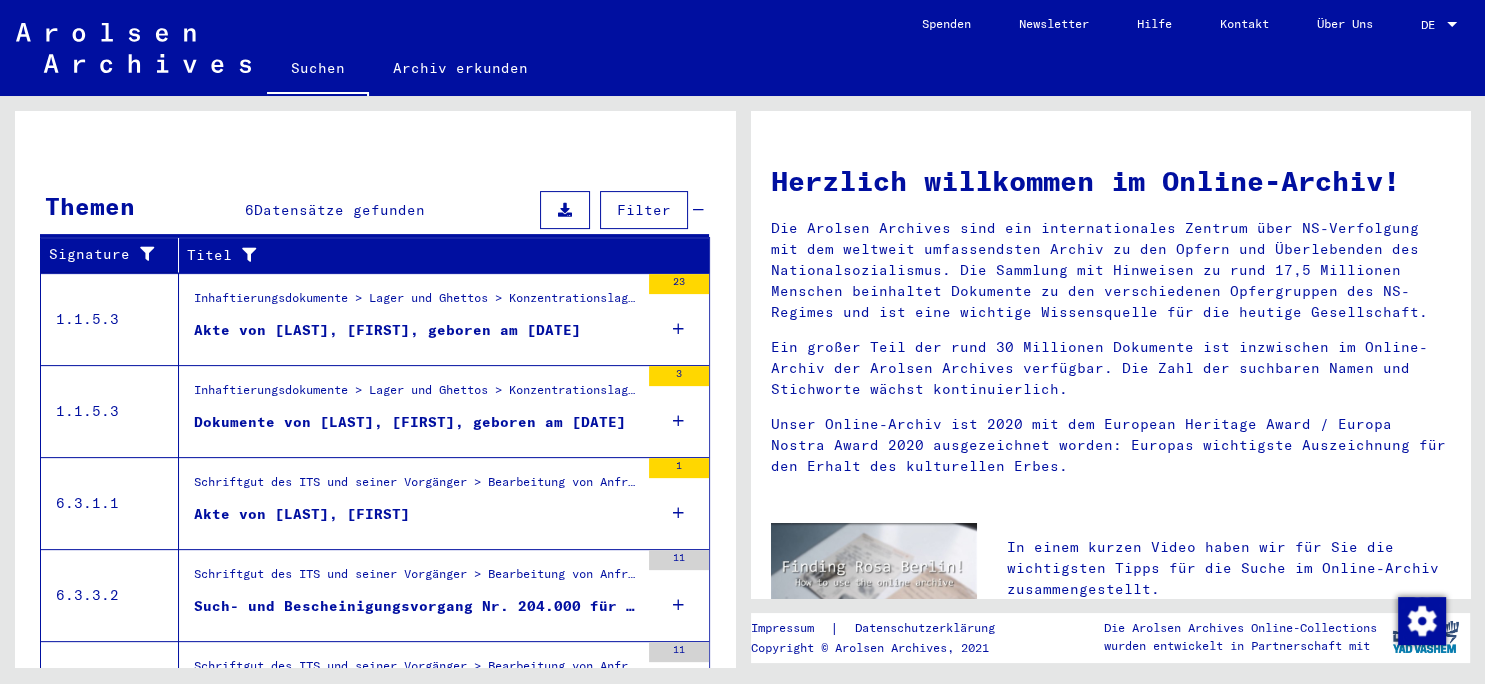 scroll, scrollTop: 662, scrollLeft: 0, axis: vertical 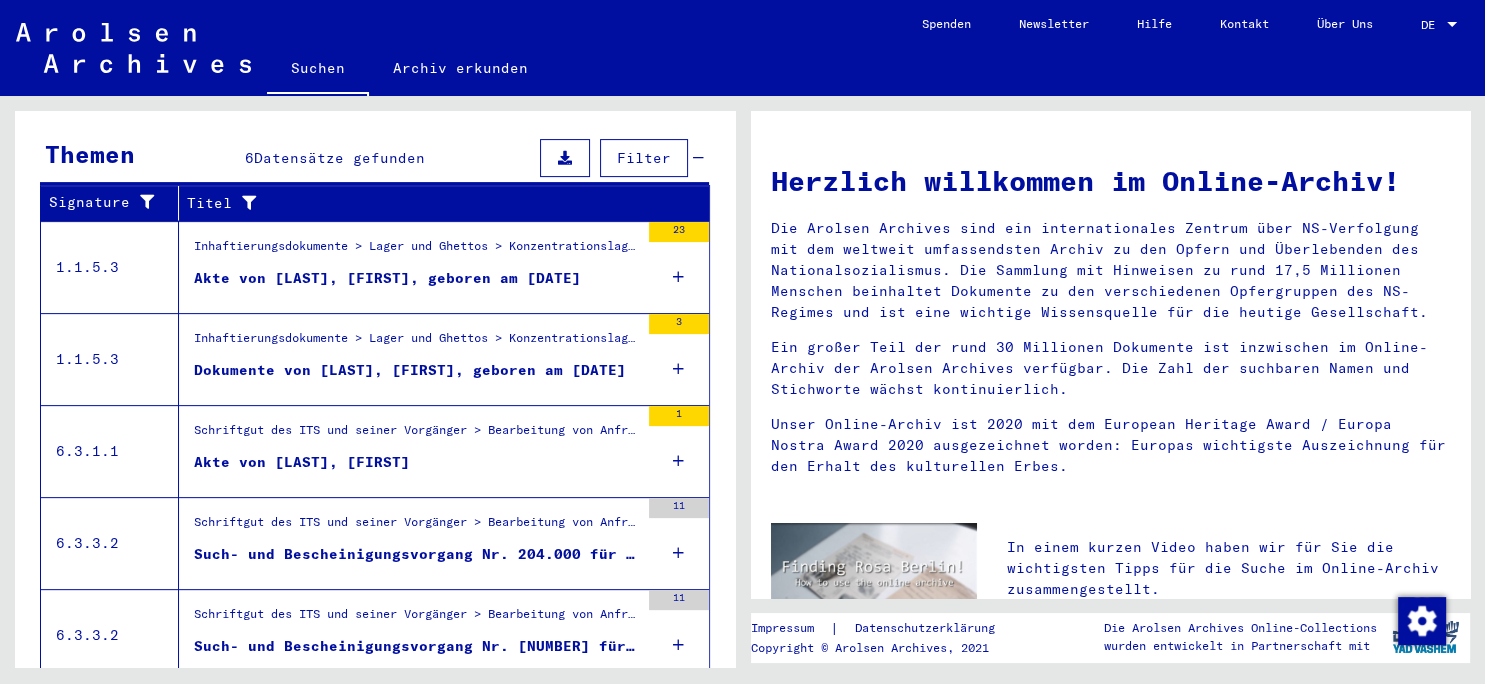 click on "Akte von [LAST], [FIRST], geboren am [DATE]" at bounding box center (387, 278) 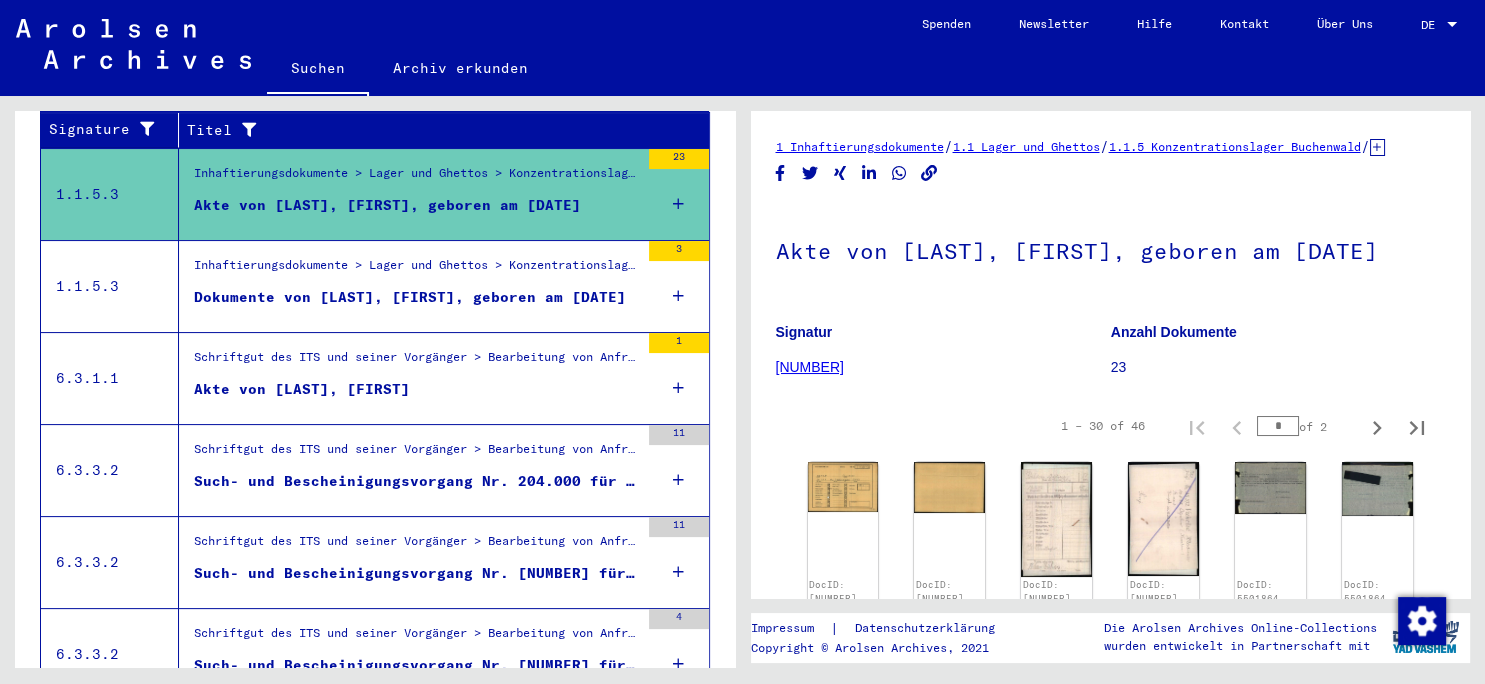 scroll, scrollTop: 303, scrollLeft: 0, axis: vertical 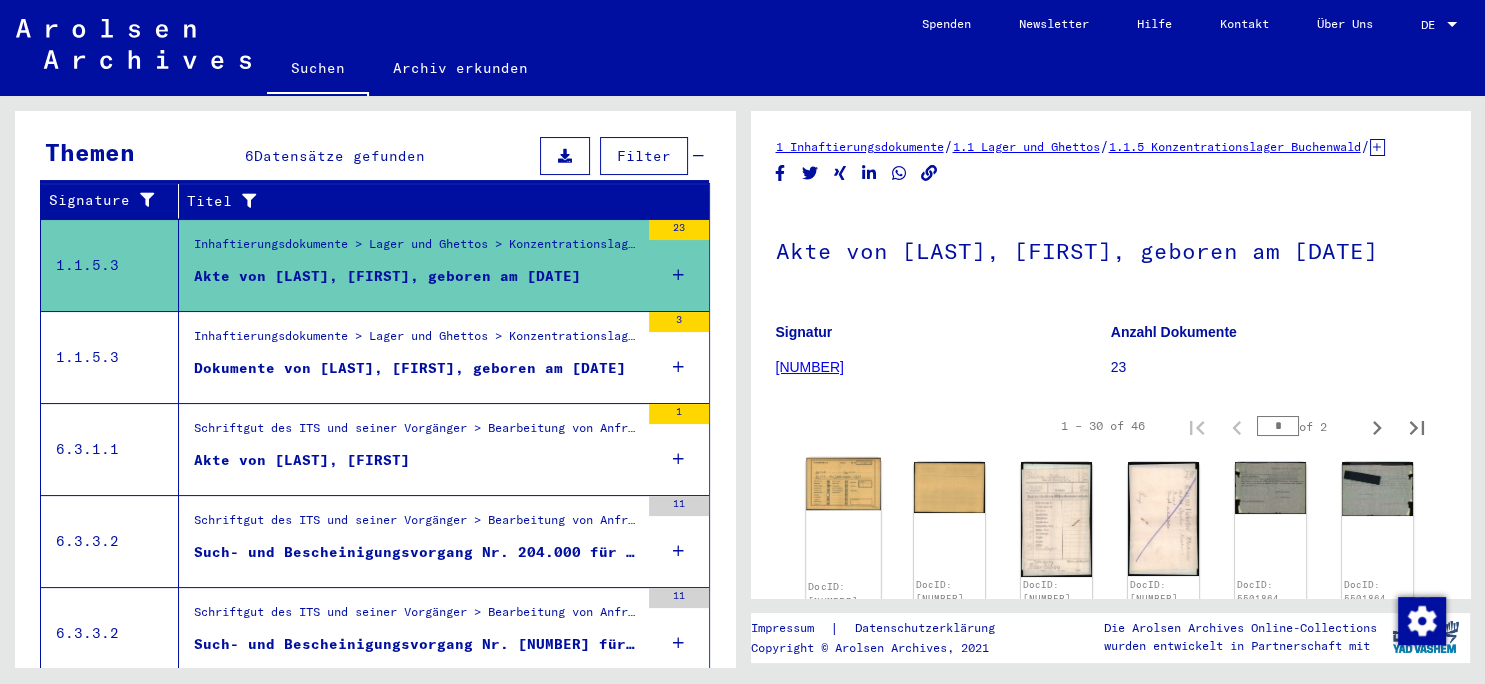 click 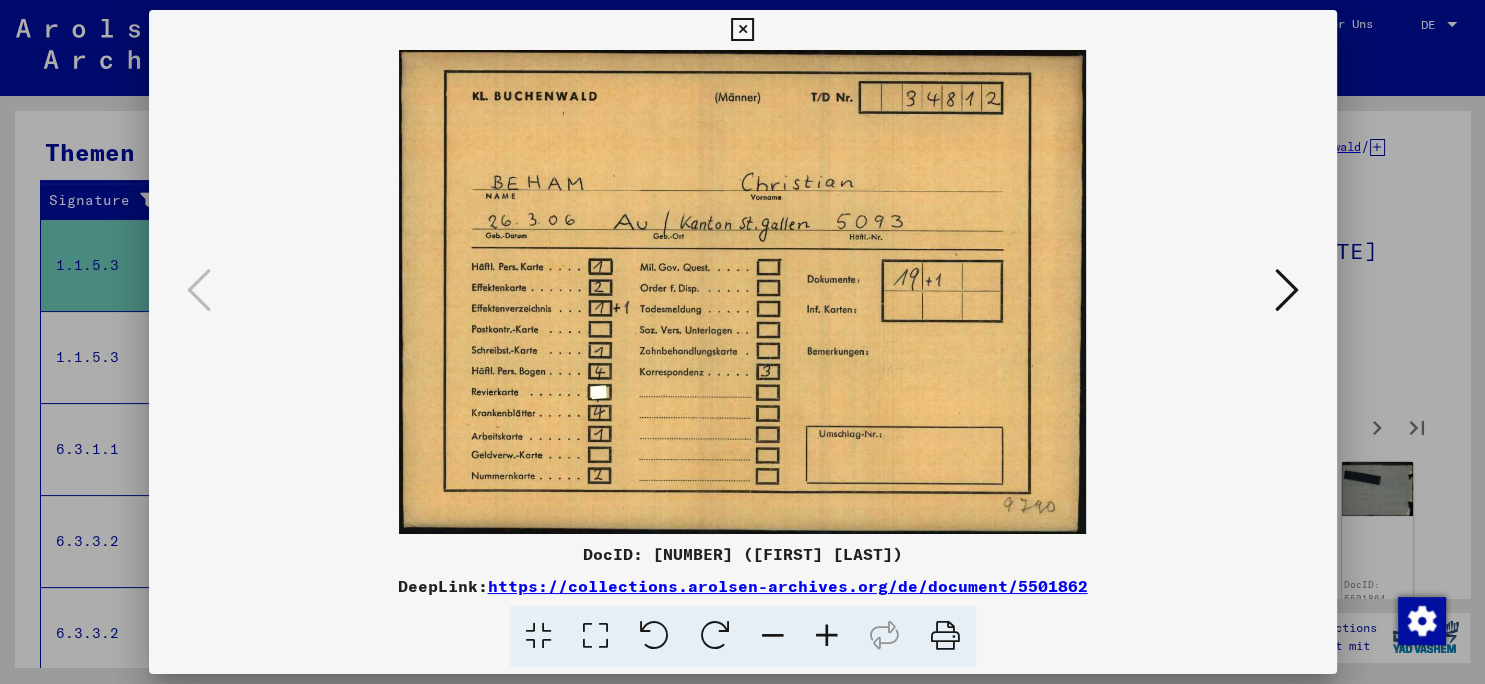 click at bounding box center [742, 30] 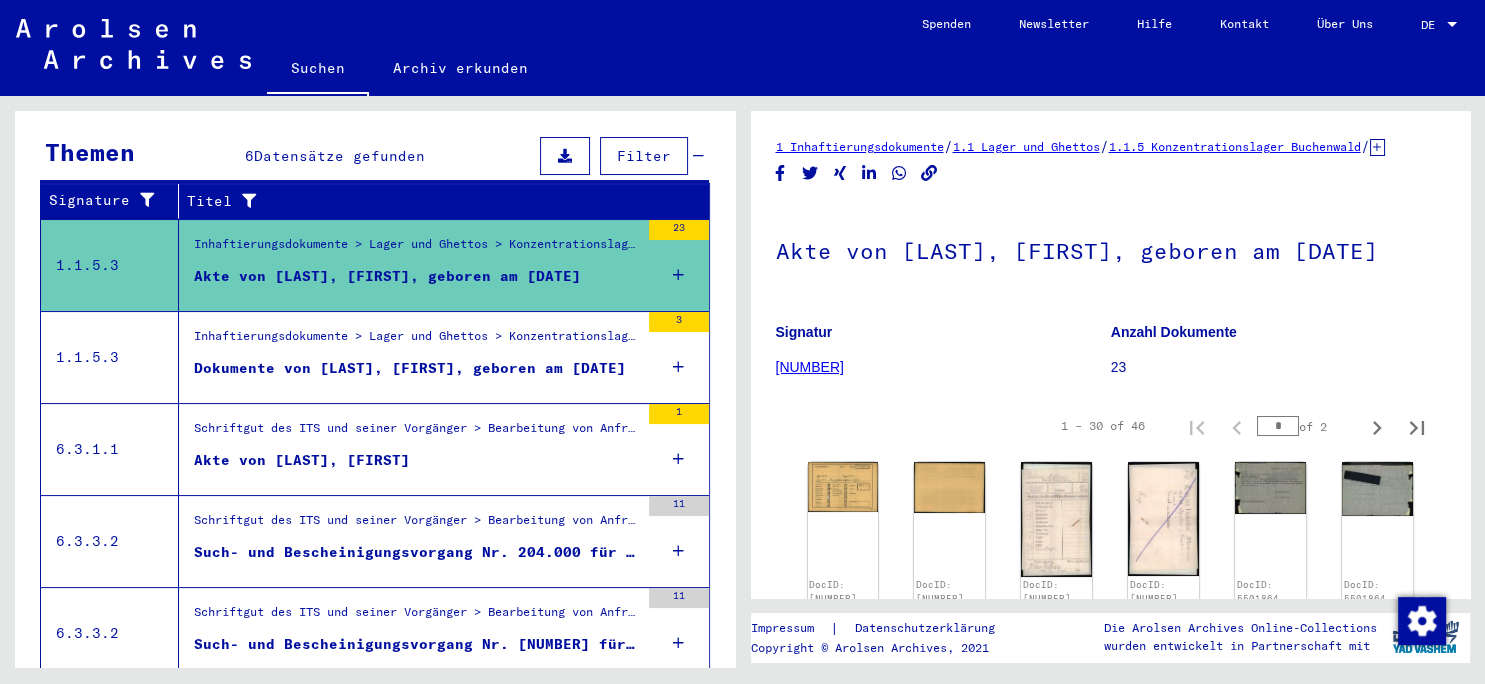 scroll, scrollTop: 0, scrollLeft: 0, axis: both 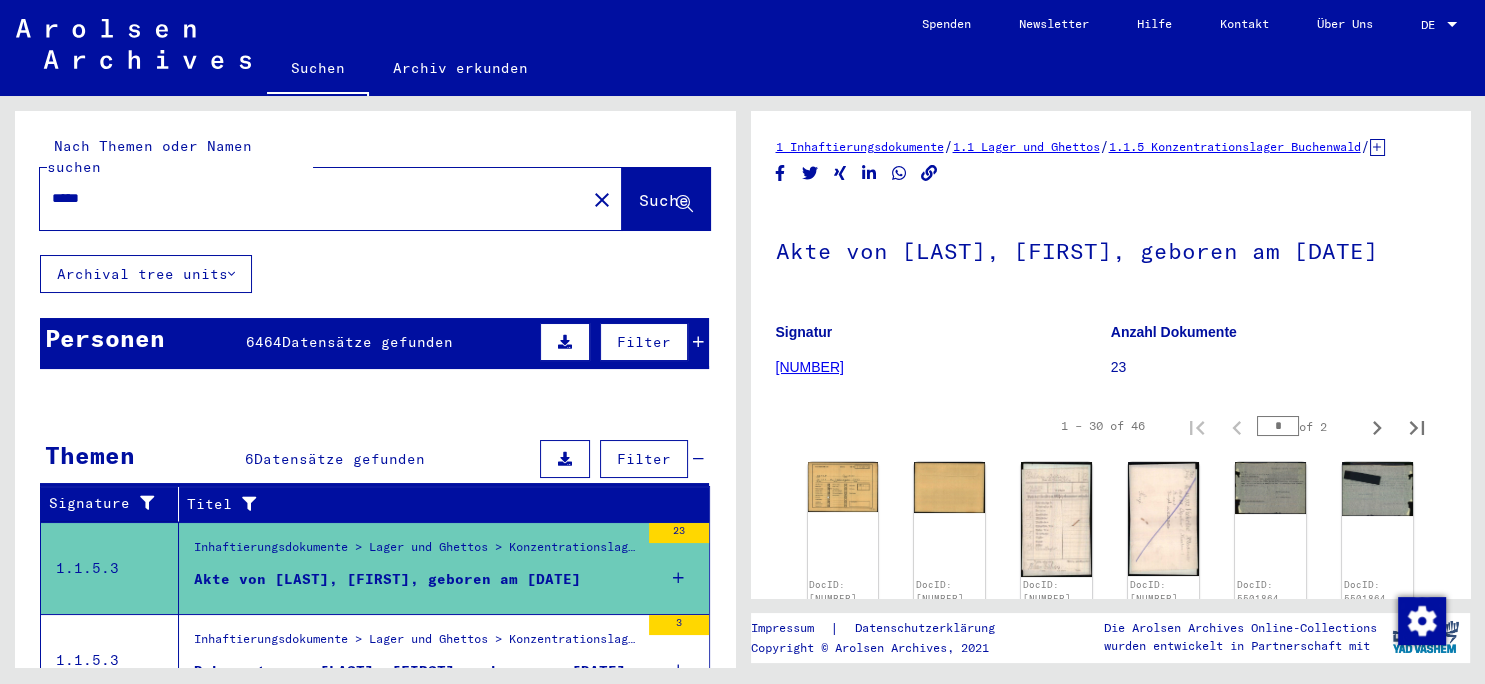 click on "close" 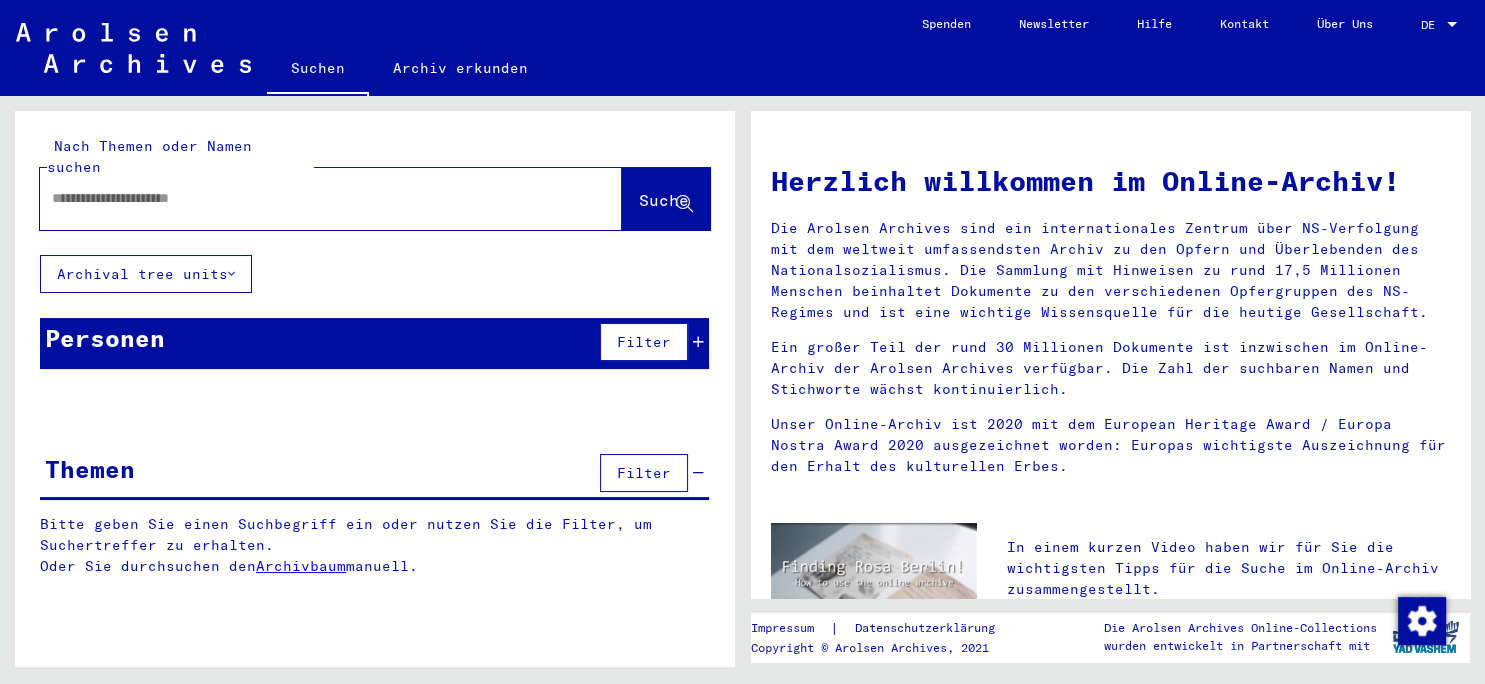 click at bounding box center (307, 198) 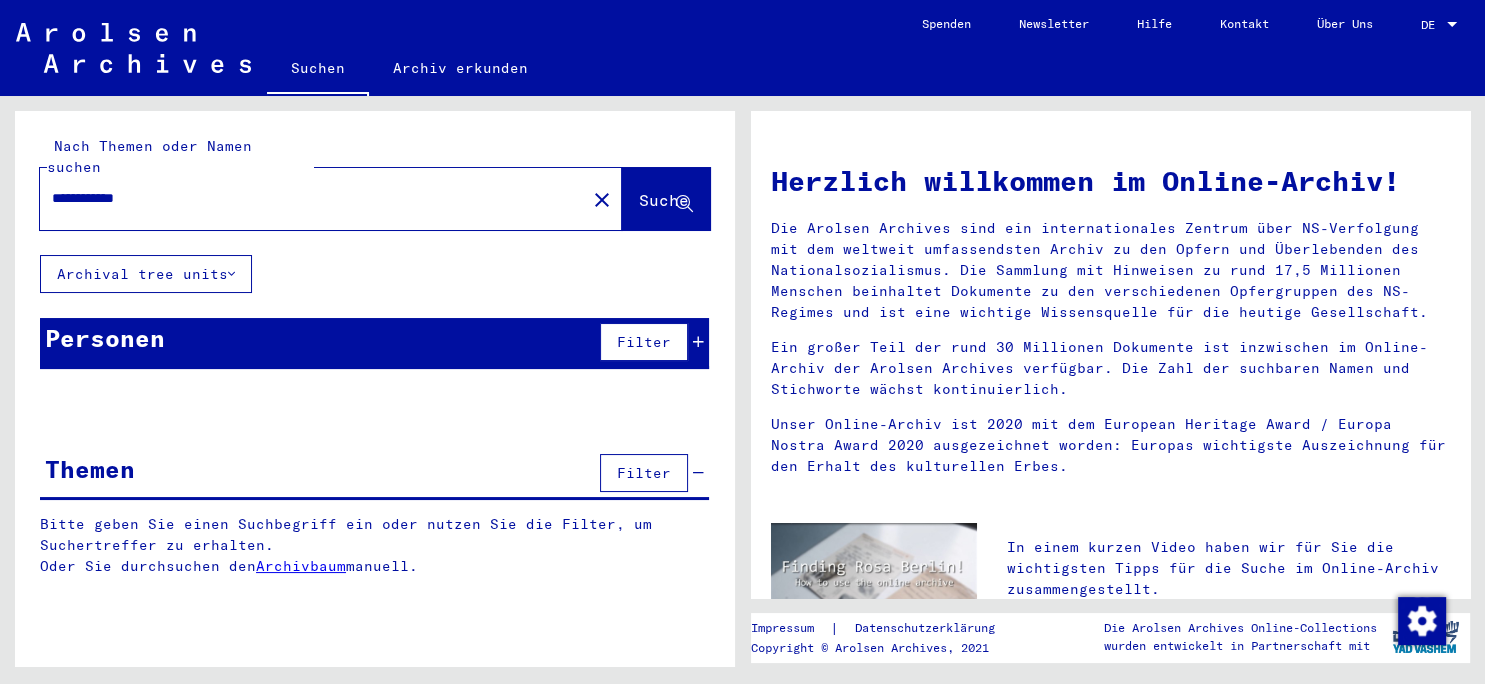 type on "**********" 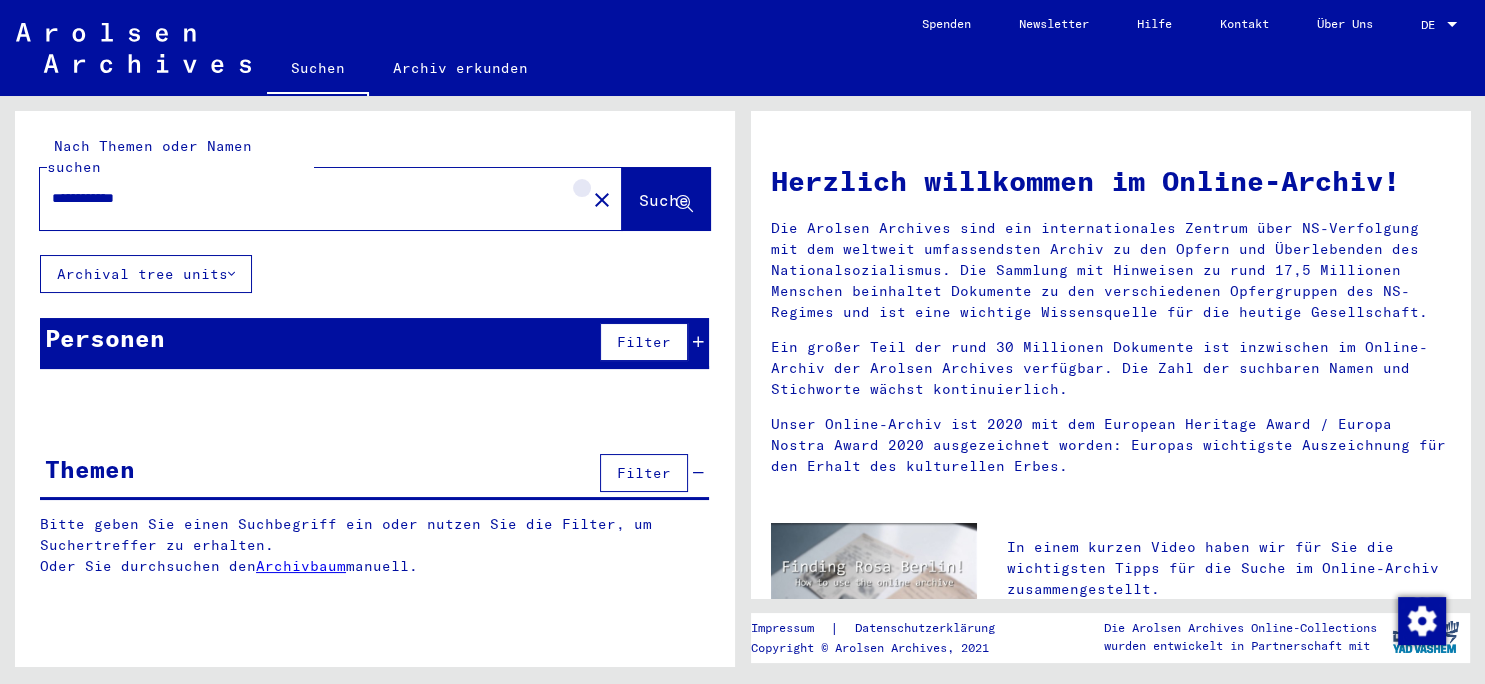 click on "close" 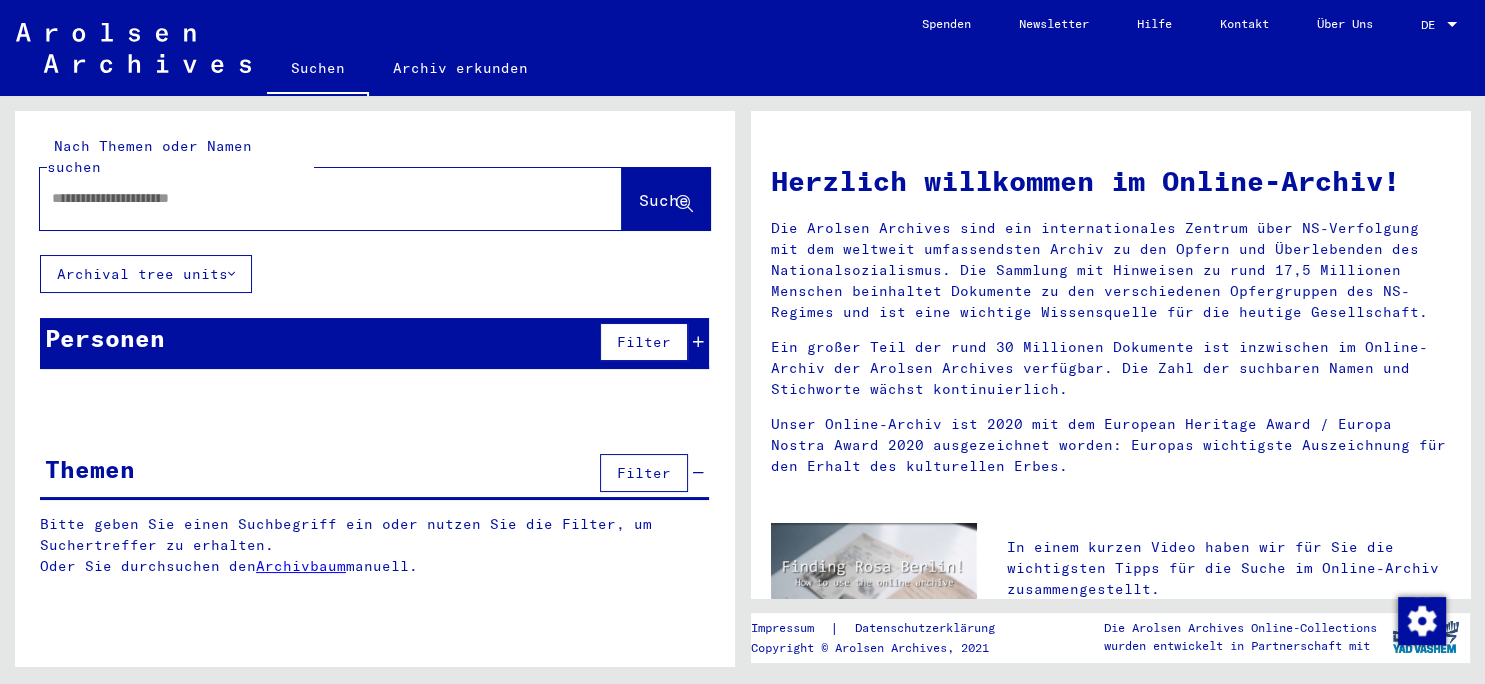 click at bounding box center (307, 198) 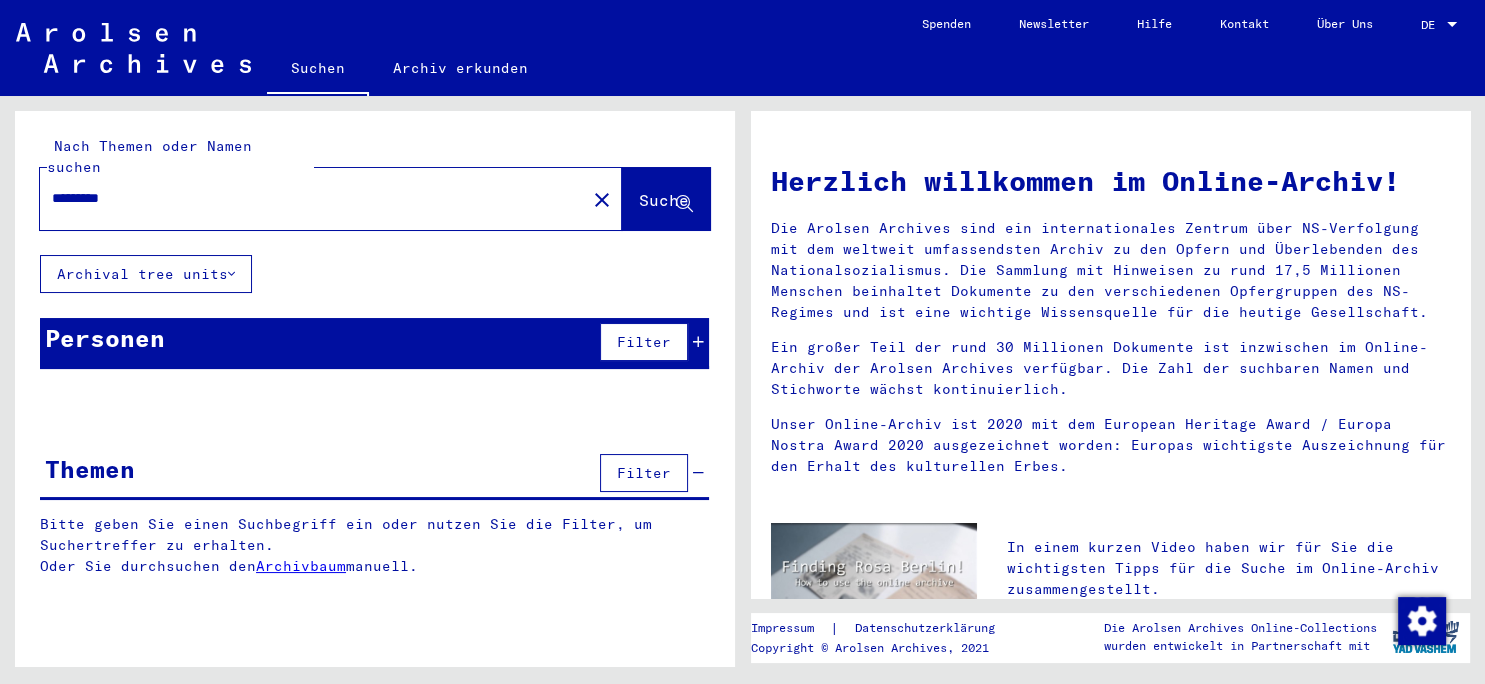 type on "*********" 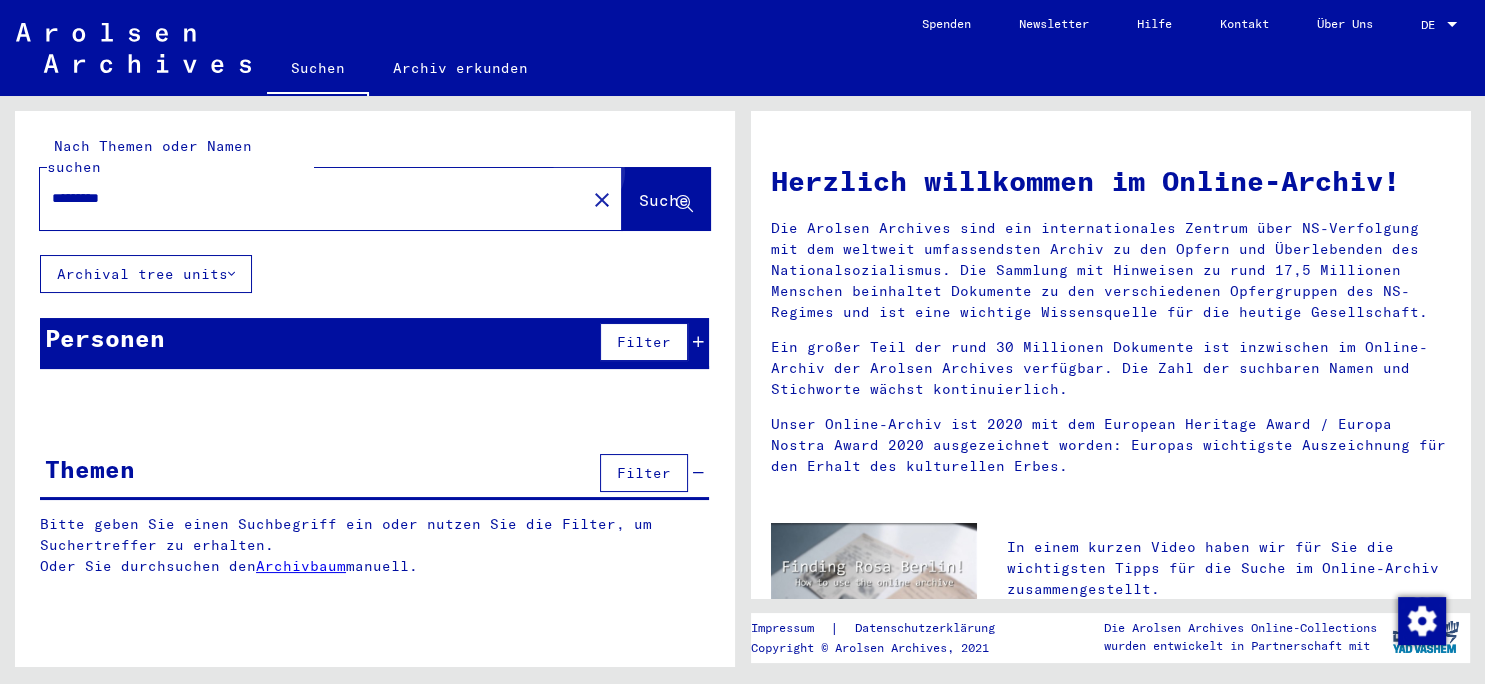 click on "Suche" 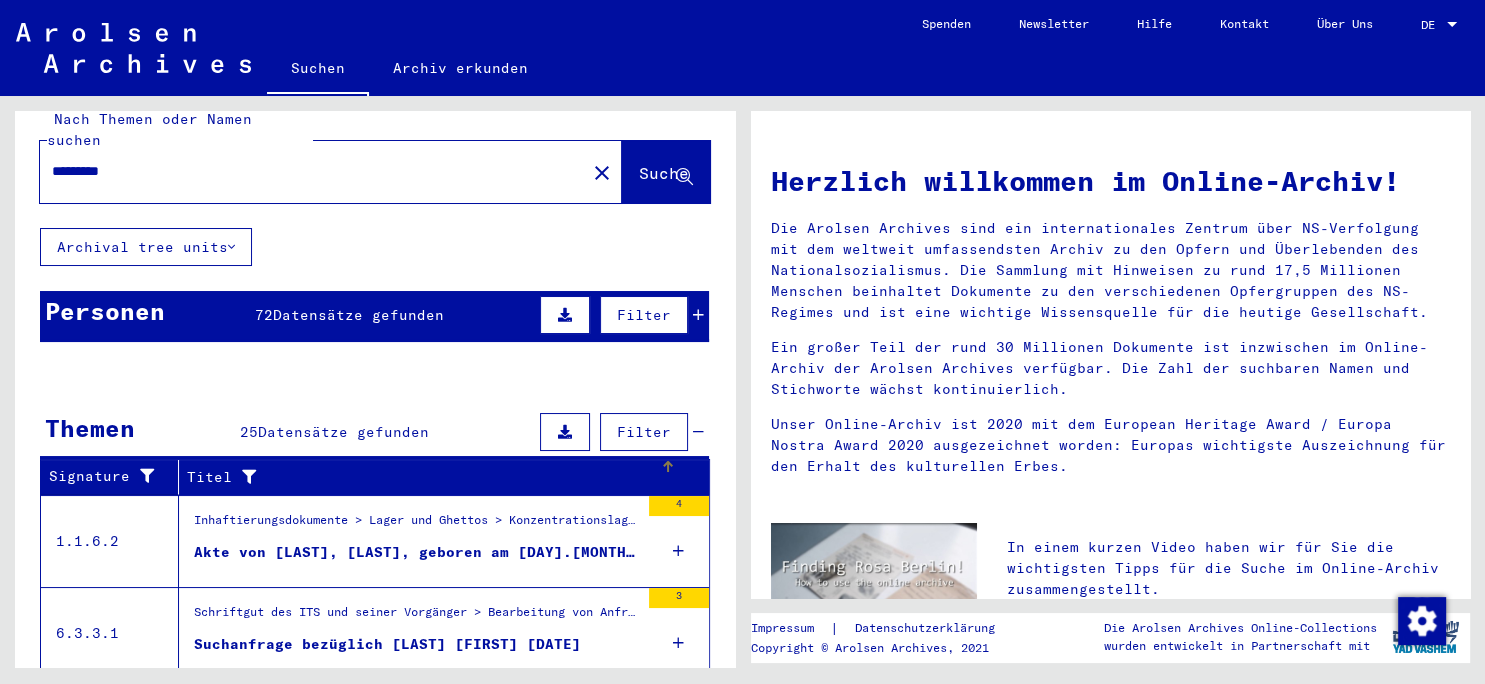 scroll, scrollTop: 0, scrollLeft: 0, axis: both 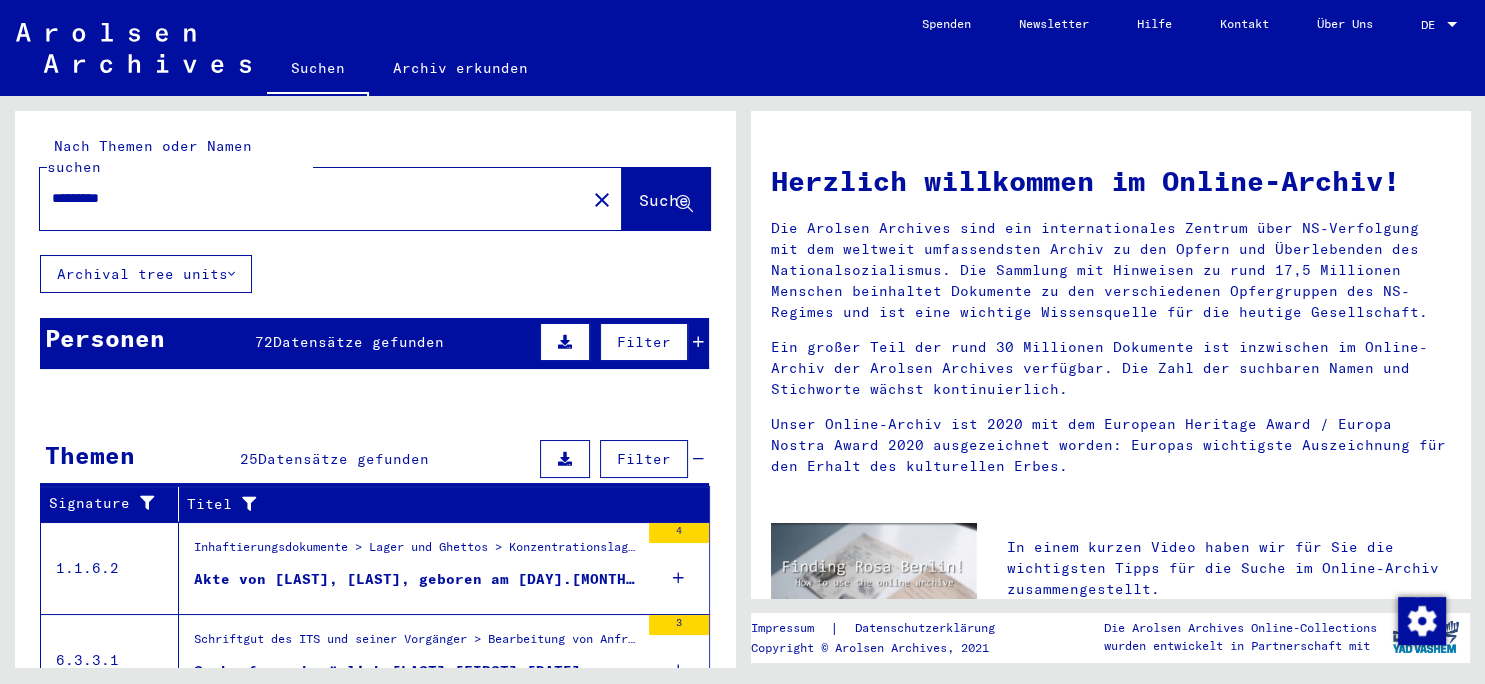 click on "Datensätze gefunden" at bounding box center [358, 342] 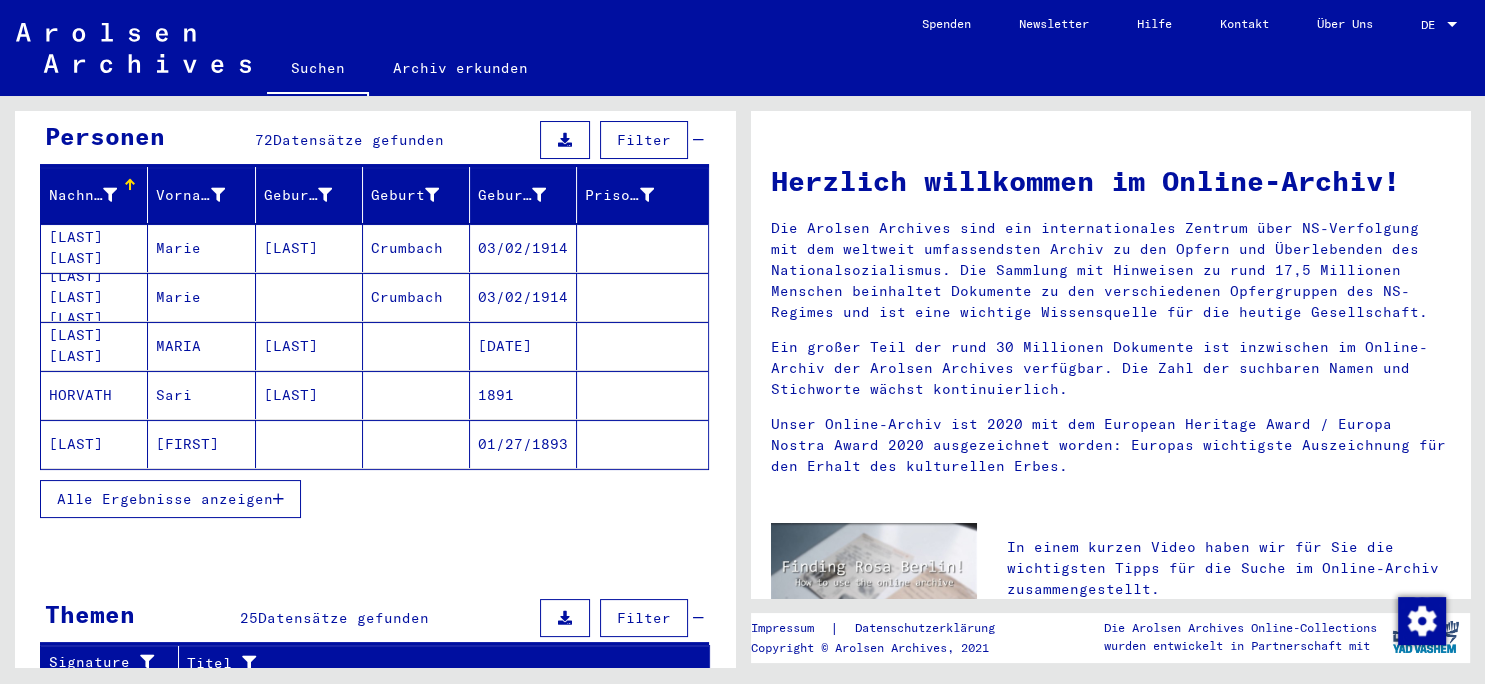 scroll, scrollTop: 221, scrollLeft: 0, axis: vertical 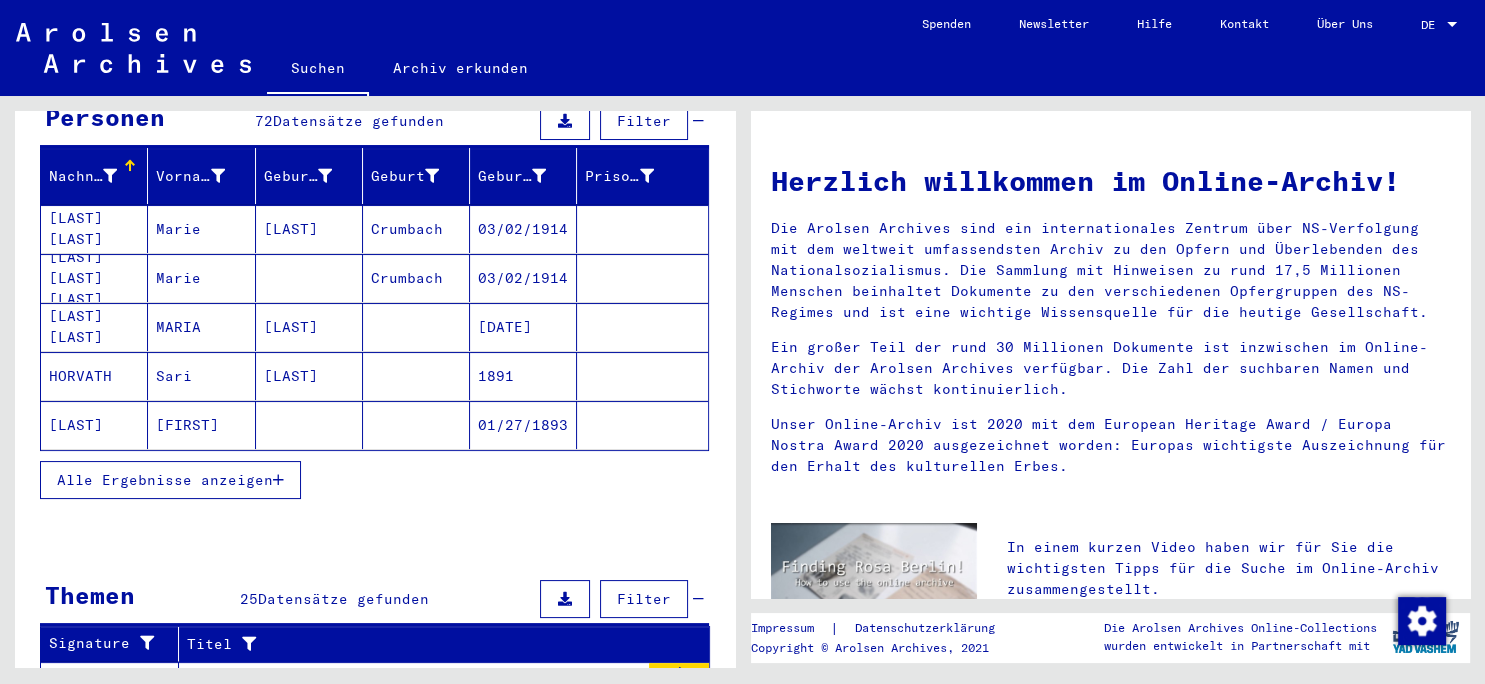 click on "Alle Ergebnisse anzeigen" at bounding box center (165, 480) 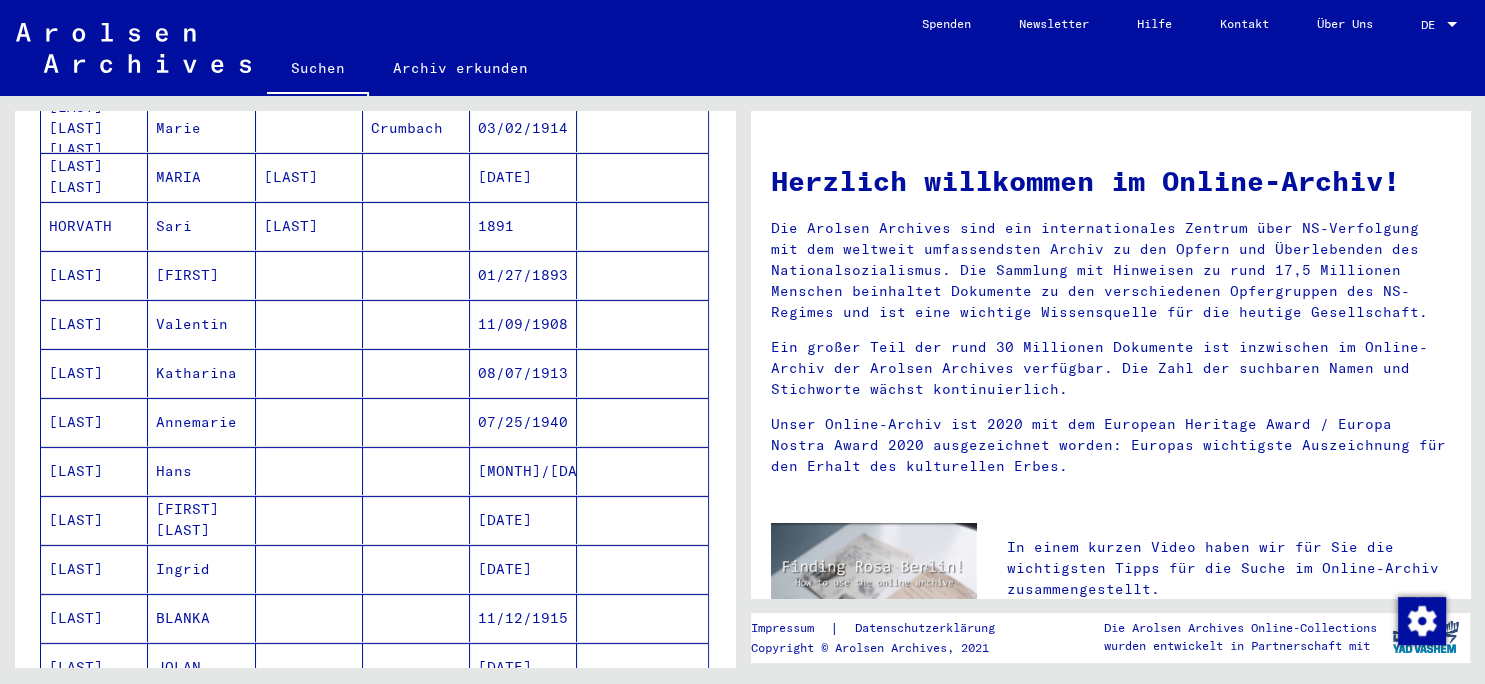 scroll, scrollTop: 442, scrollLeft: 0, axis: vertical 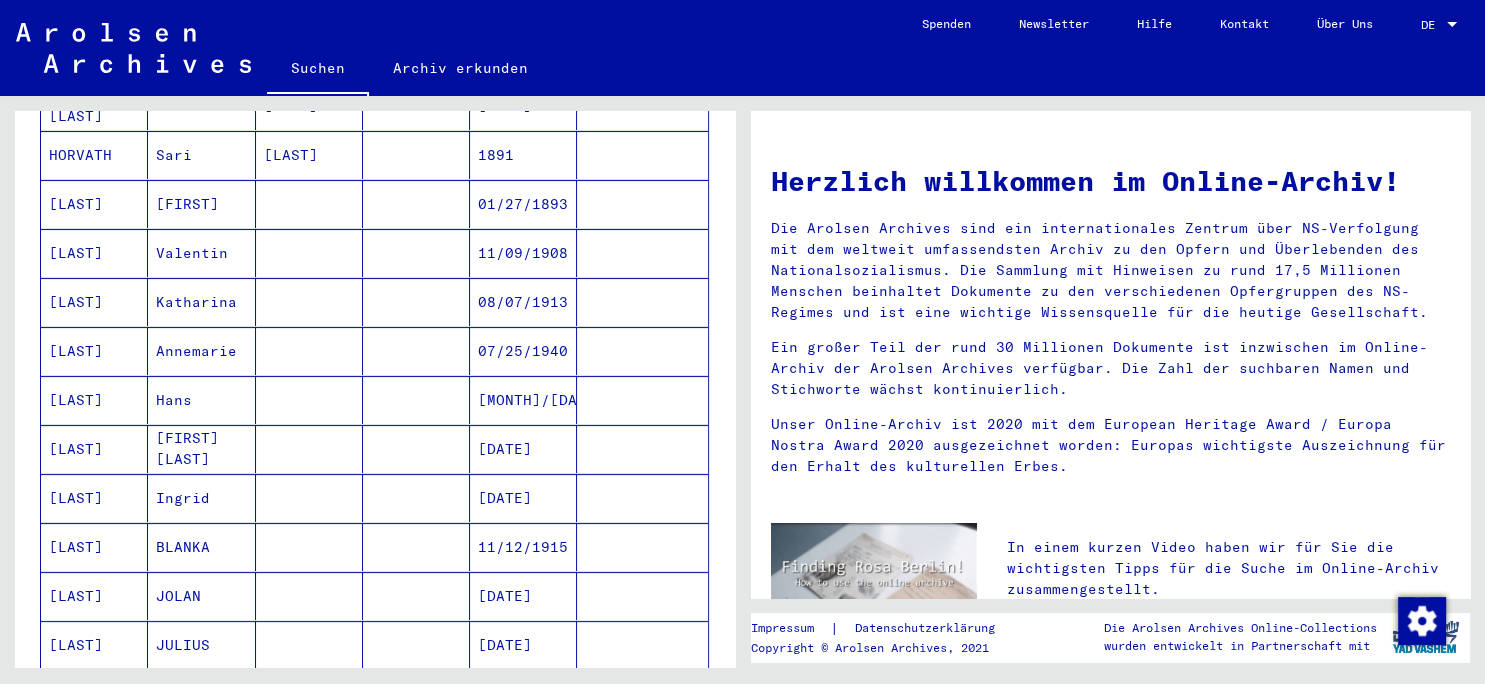 click on "Hans" at bounding box center (201, 449) 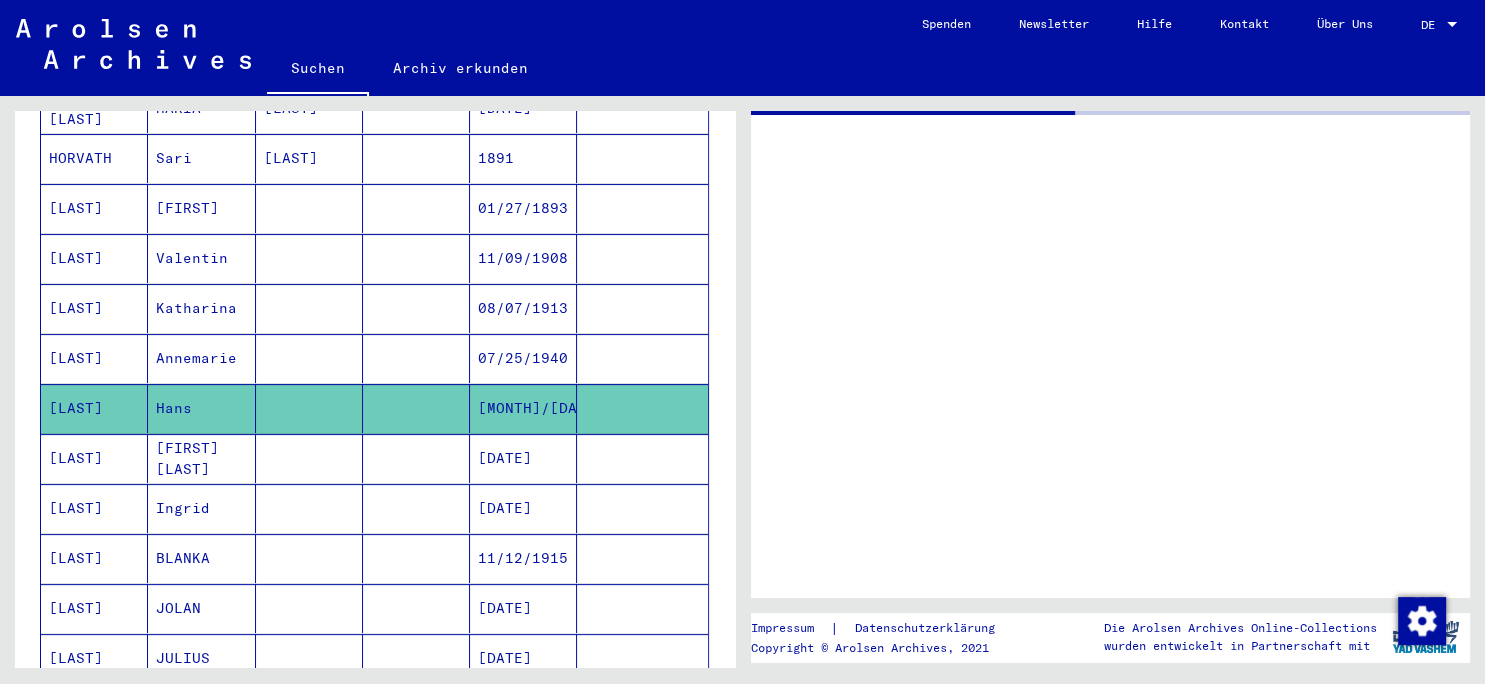 scroll, scrollTop: 444, scrollLeft: 0, axis: vertical 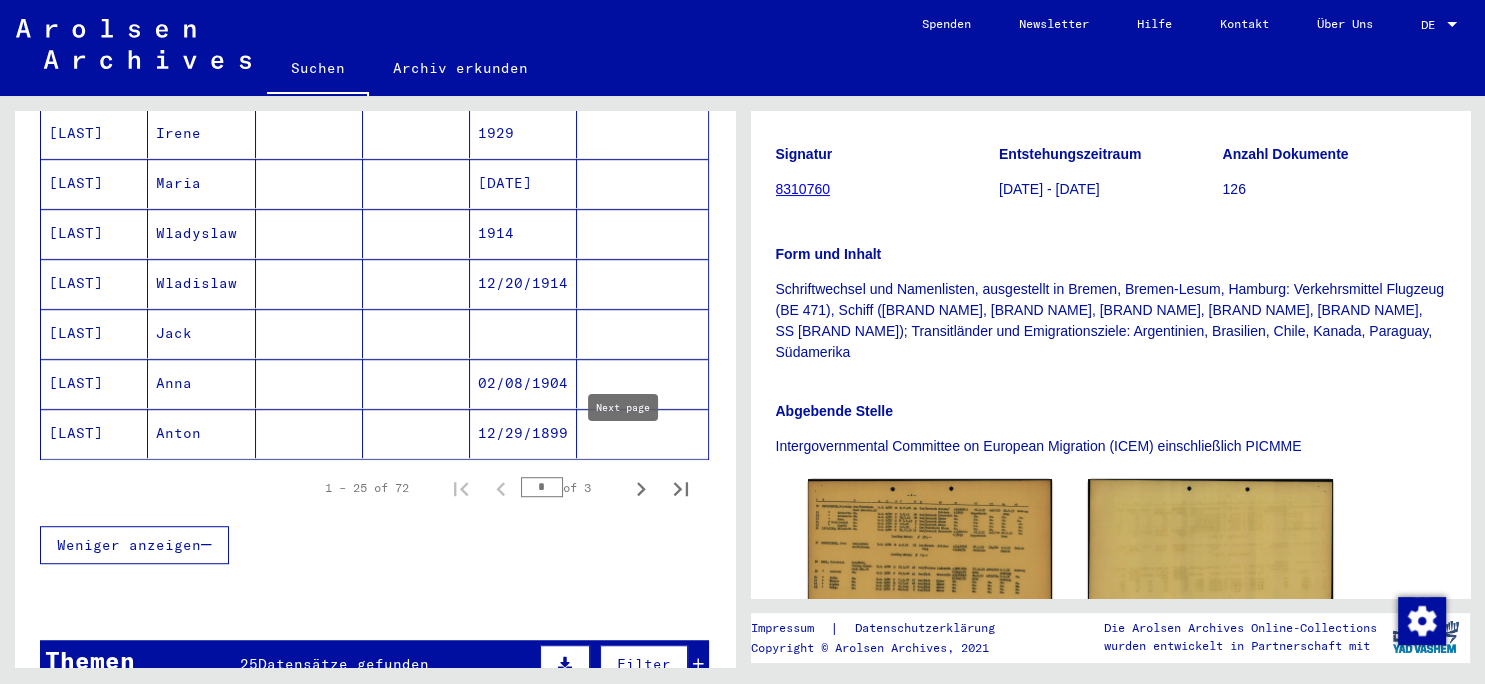 click 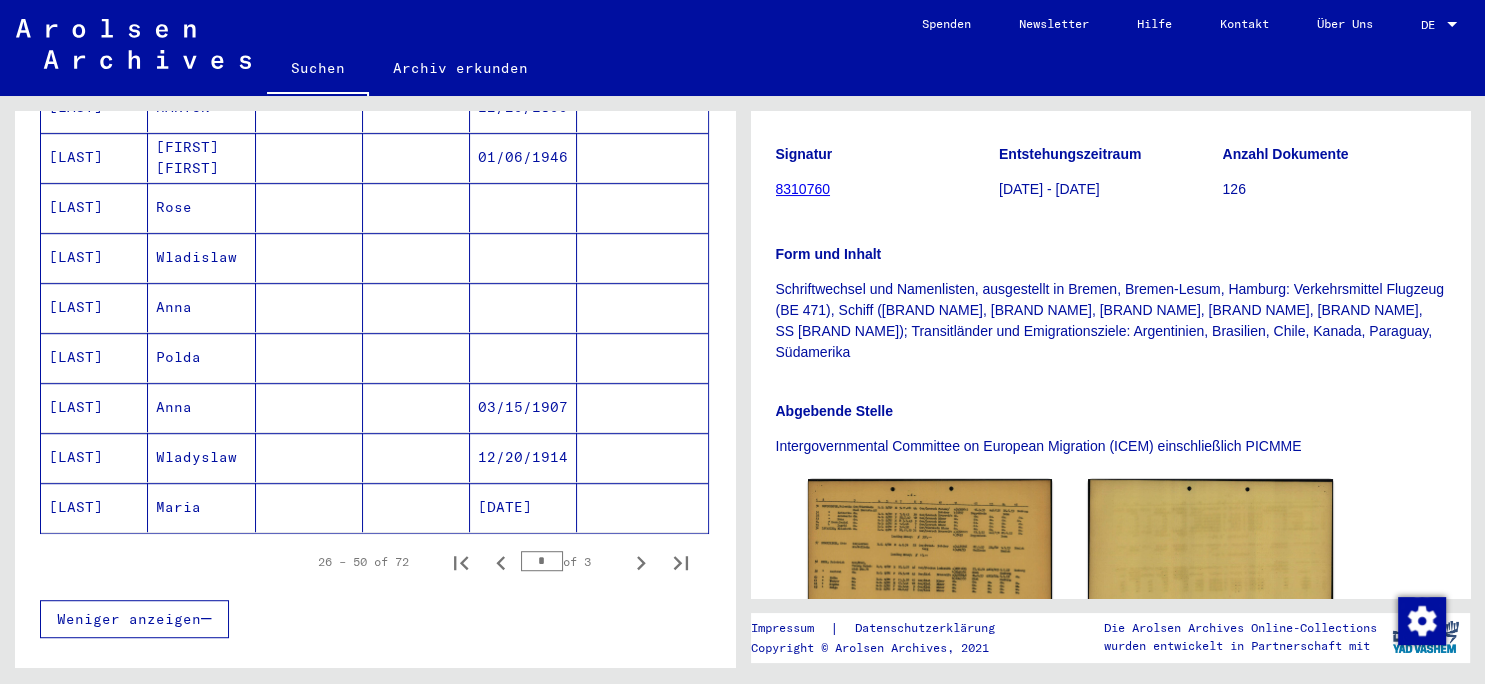scroll, scrollTop: 1193, scrollLeft: 0, axis: vertical 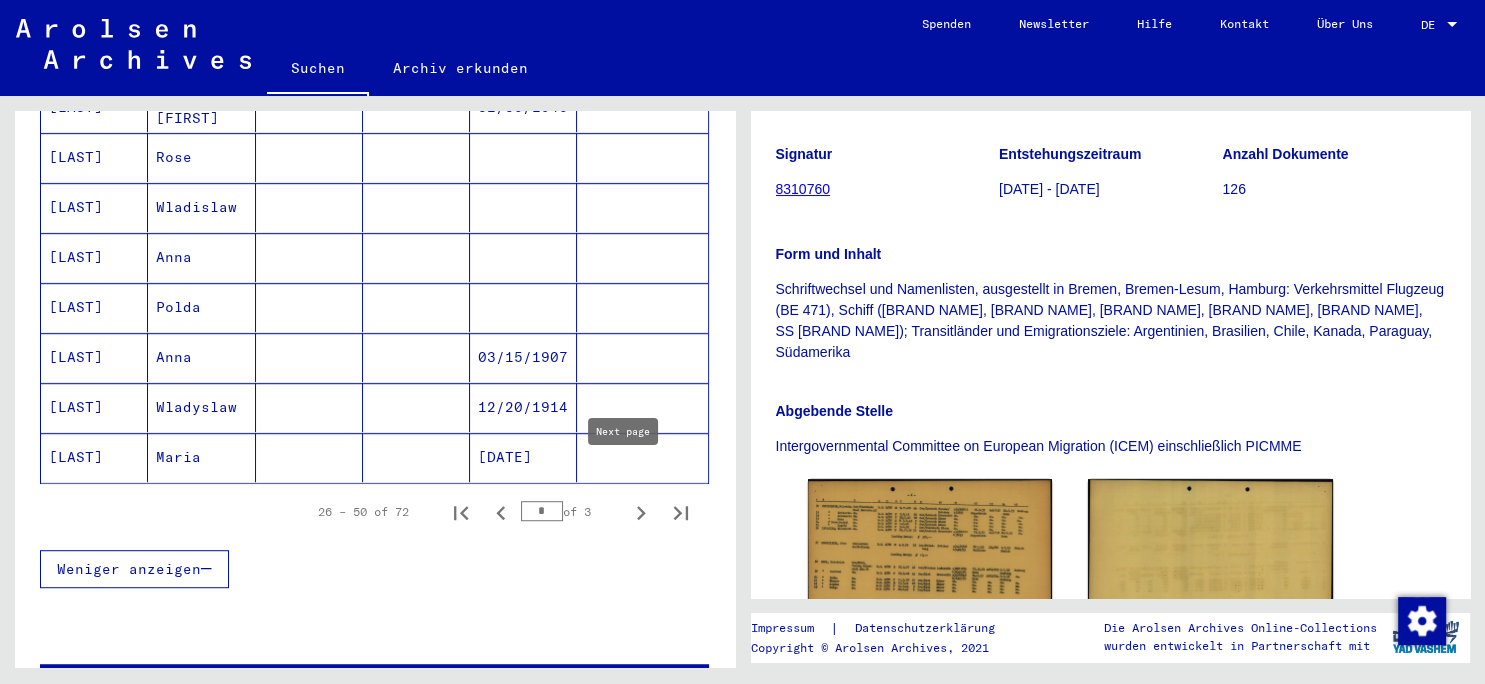 click 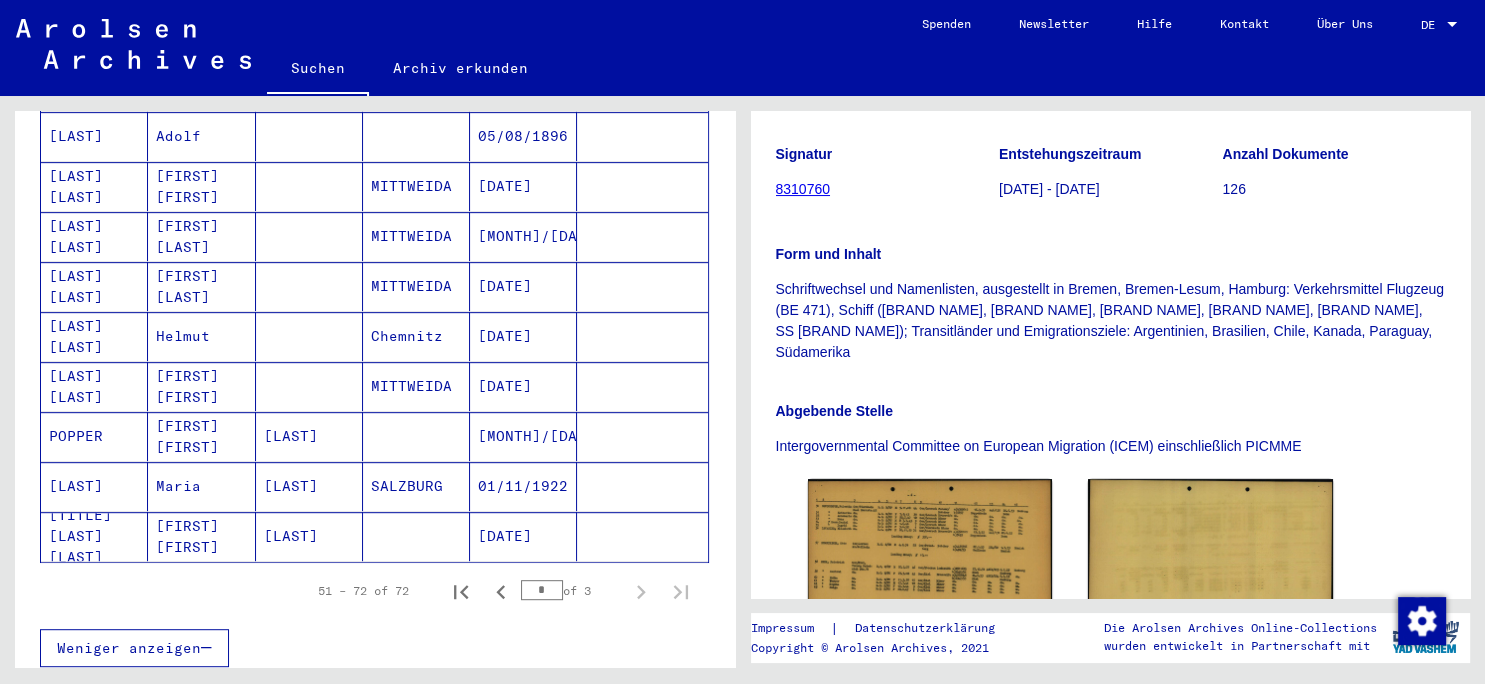 scroll, scrollTop: 968, scrollLeft: 0, axis: vertical 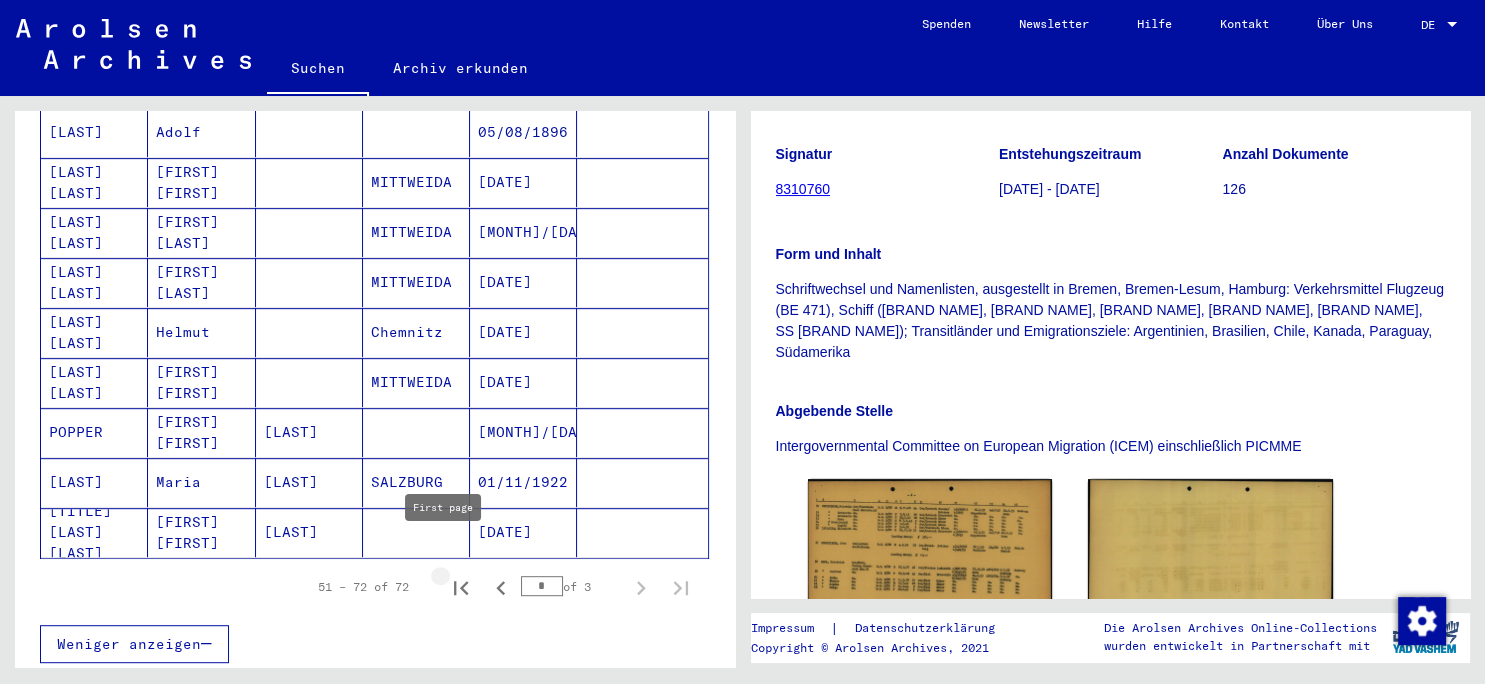click 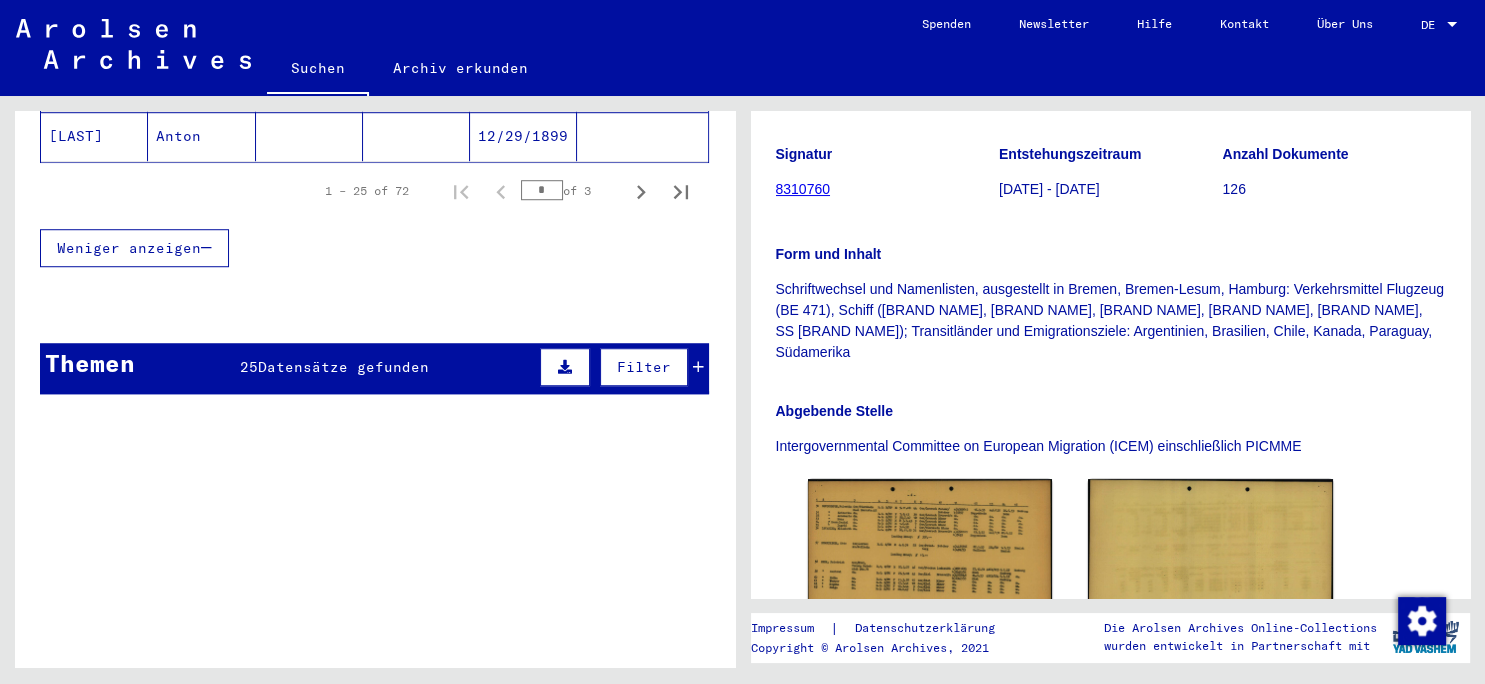 scroll, scrollTop: 1520, scrollLeft: 0, axis: vertical 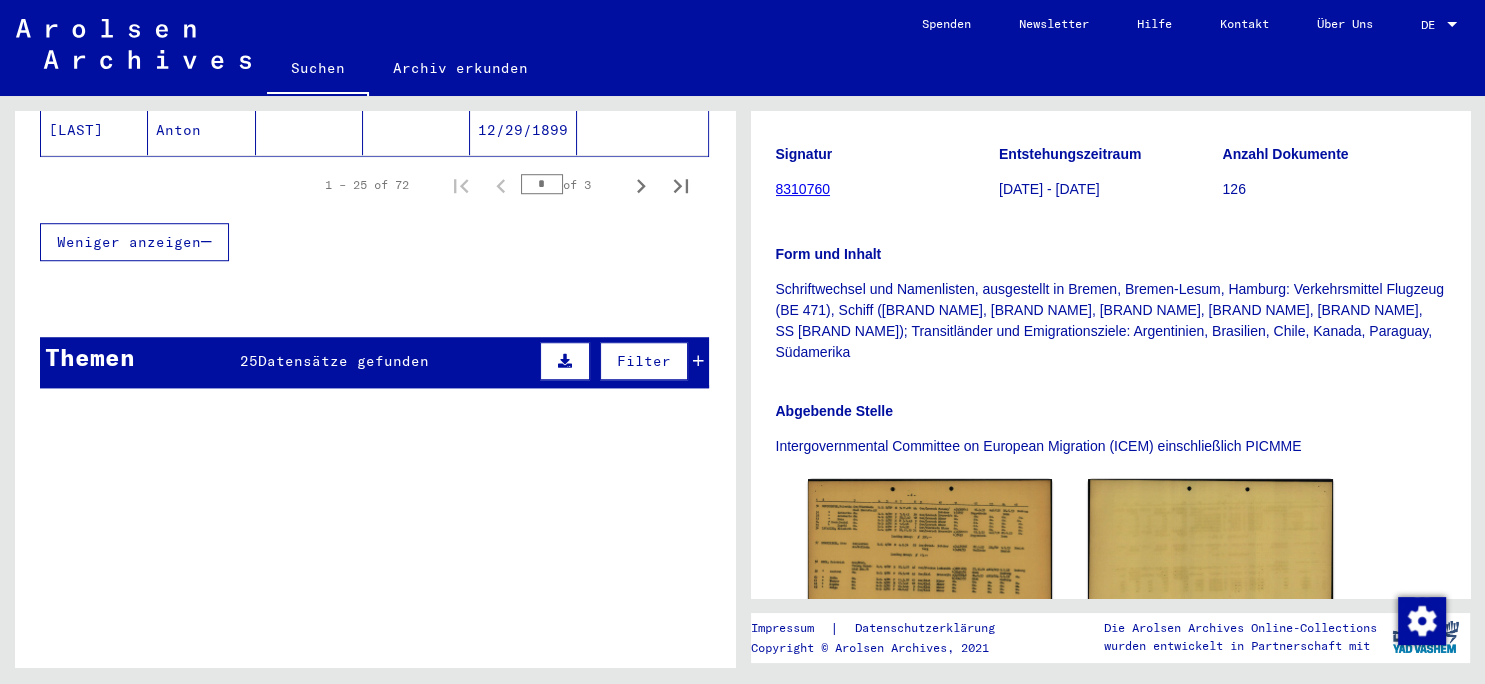 click on "Datensätze gefunden" at bounding box center (343, 361) 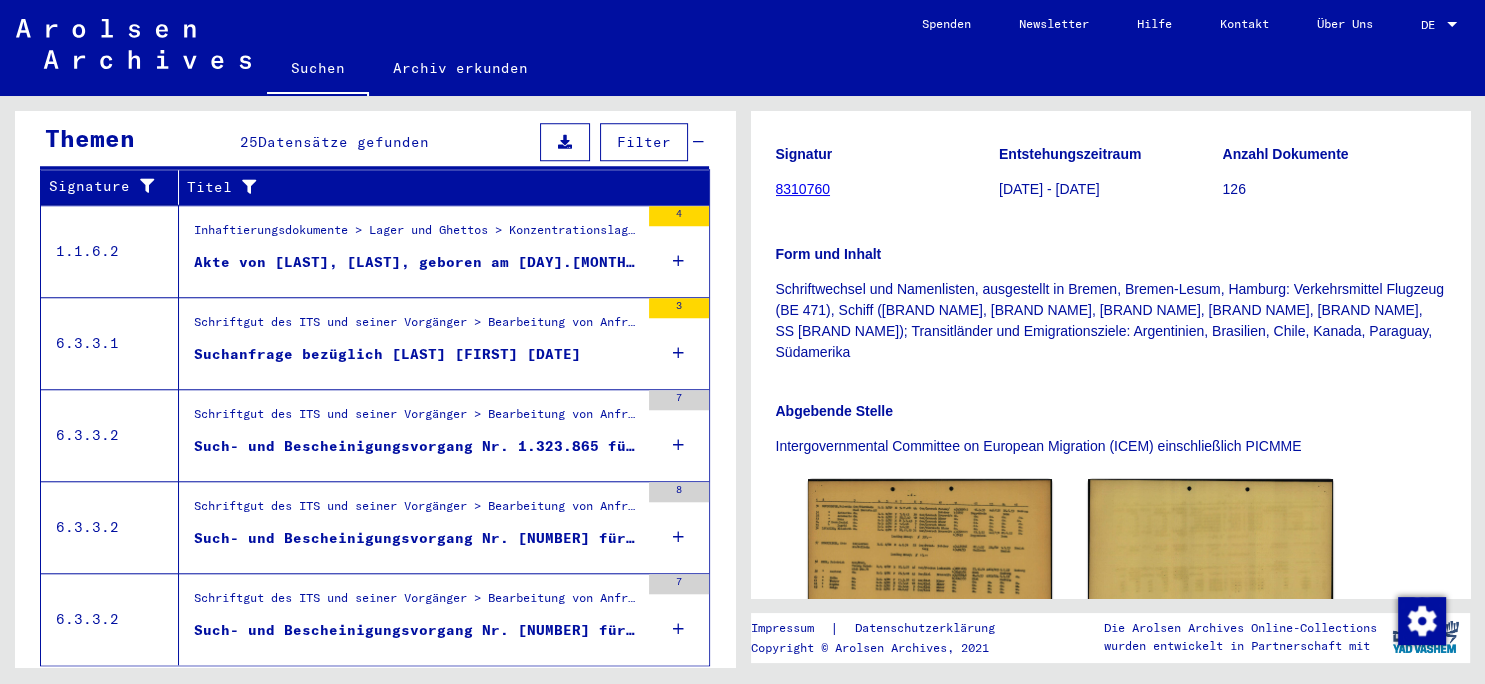 scroll, scrollTop: 1760, scrollLeft: 0, axis: vertical 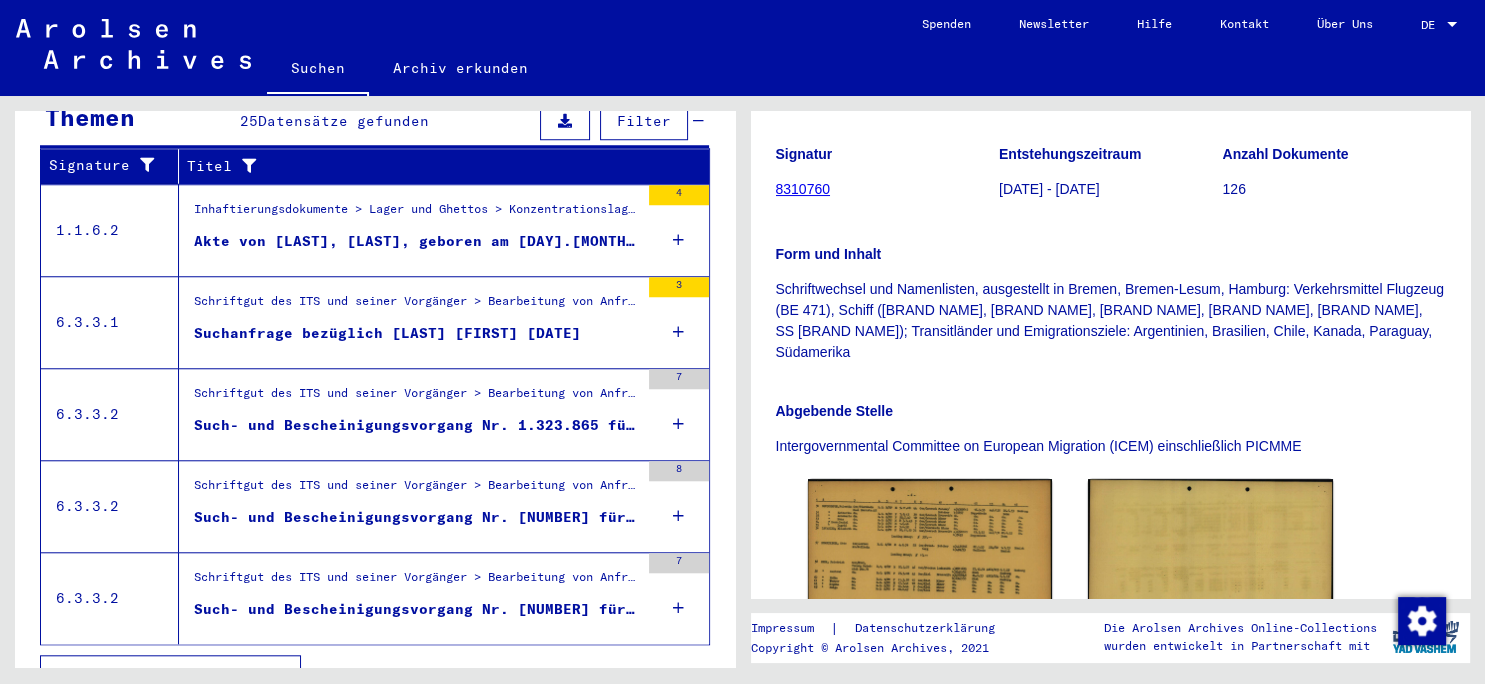 click on "Such- und Bescheinigungsvorgang Nr. [NUMBER] für [LAST], [FIRST] geboren [DATE]" at bounding box center [416, 609] 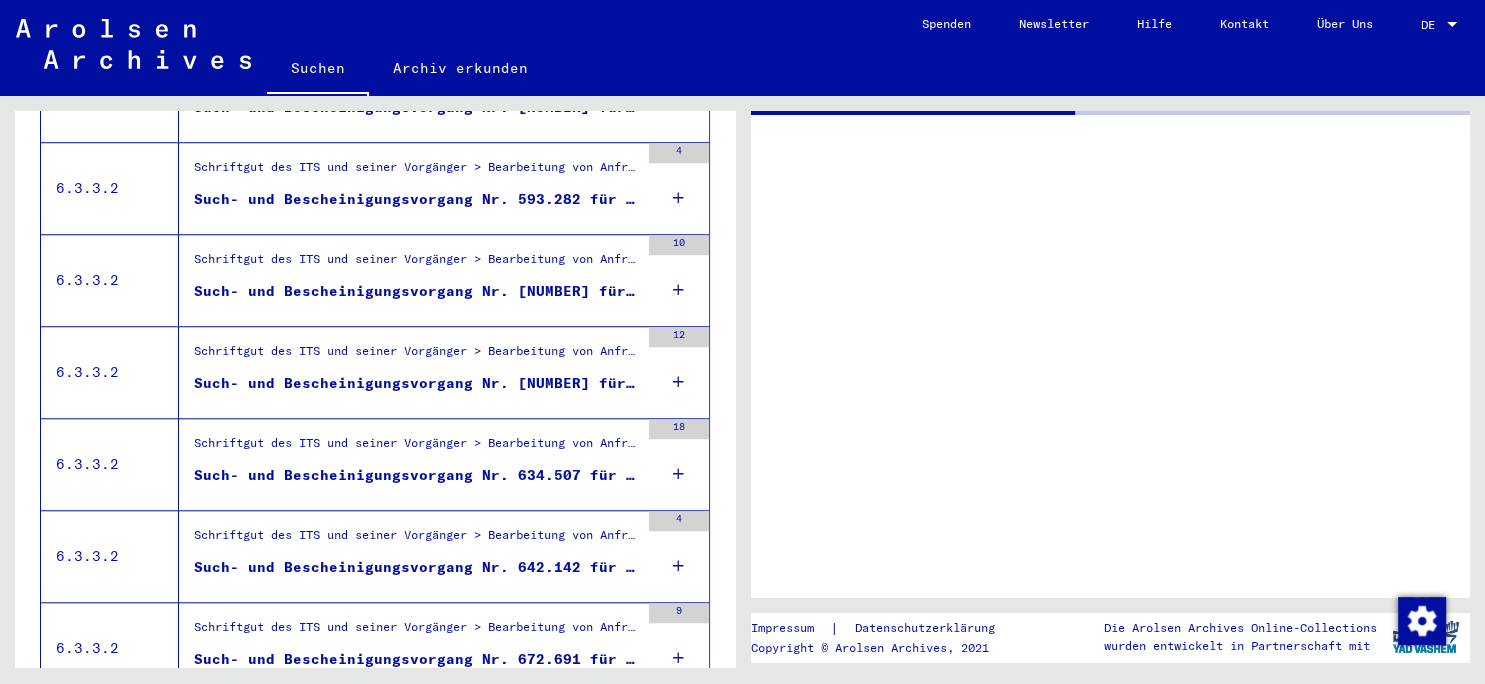 scroll, scrollTop: 0, scrollLeft: 0, axis: both 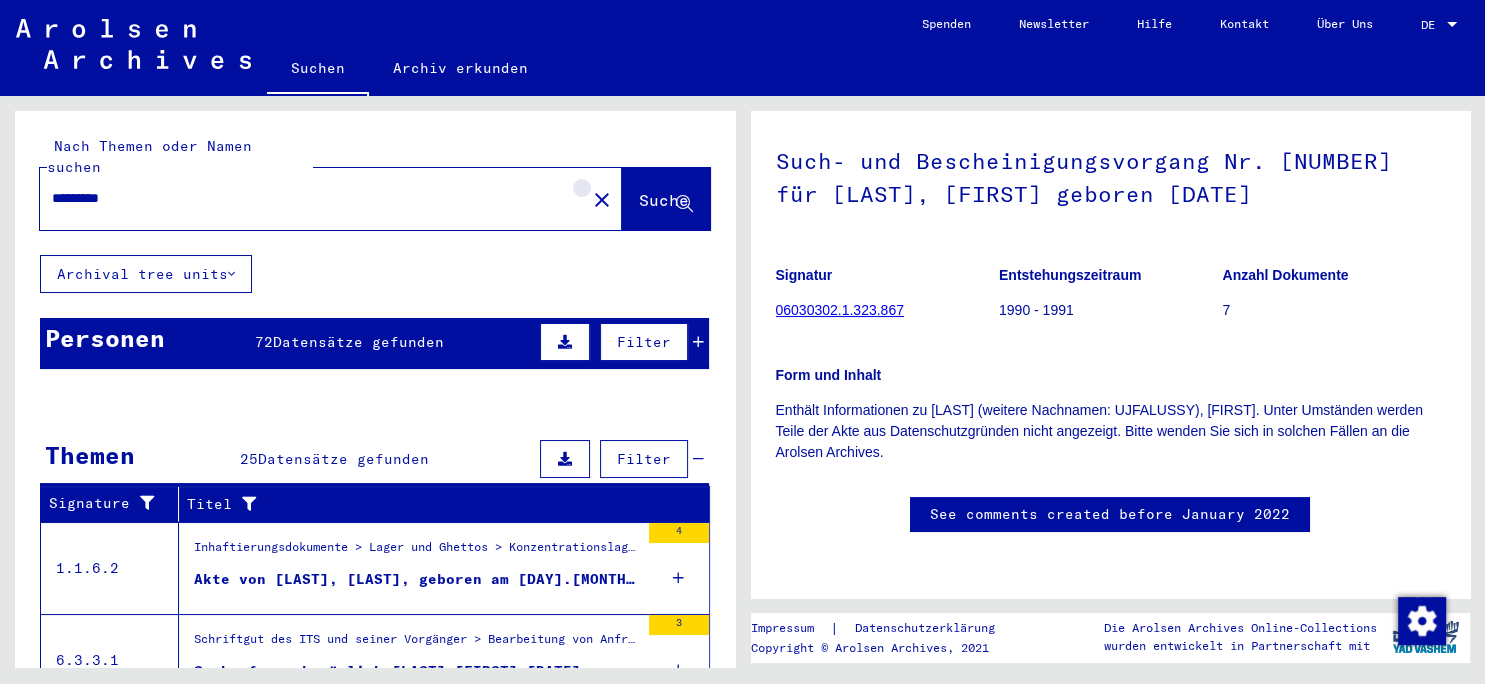 click on "close" 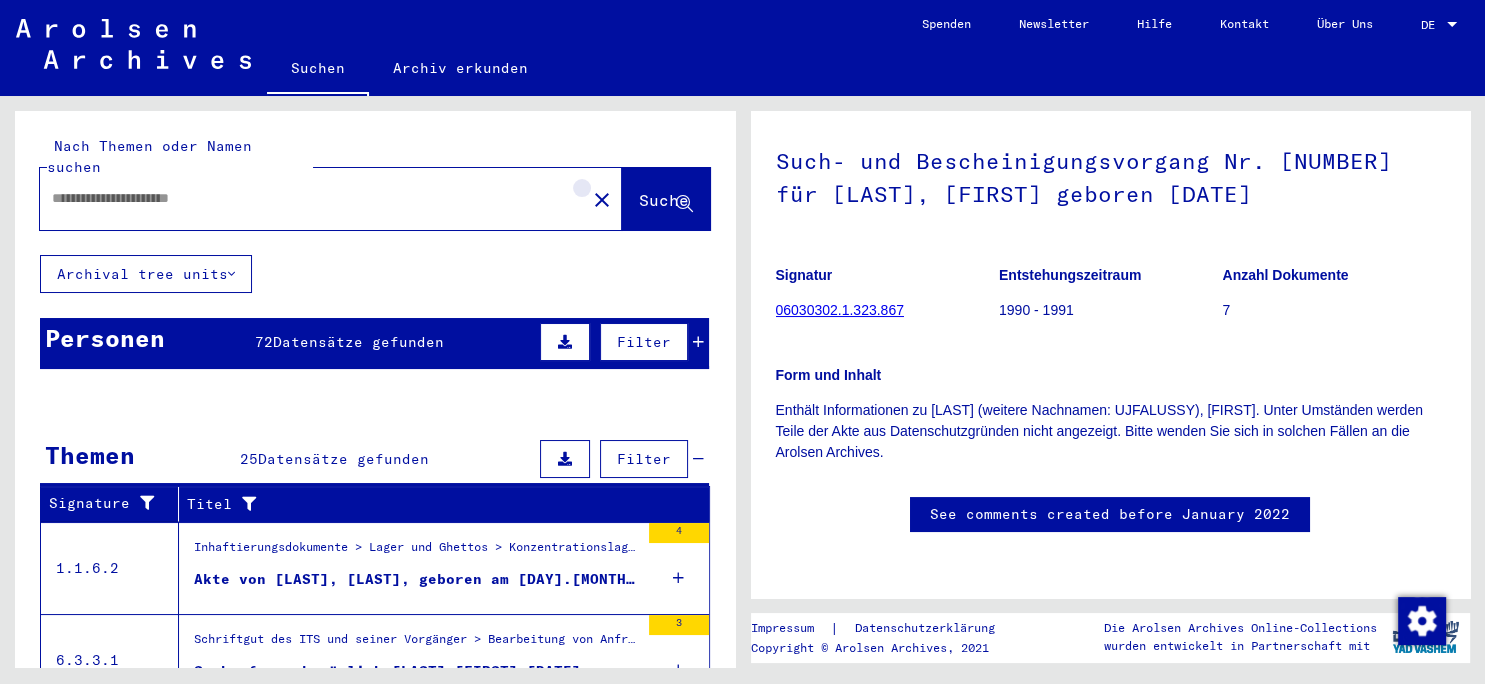 scroll, scrollTop: 0, scrollLeft: 0, axis: both 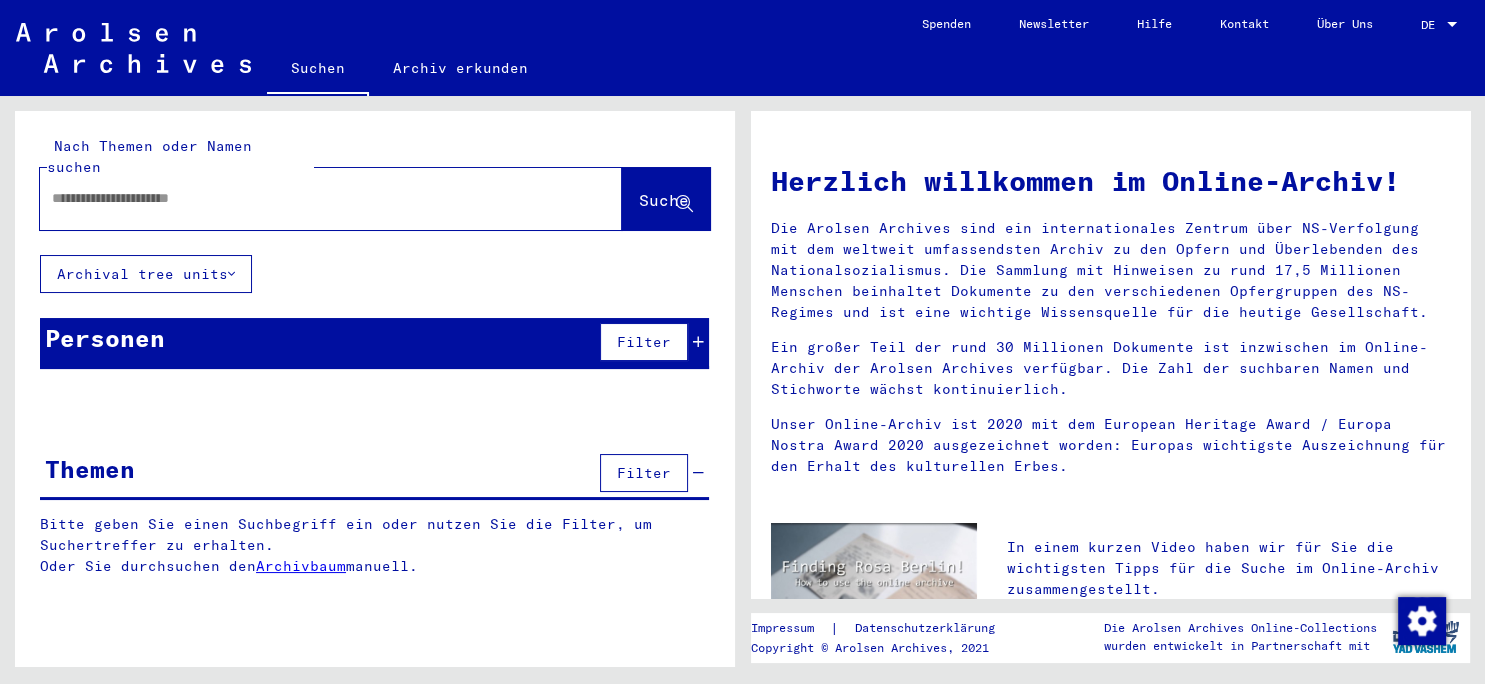 click at bounding box center (307, 198) 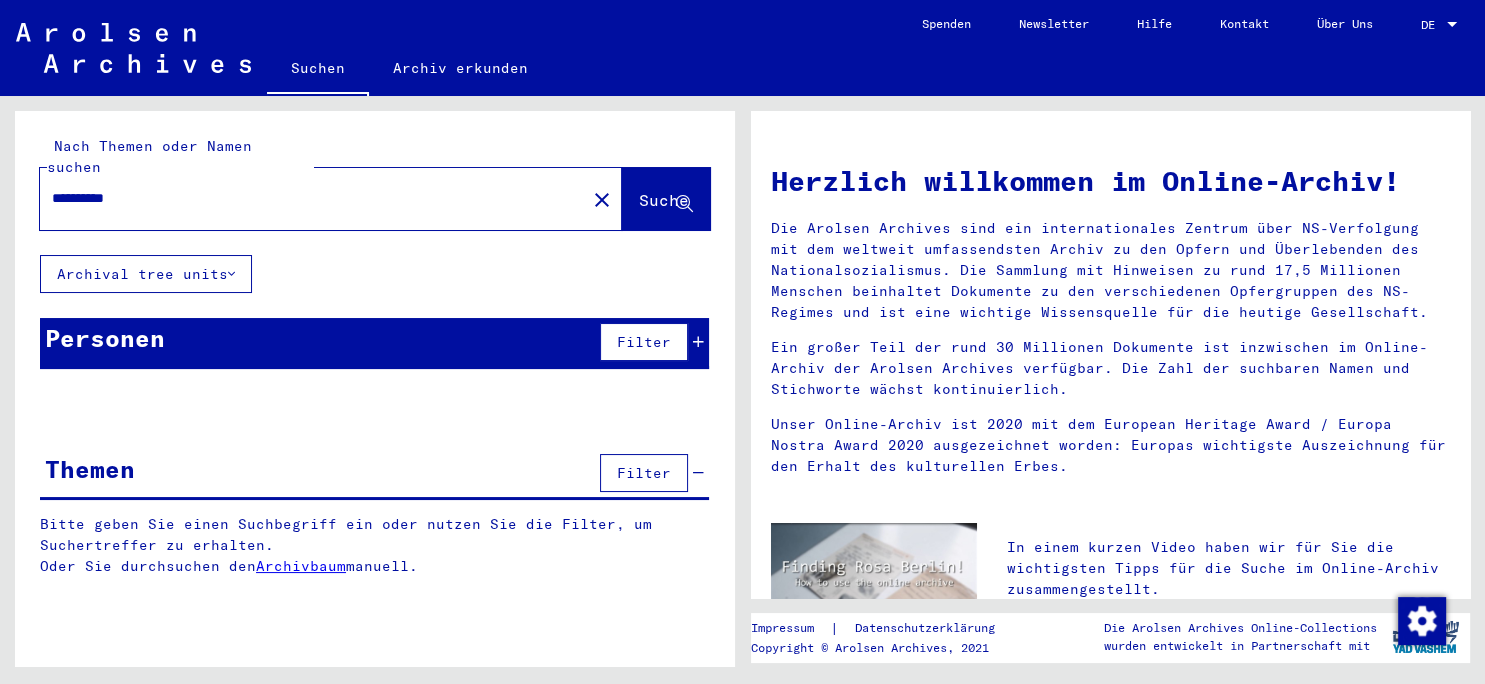 type on "**********" 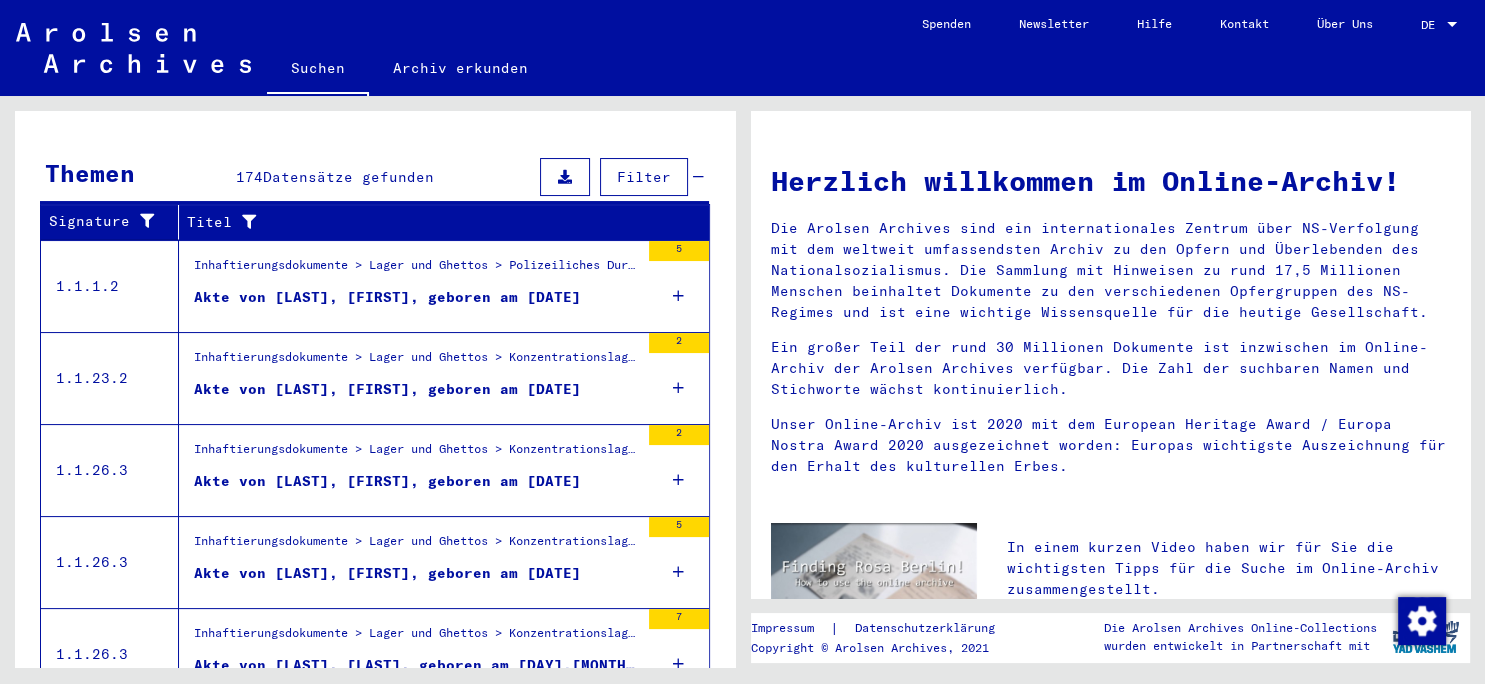 scroll, scrollTop: 349, scrollLeft: 0, axis: vertical 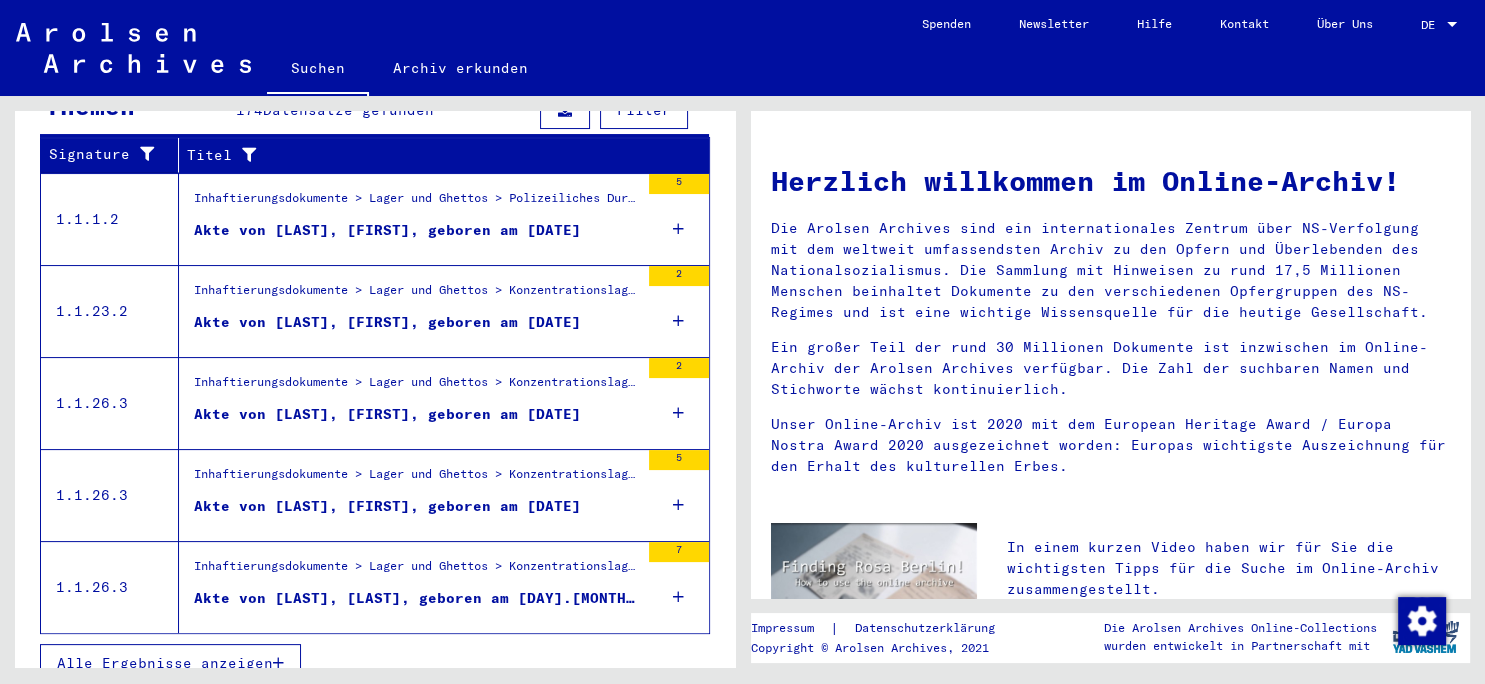 click on "Alle Ergebnisse anzeigen" at bounding box center (165, 663) 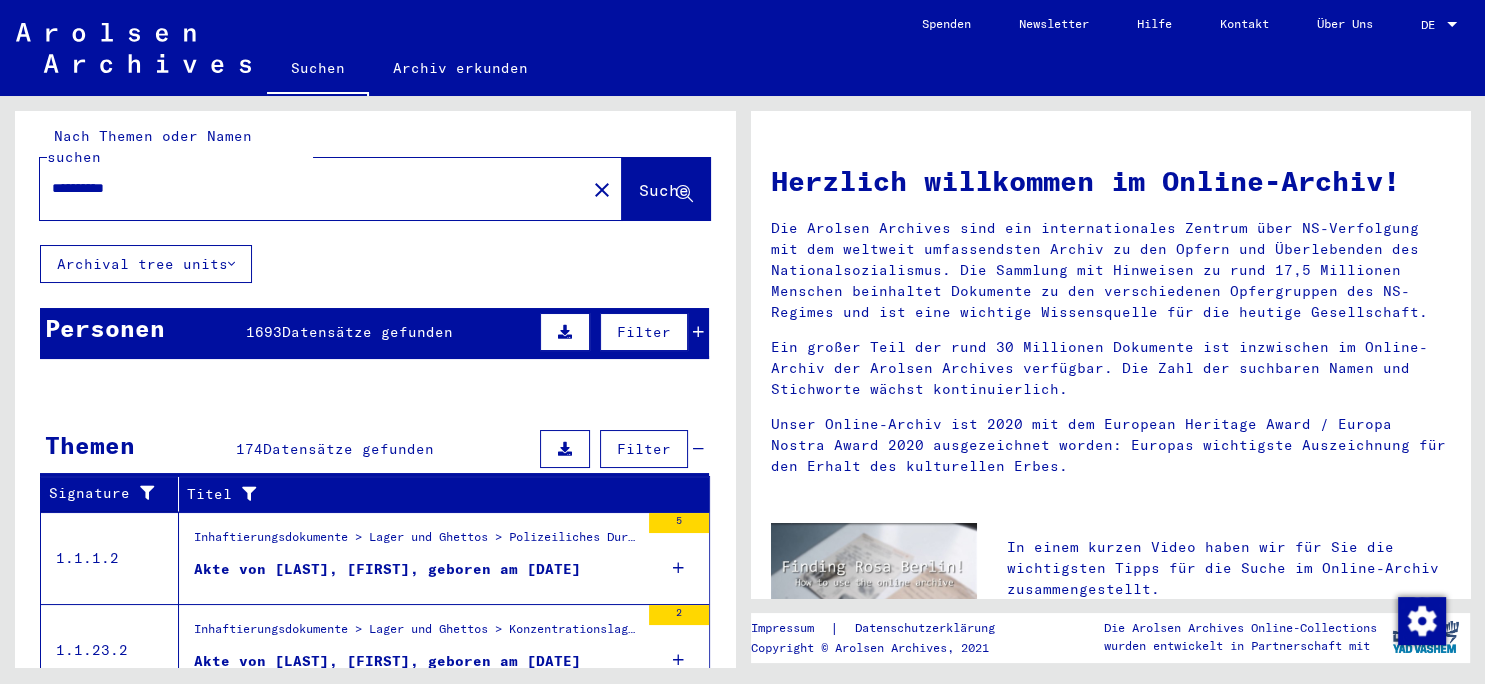 scroll, scrollTop: 0, scrollLeft: 0, axis: both 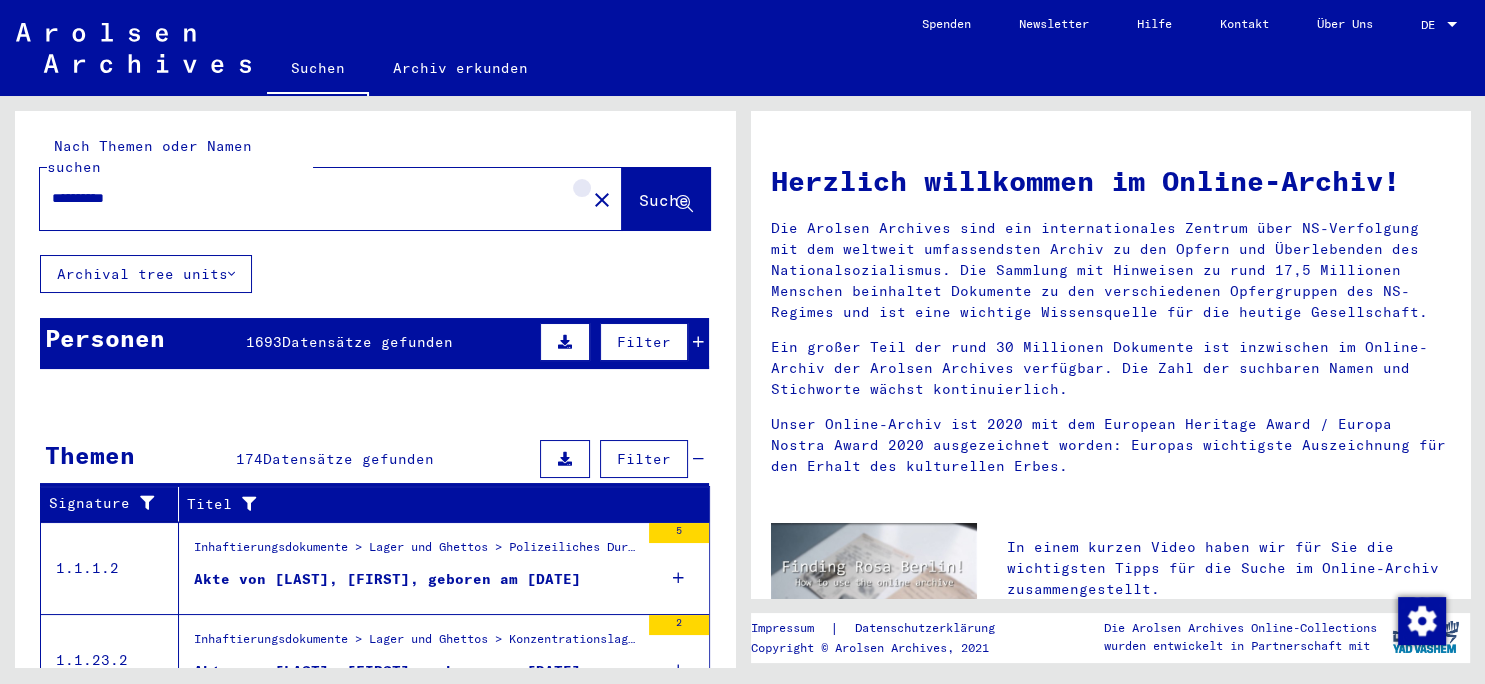 click on "close" 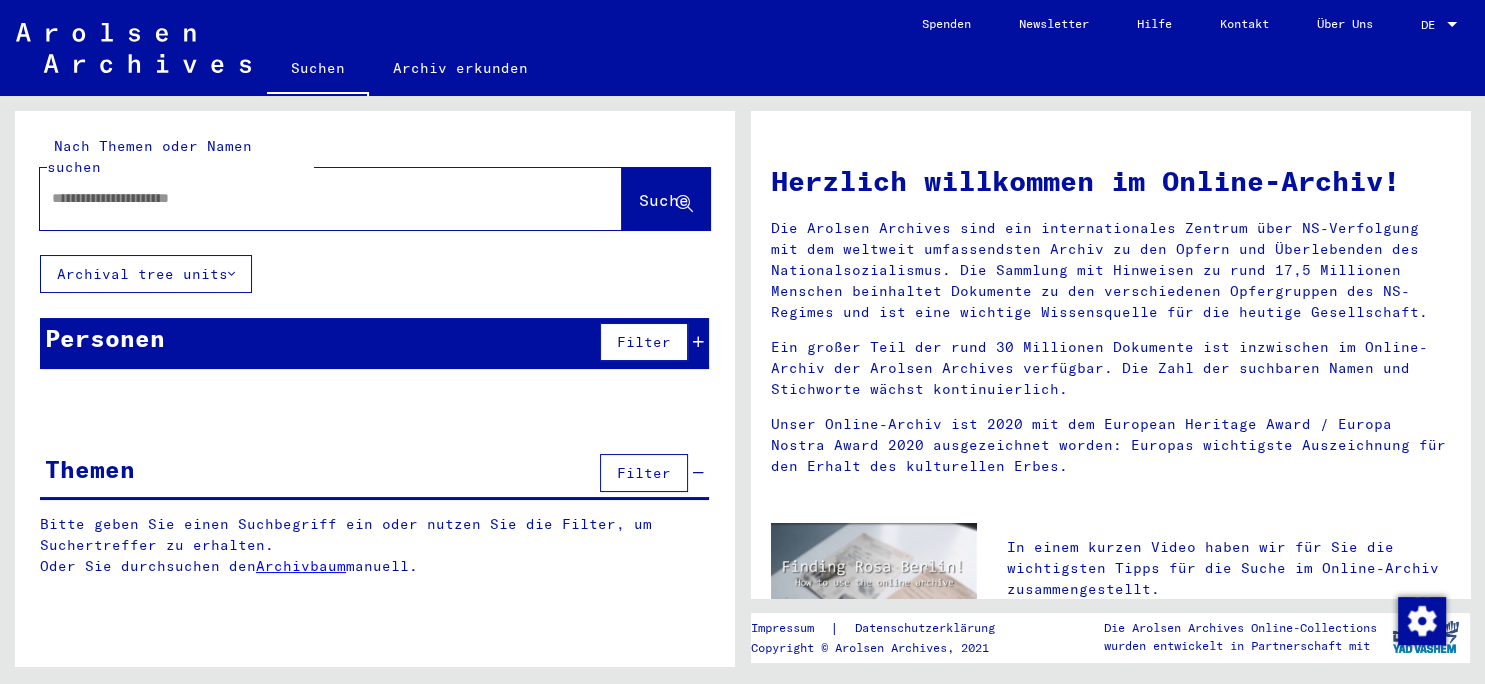 click at bounding box center [307, 198] 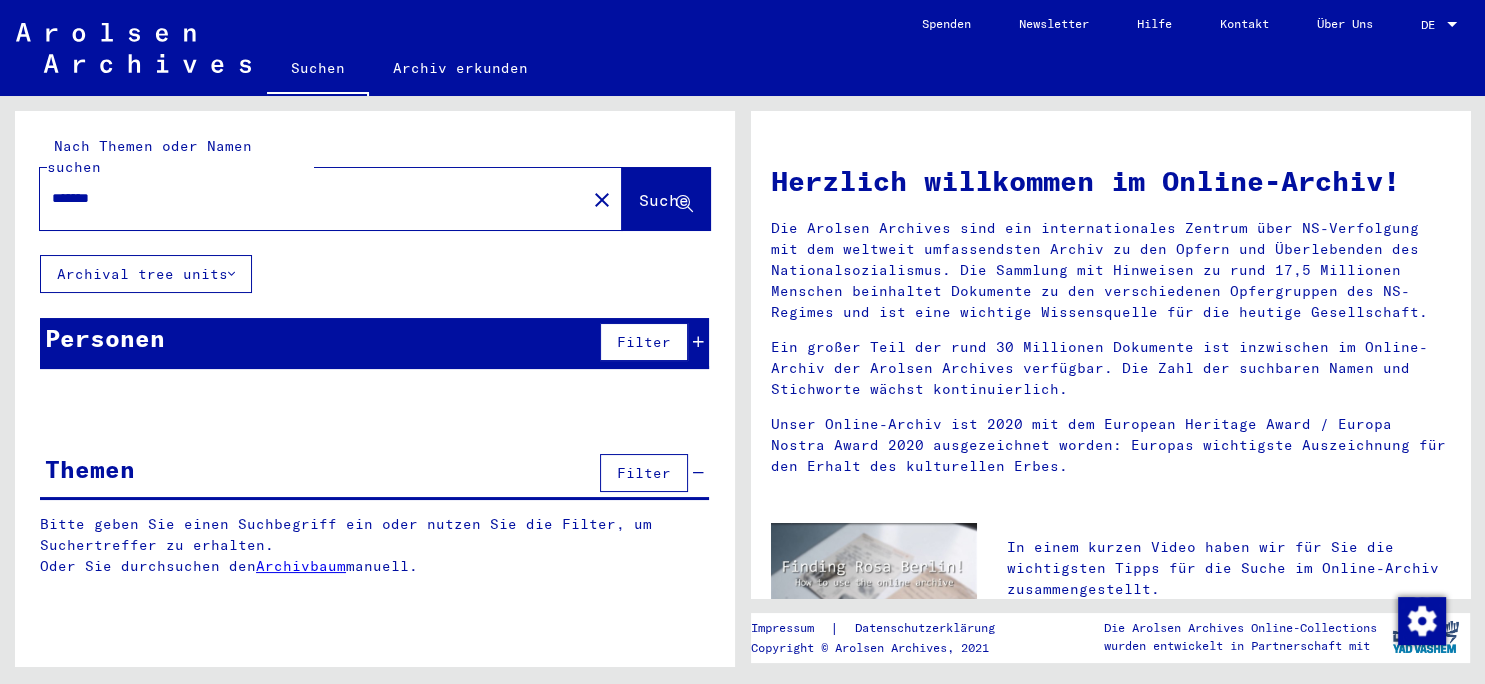 type on "*******" 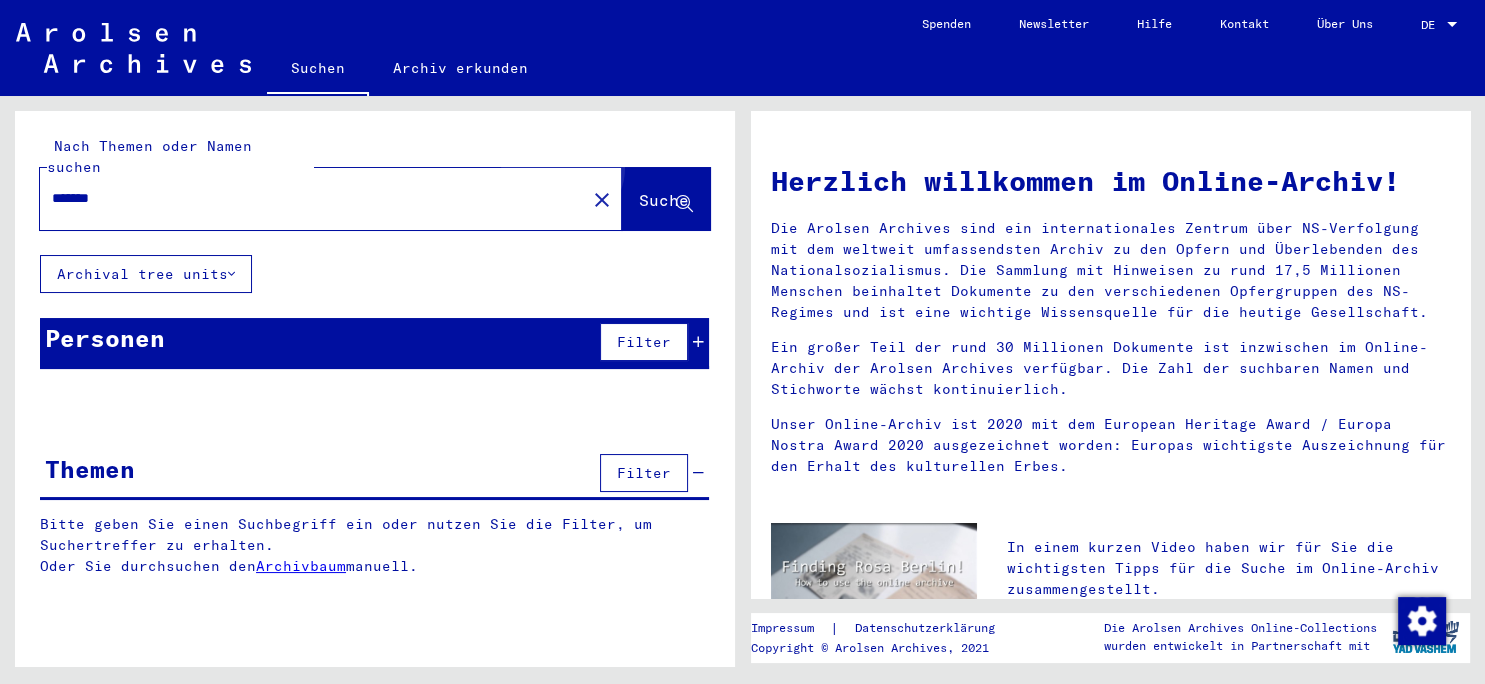 click on "Suche" 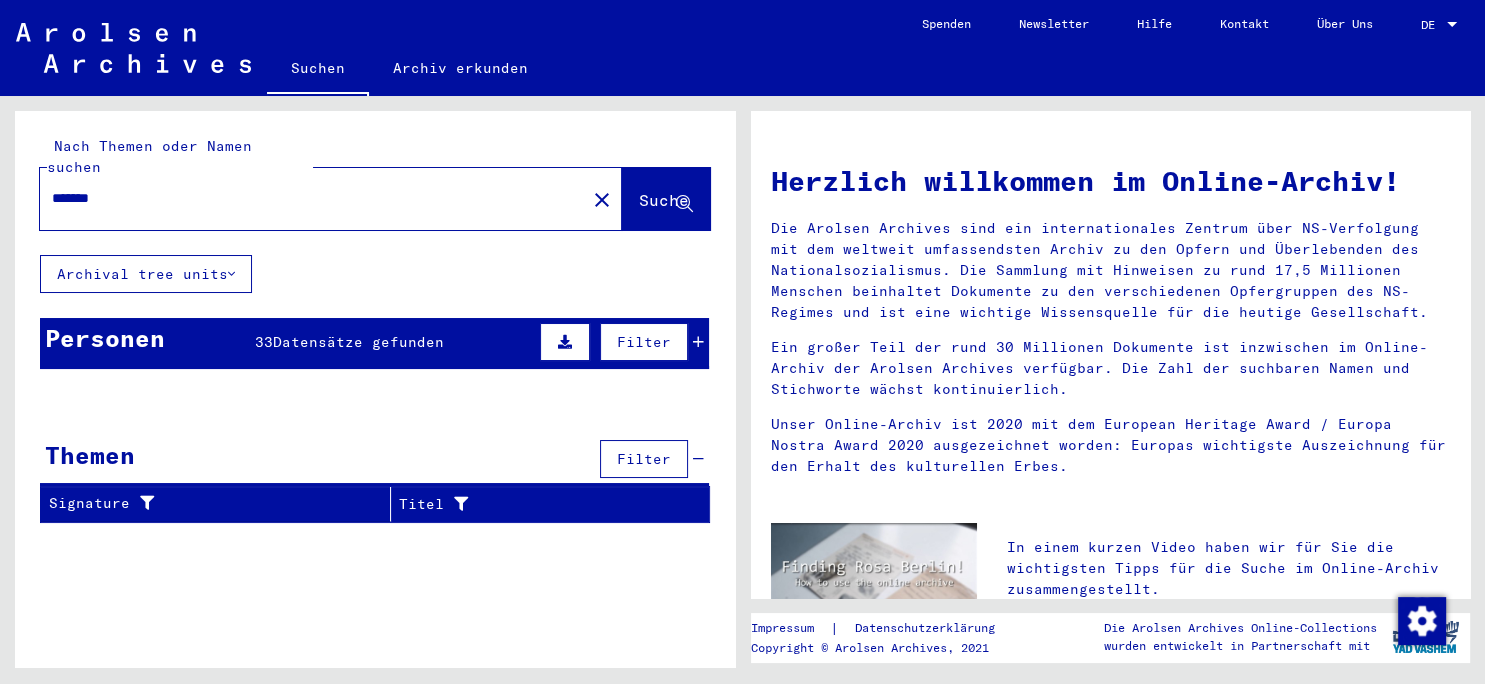 click on "[NUMBER] Datensätze gefunden" at bounding box center (349, 342) 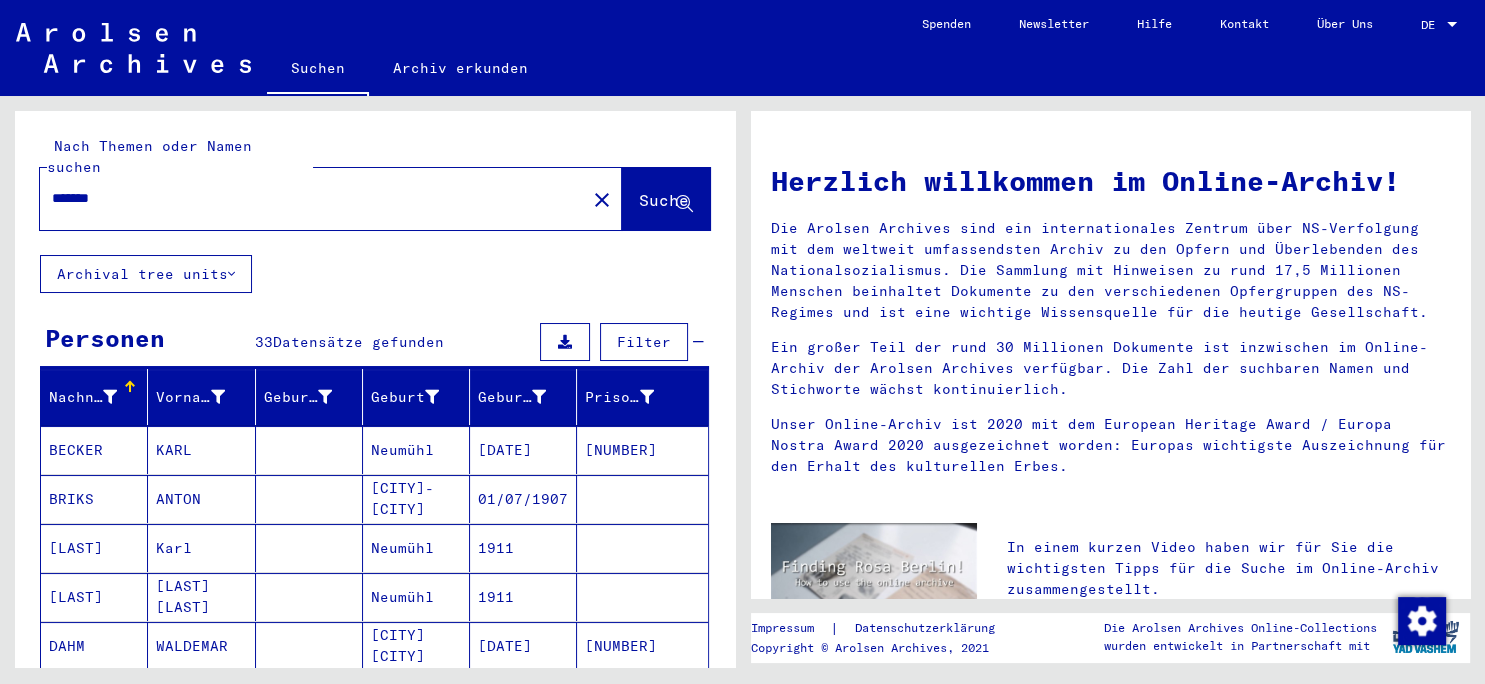 click on "[DATE]" at bounding box center (523, 499) 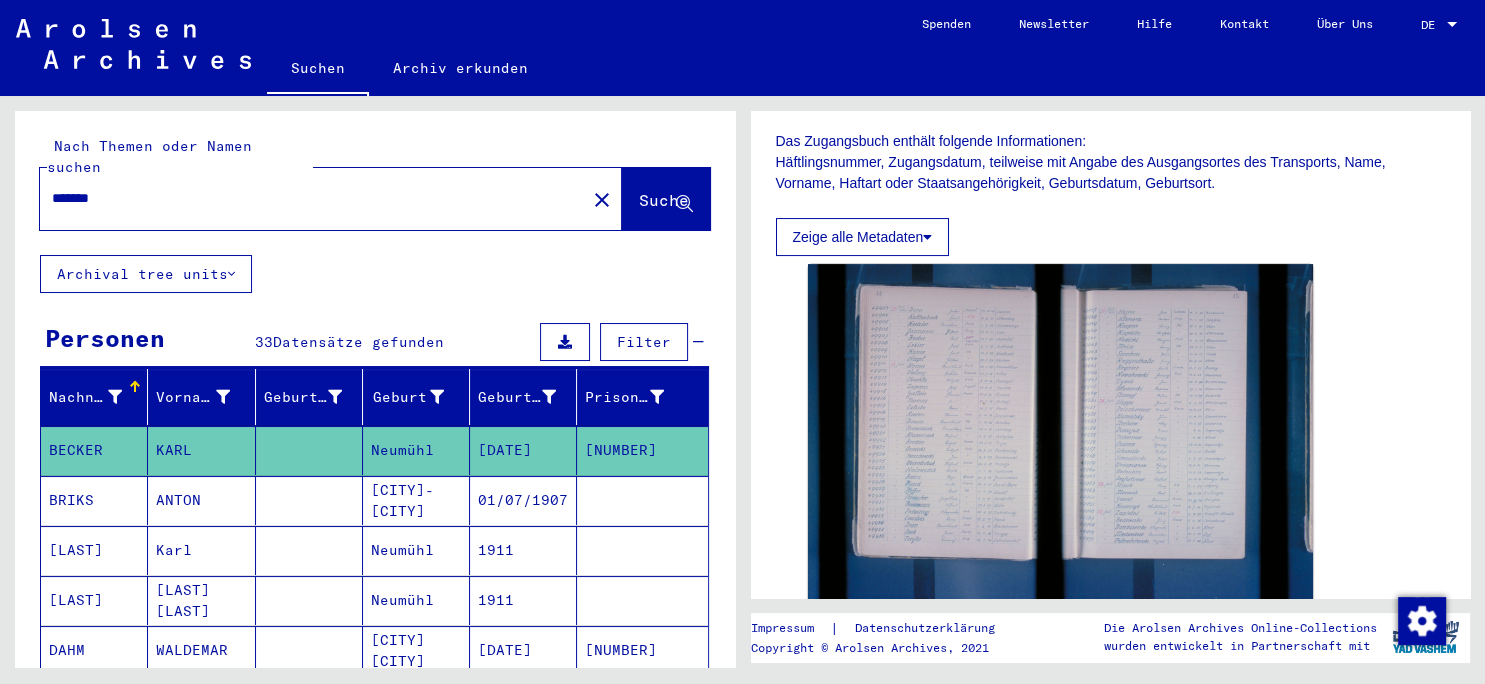 scroll, scrollTop: 442, scrollLeft: 0, axis: vertical 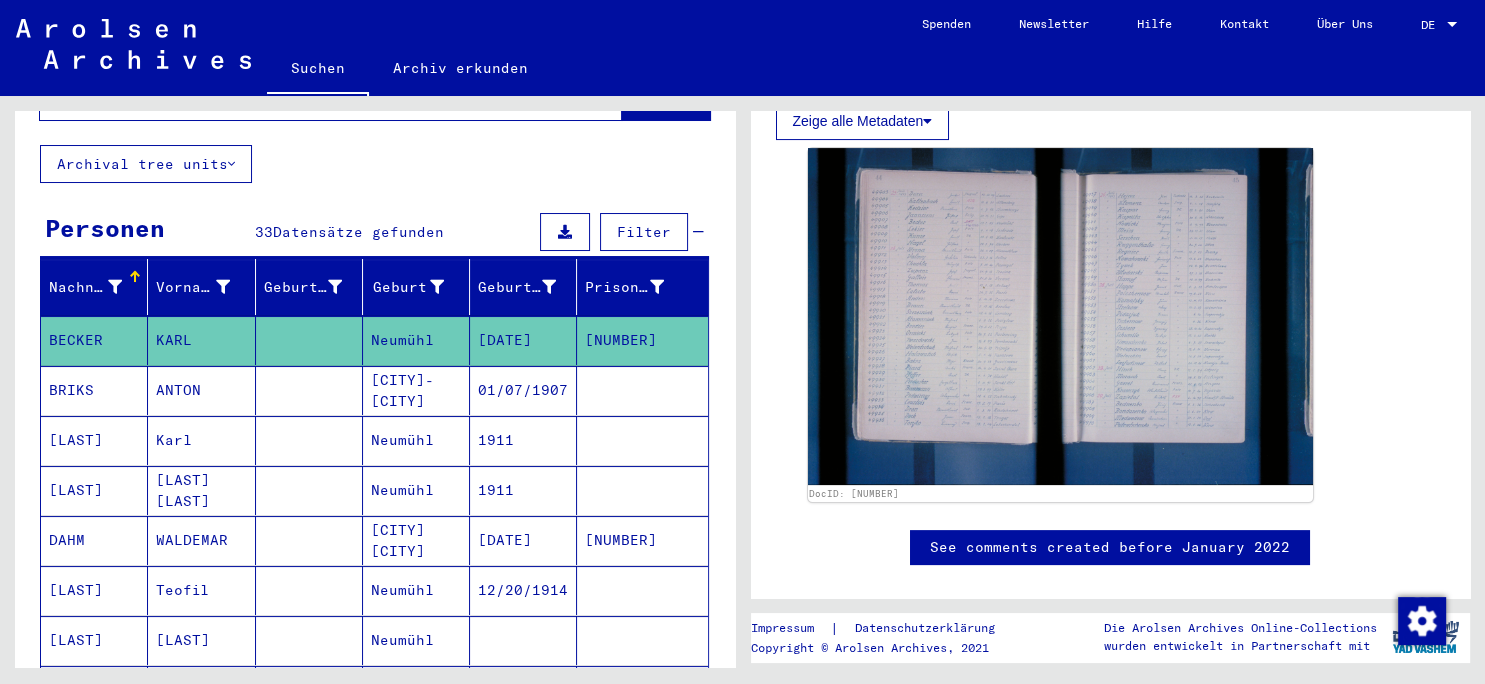click on "1911" at bounding box center (523, 490) 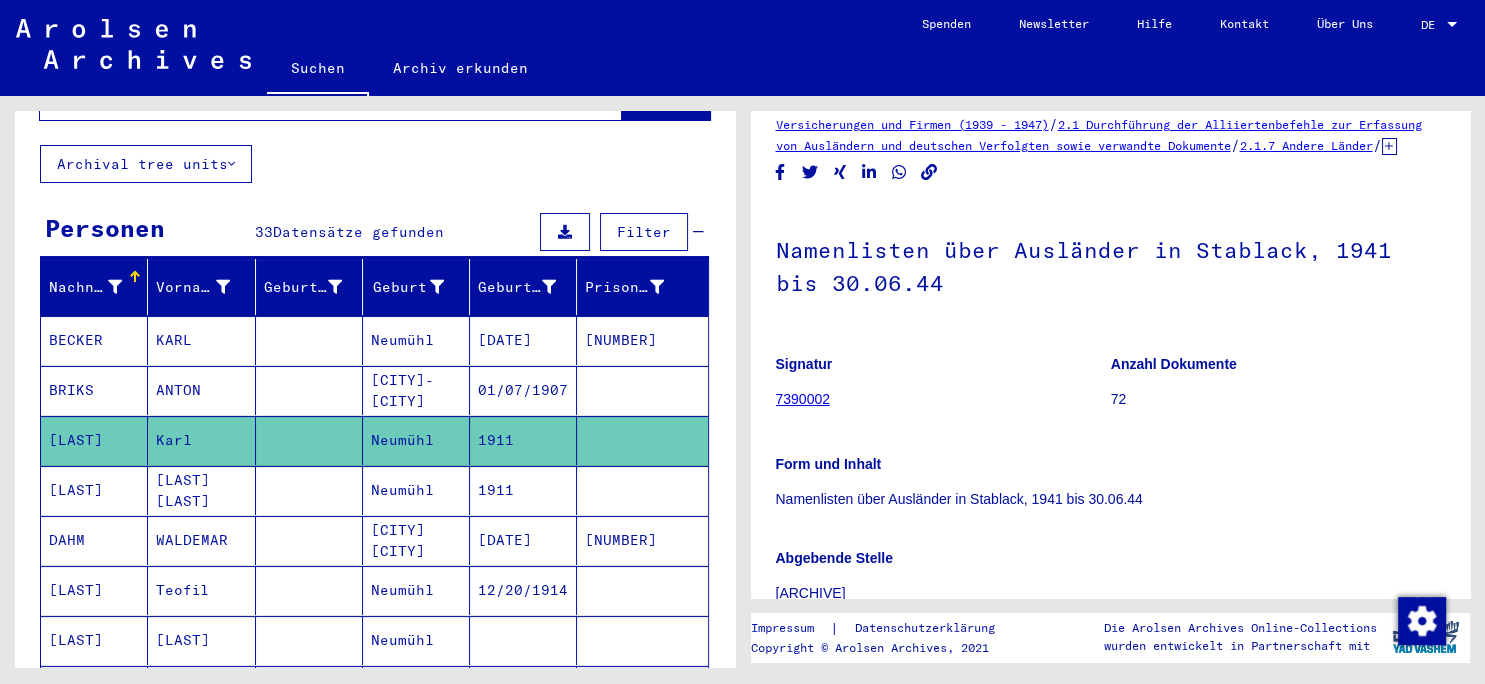 scroll, scrollTop: 442, scrollLeft: 0, axis: vertical 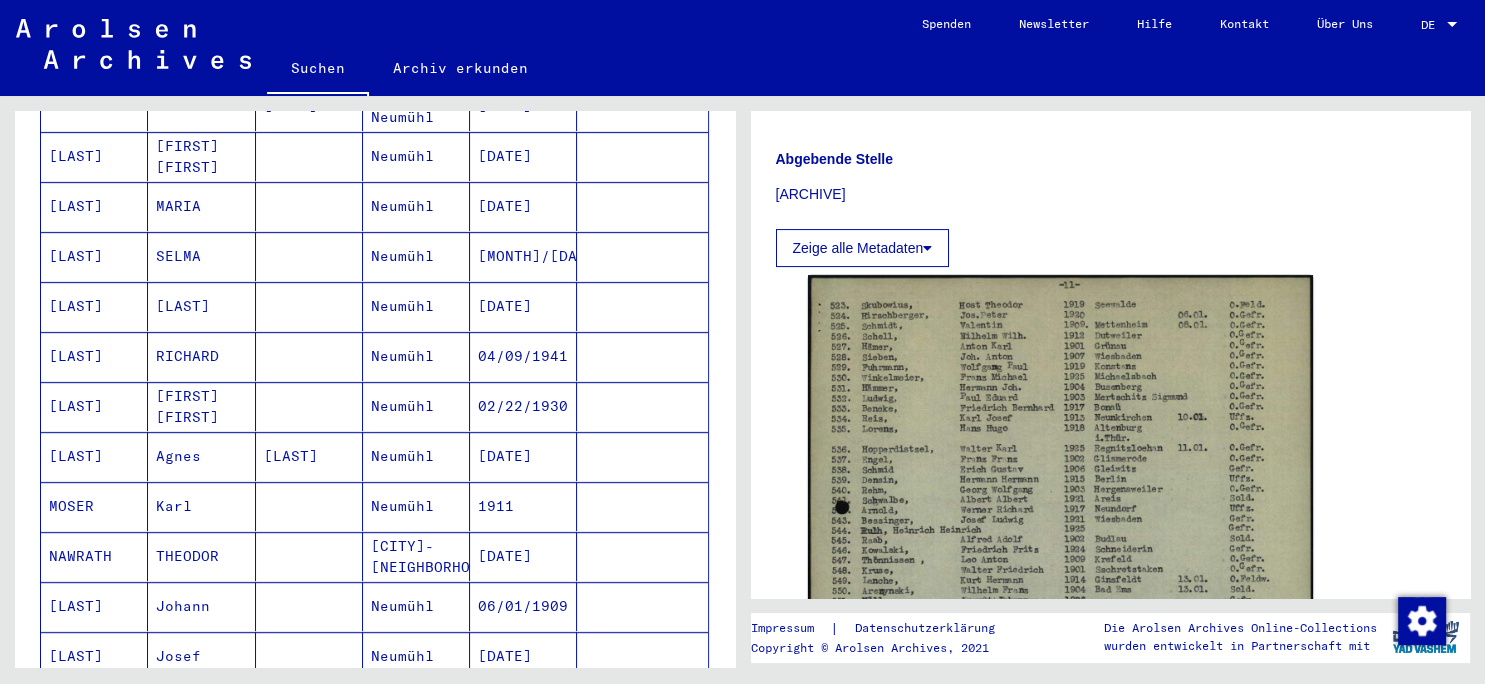 click on "[DATE]" at bounding box center (523, 506) 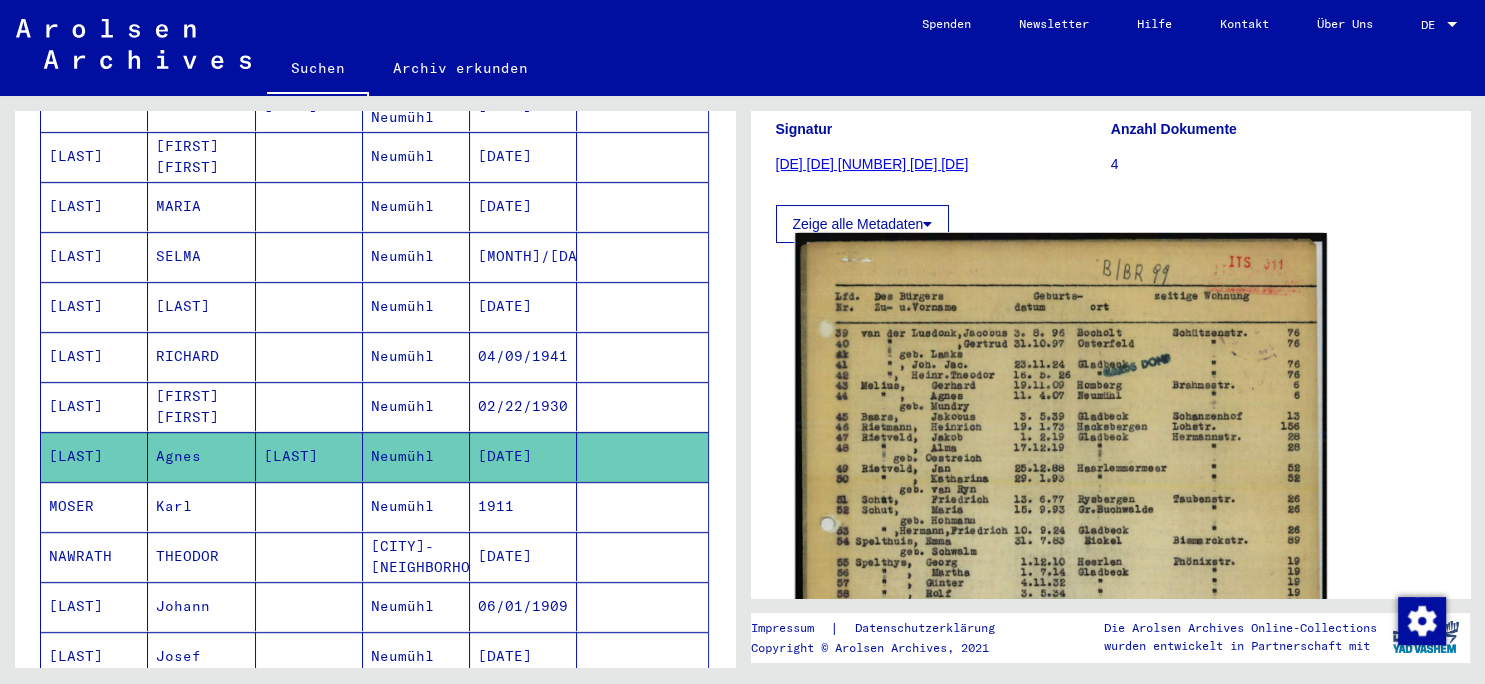 scroll, scrollTop: 331, scrollLeft: 0, axis: vertical 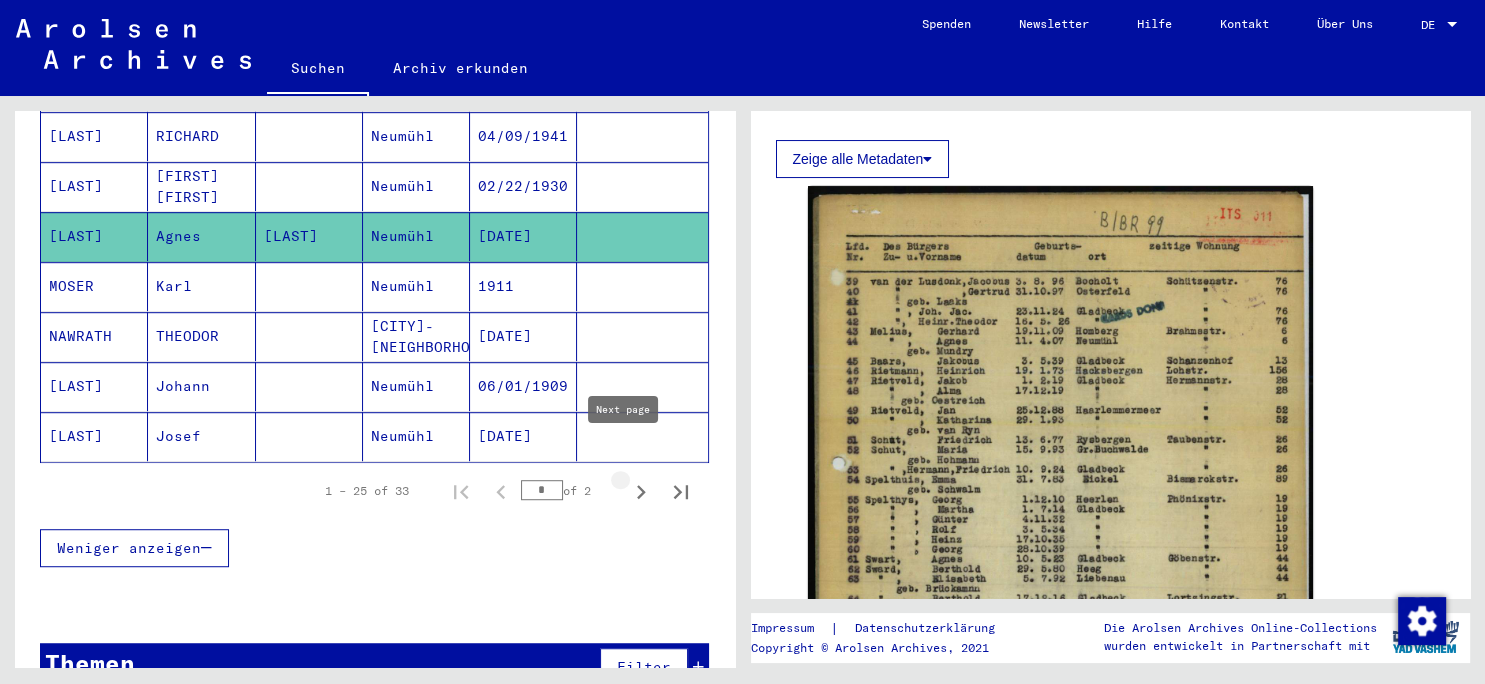 click 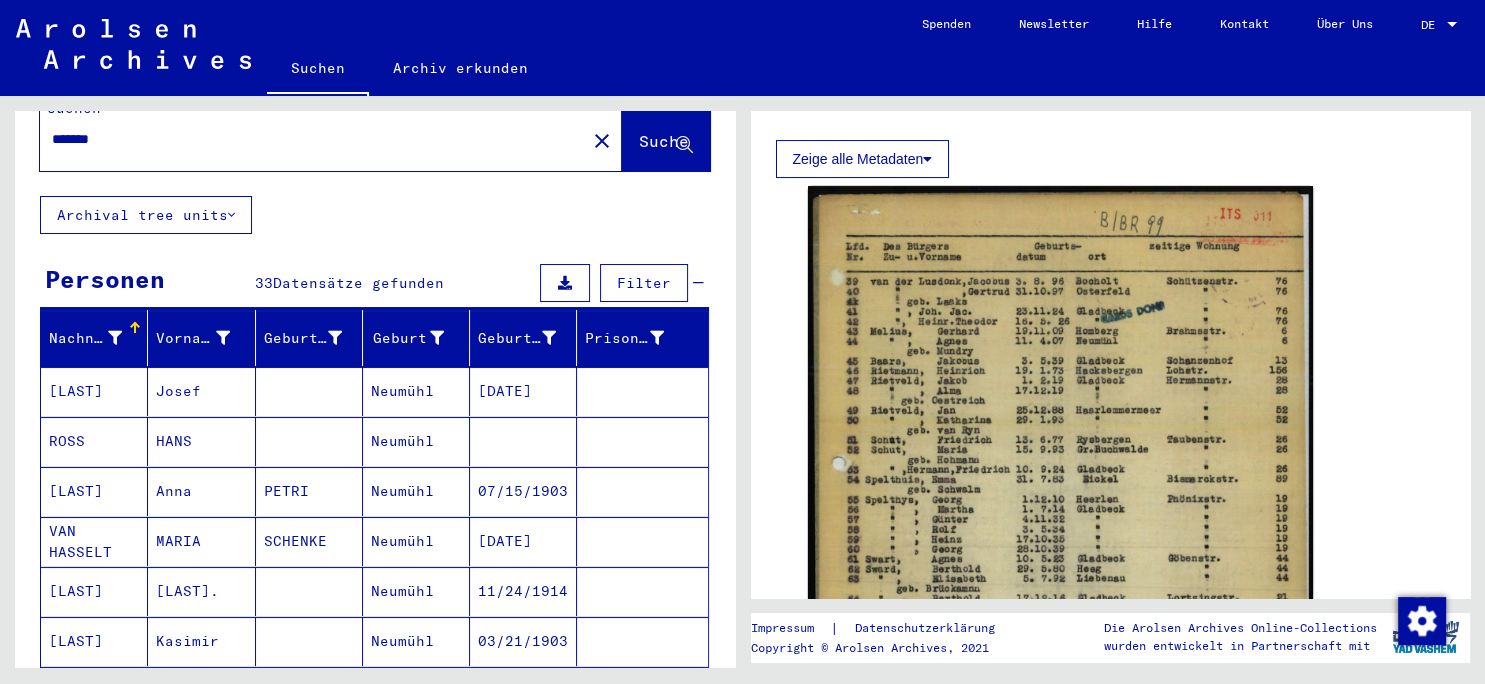 scroll, scrollTop: 0, scrollLeft: 0, axis: both 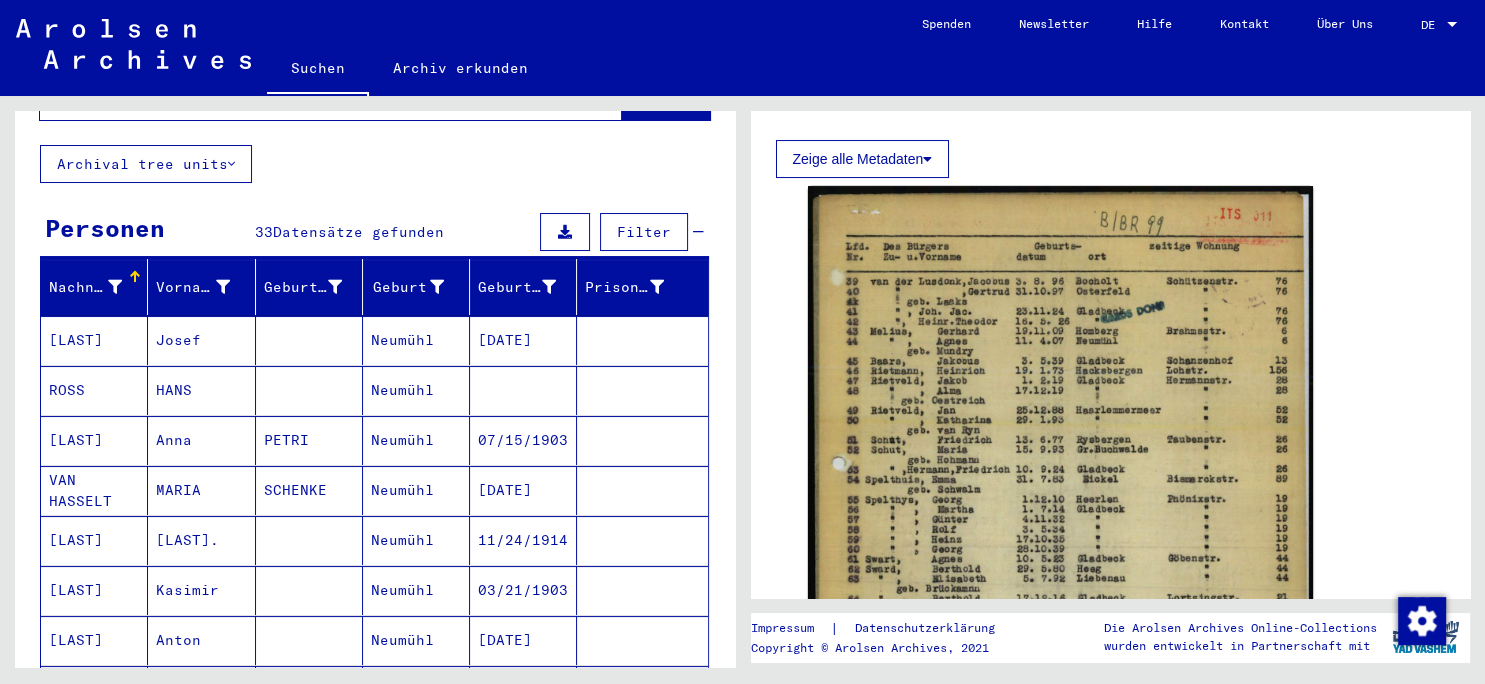click on "[DATE]" at bounding box center [523, 390] 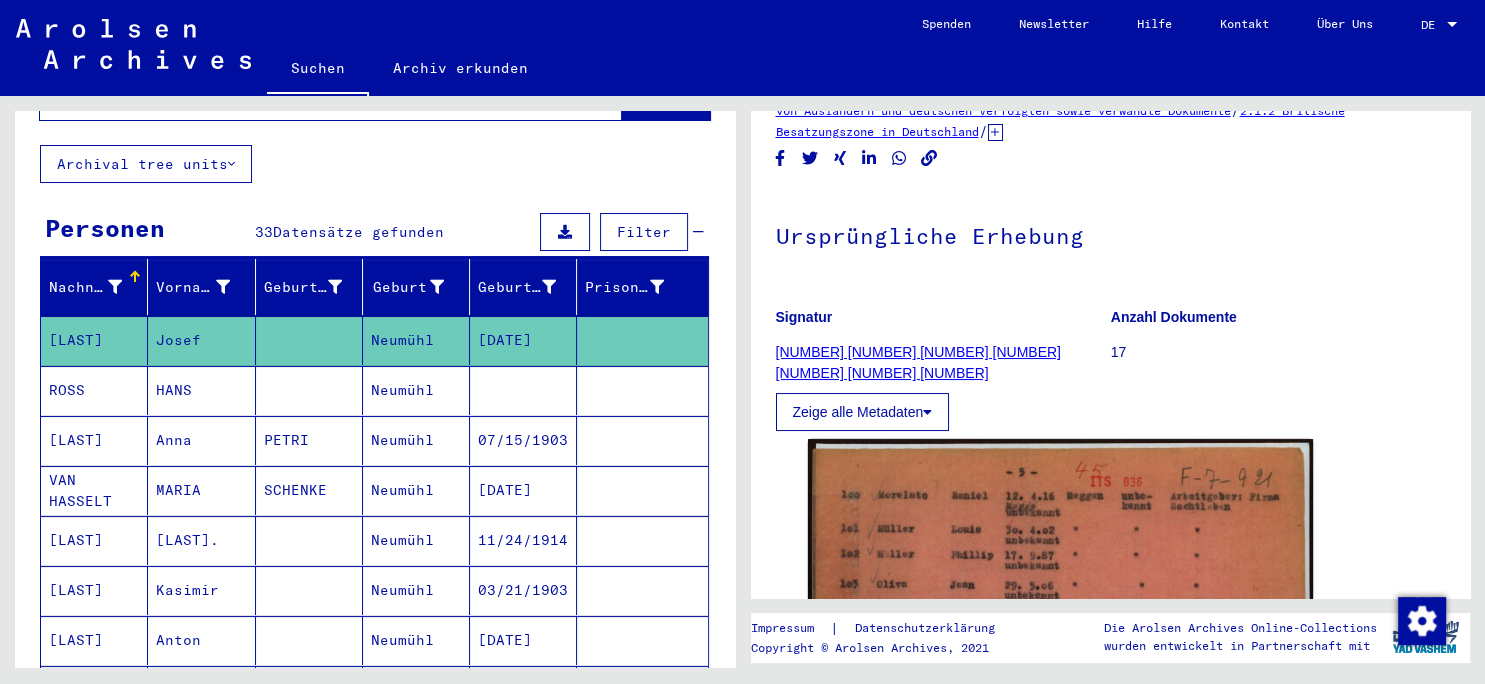 scroll, scrollTop: 110, scrollLeft: 0, axis: vertical 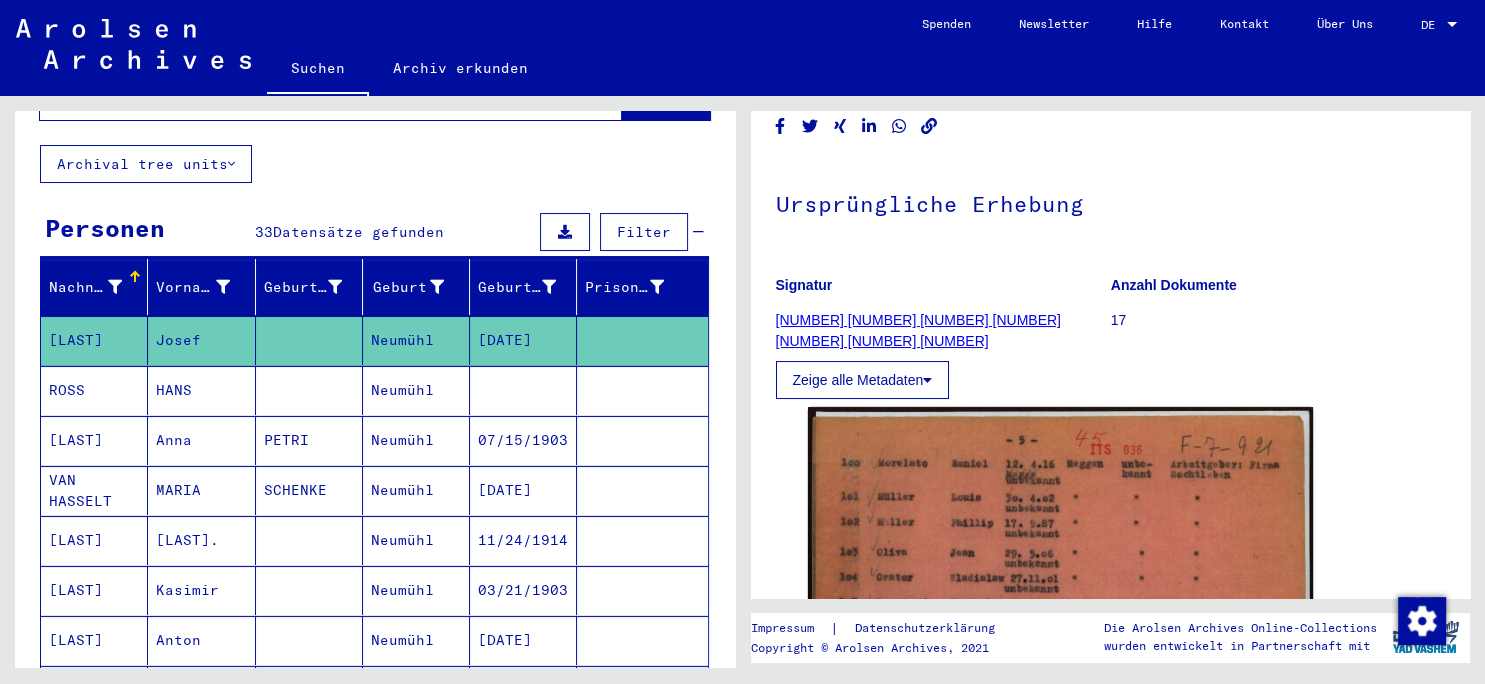 click on "07/15/1903" at bounding box center (523, 490) 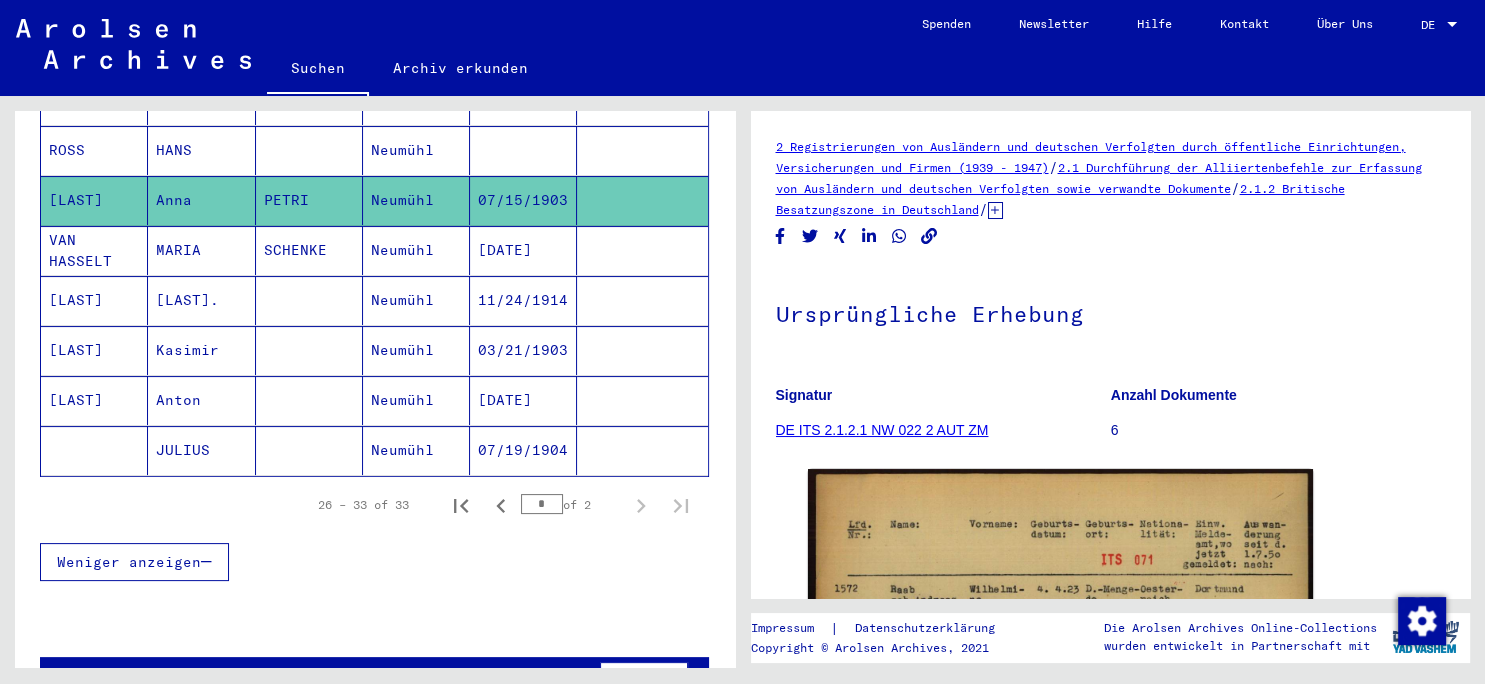 scroll, scrollTop: 384, scrollLeft: 0, axis: vertical 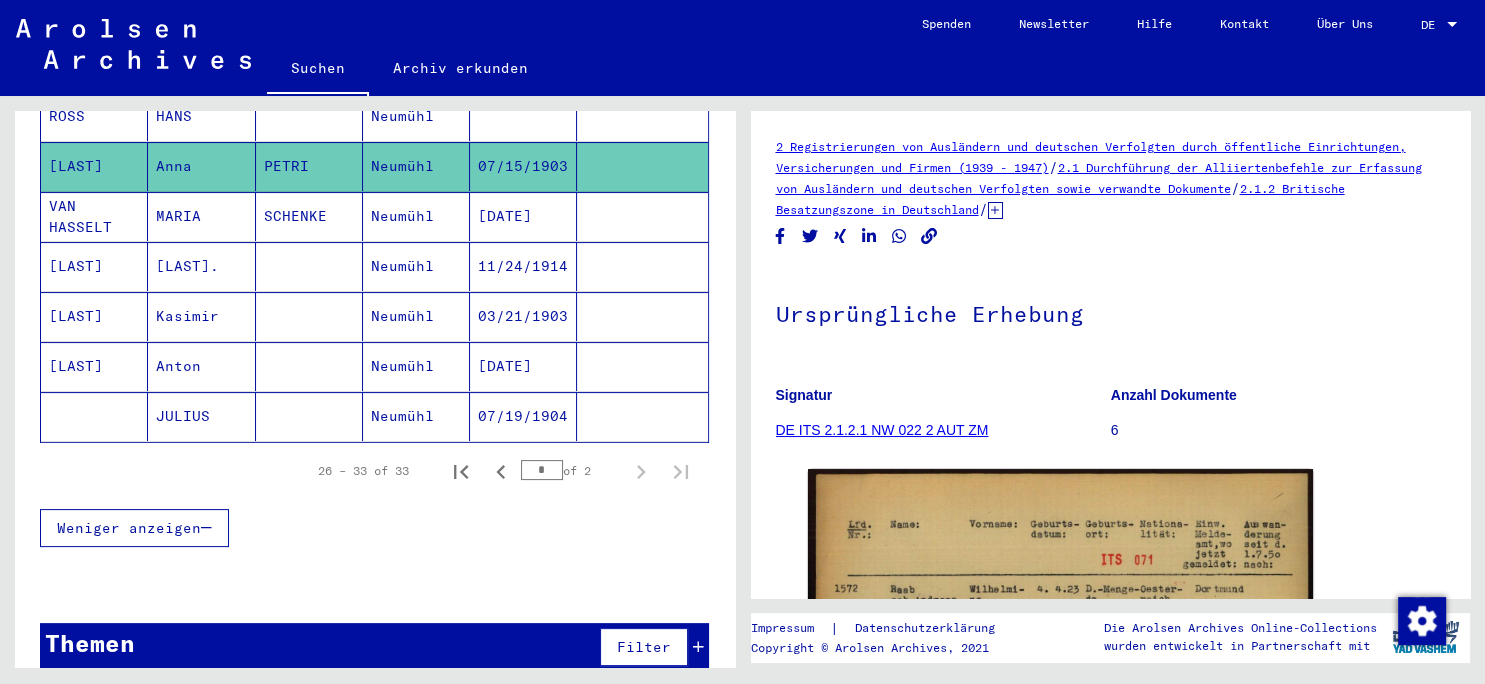 click on "03/21/1903" at bounding box center [523, 366] 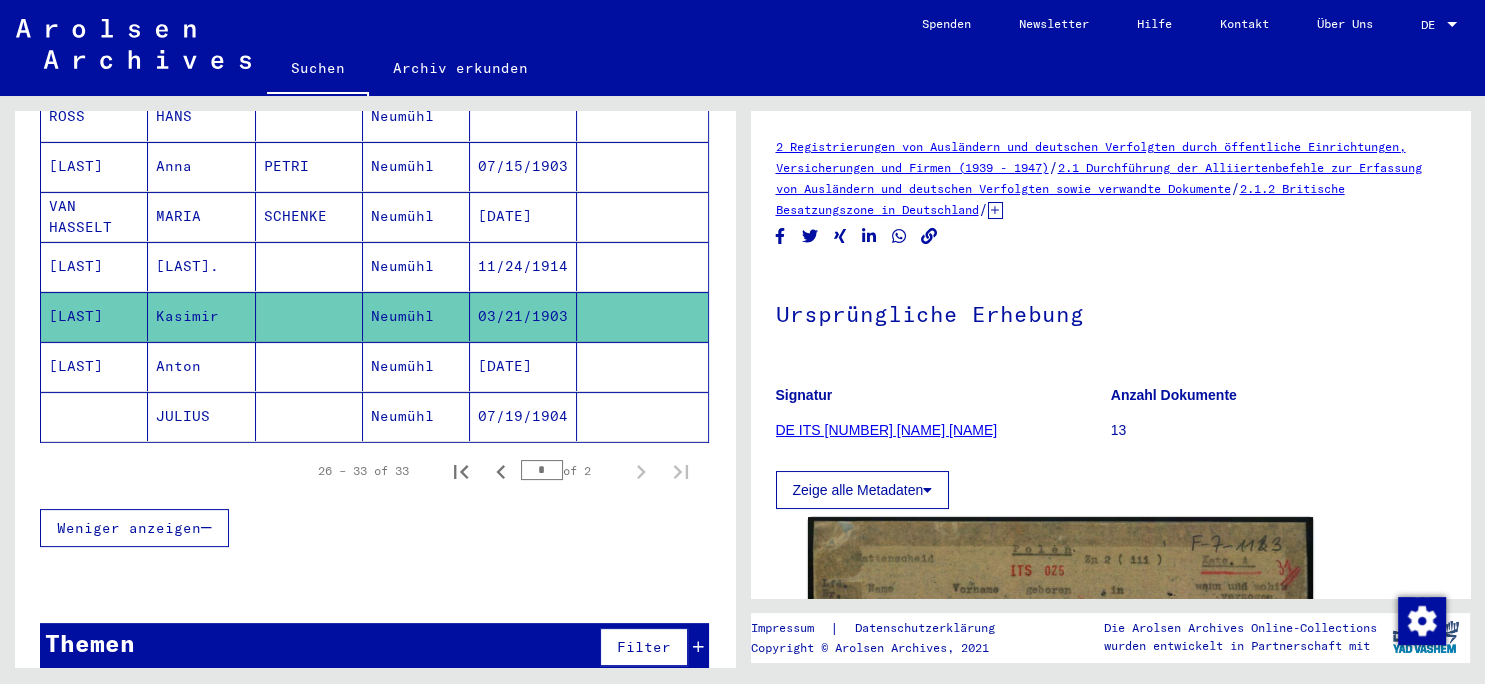 click on "[DATE]" at bounding box center [523, 416] 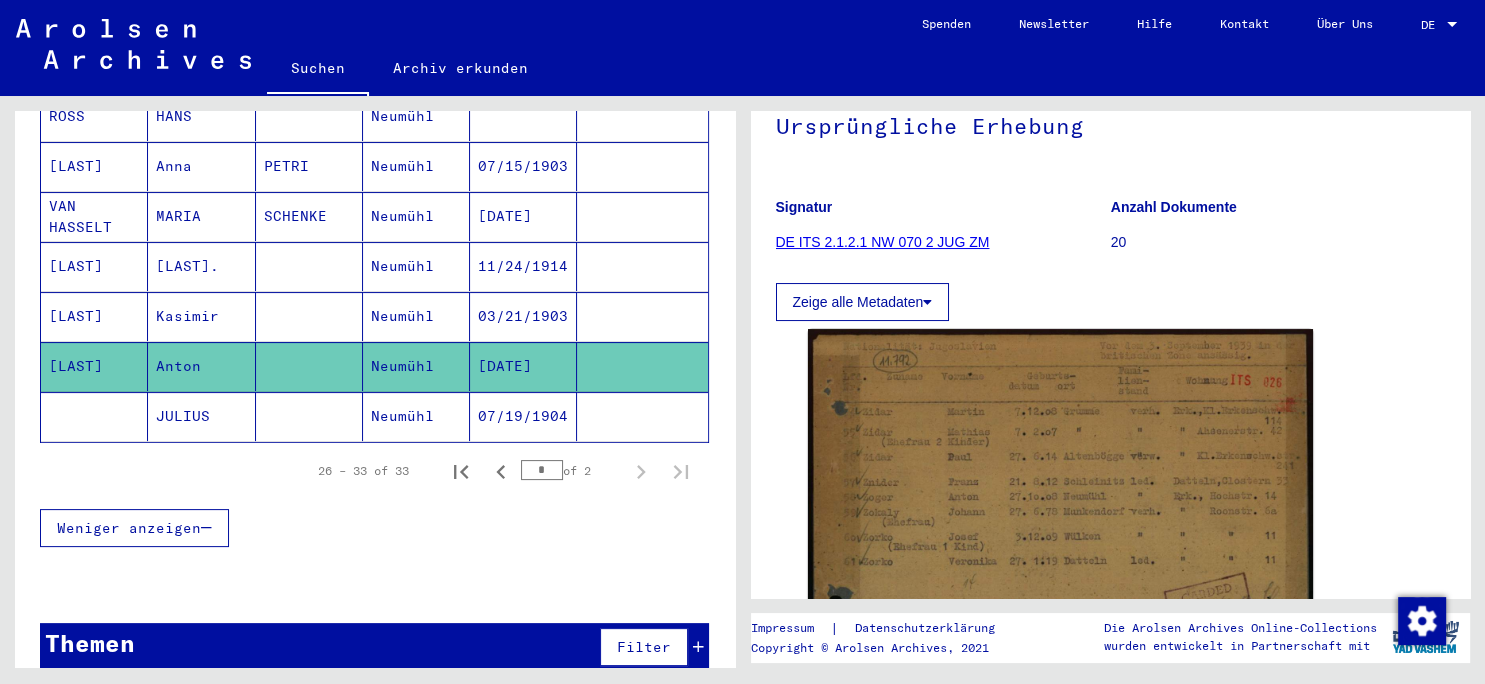 scroll, scrollTop: 221, scrollLeft: 0, axis: vertical 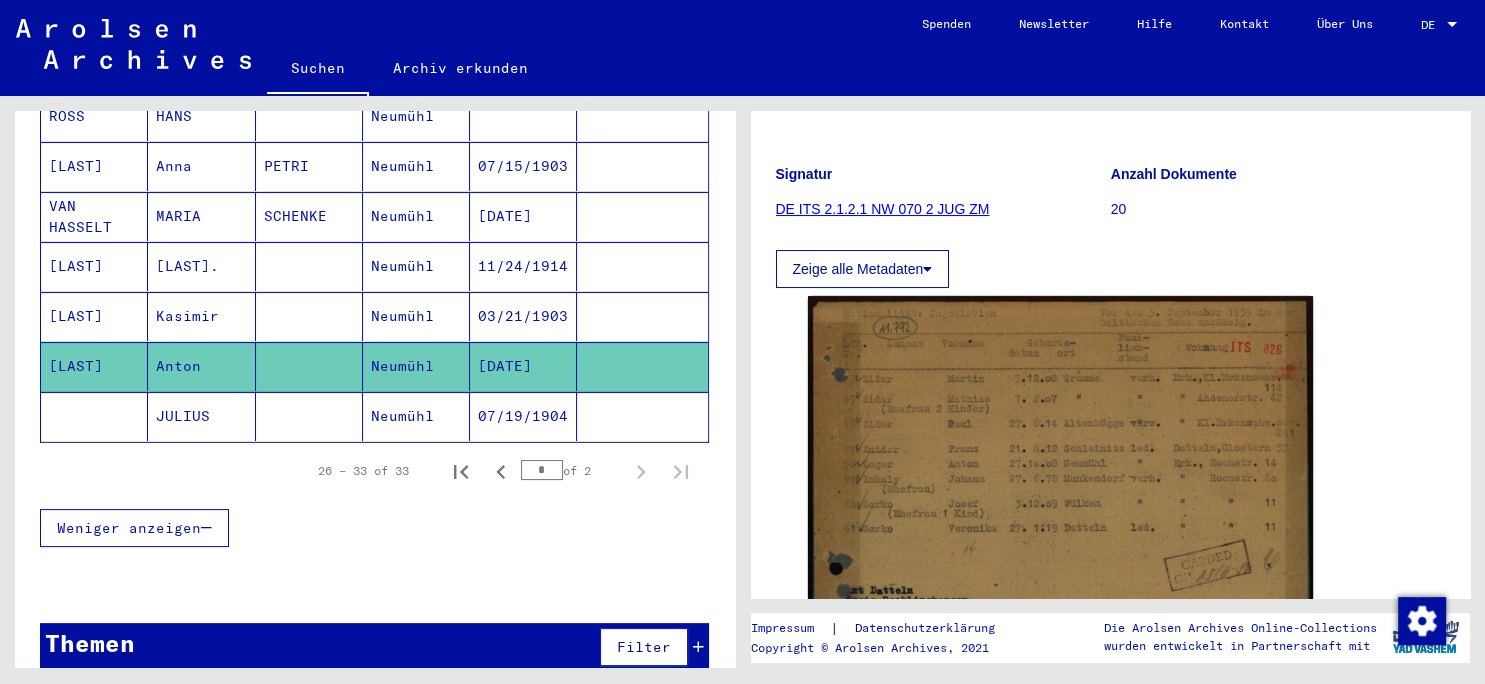 click on "07/19/1904" 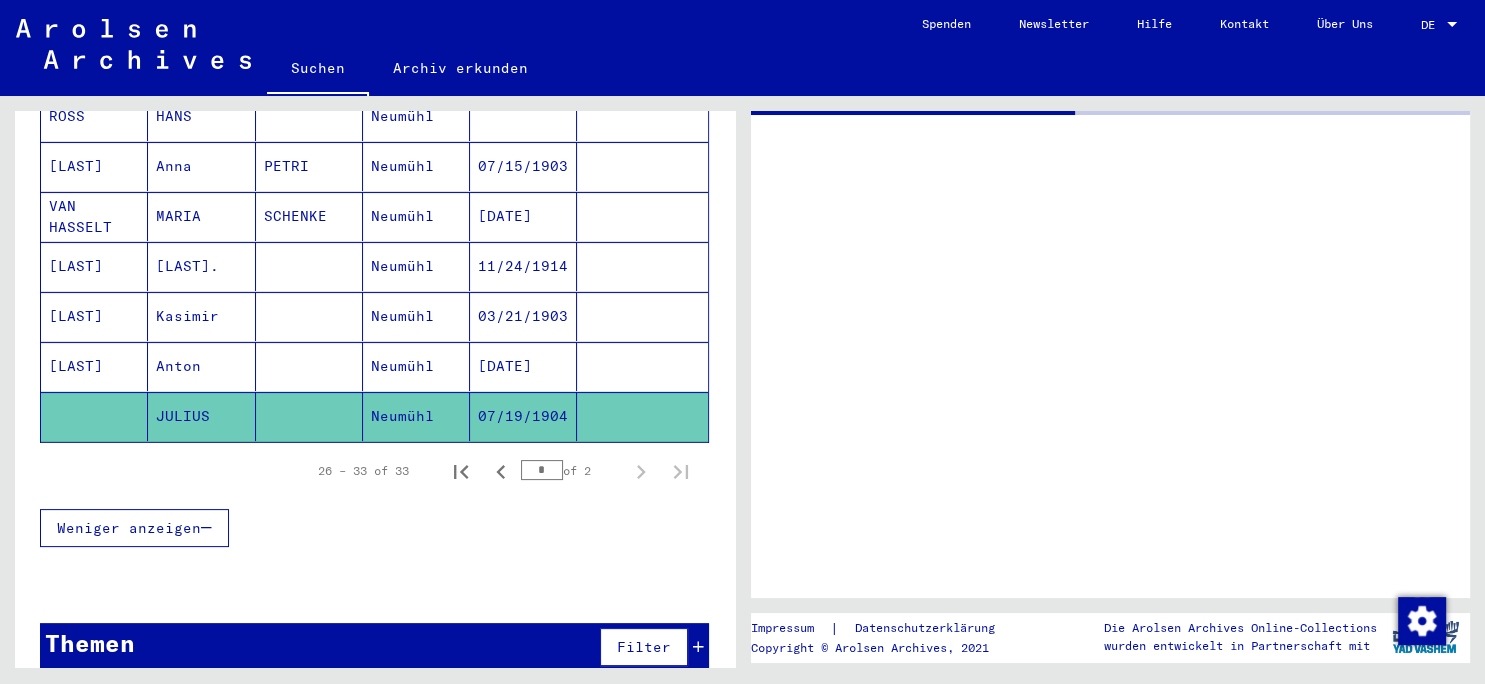 scroll, scrollTop: 0, scrollLeft: 0, axis: both 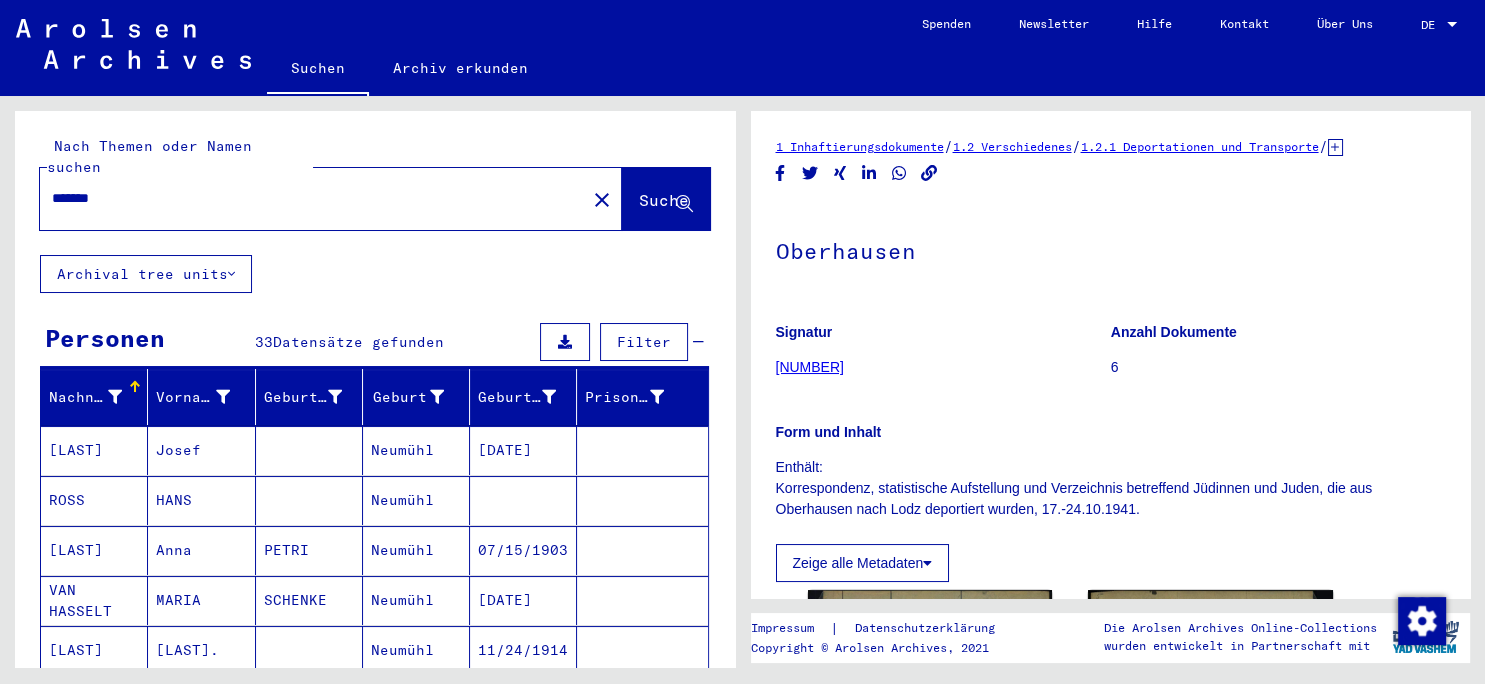 click on "close" 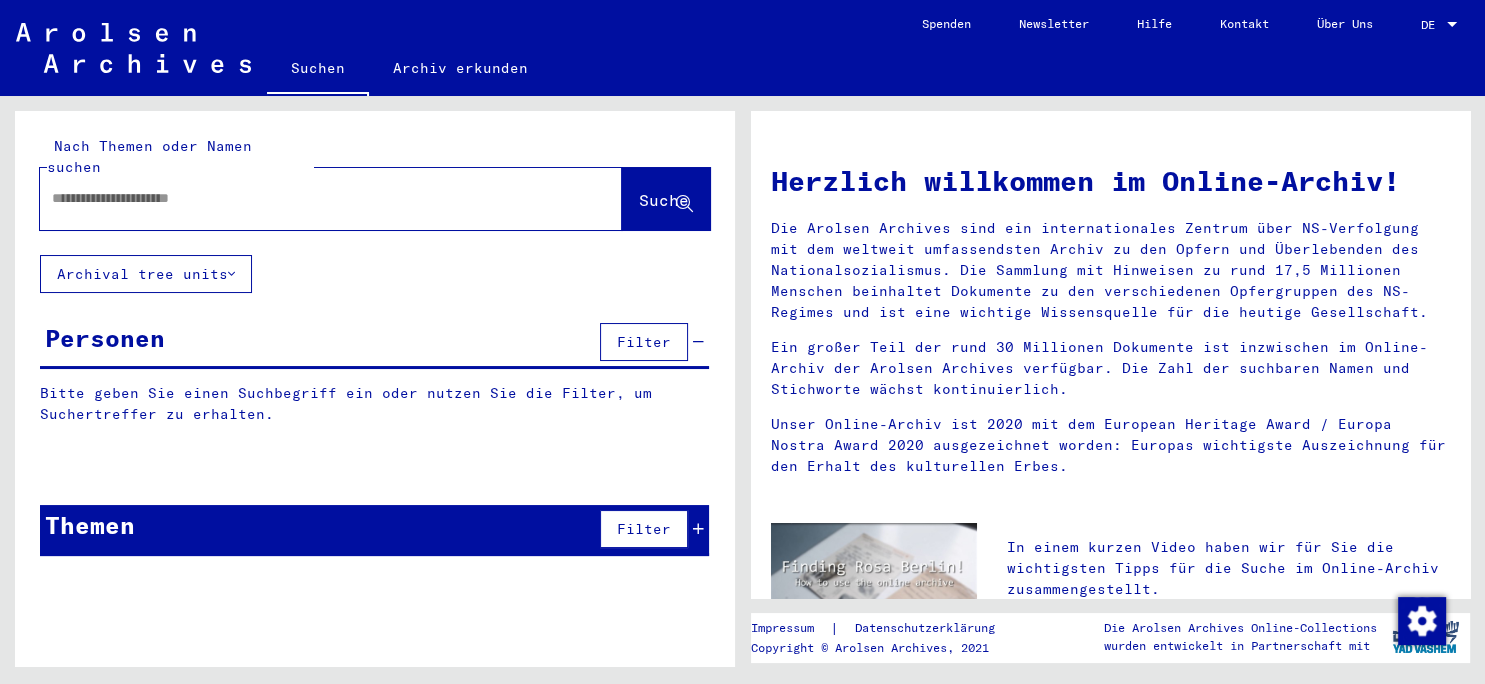 click at bounding box center [307, 198] 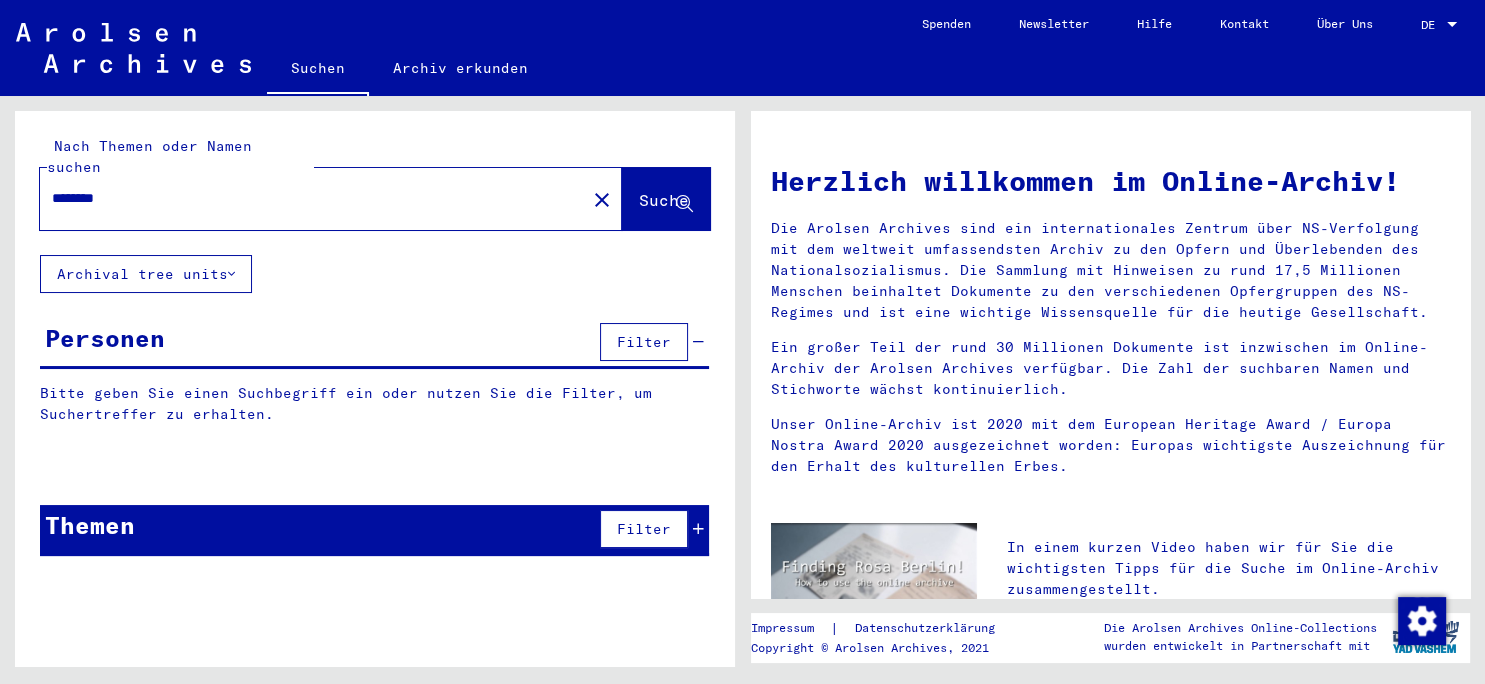 type on "********" 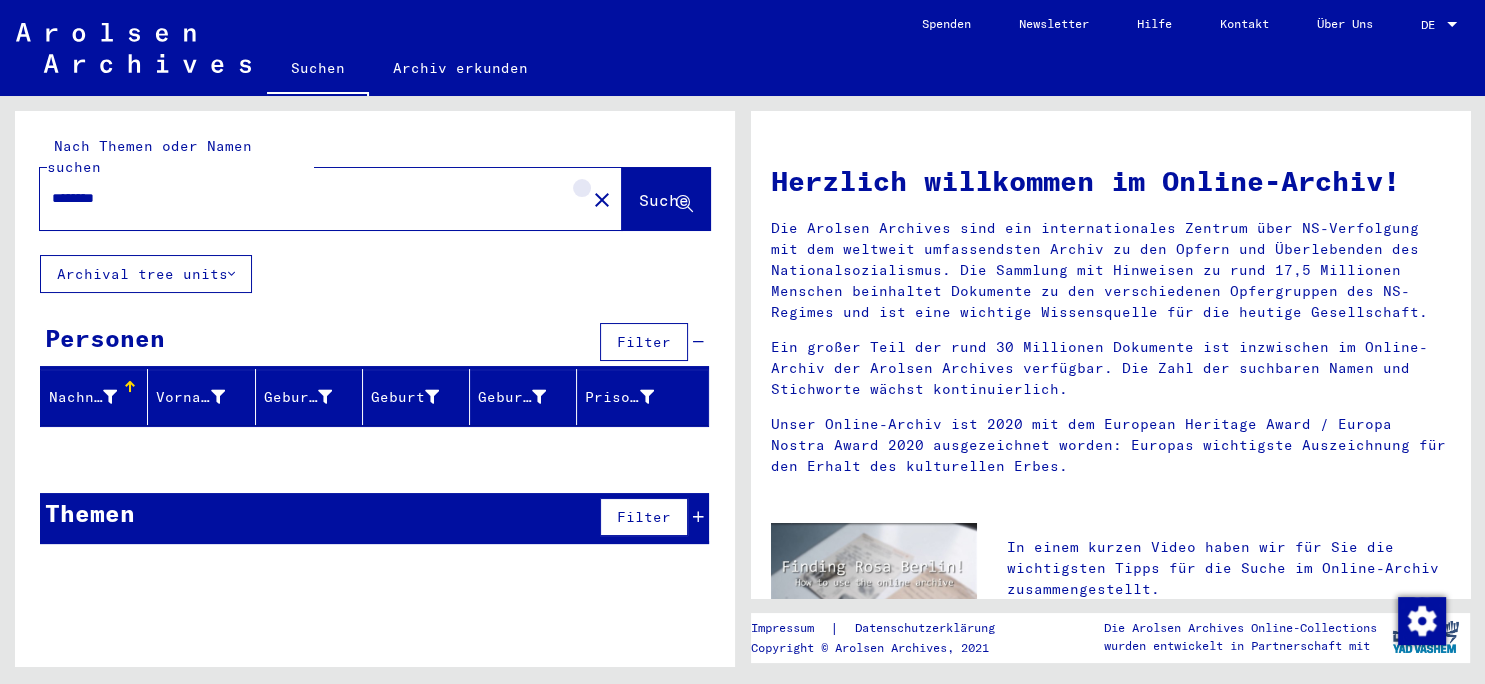 click on "close" 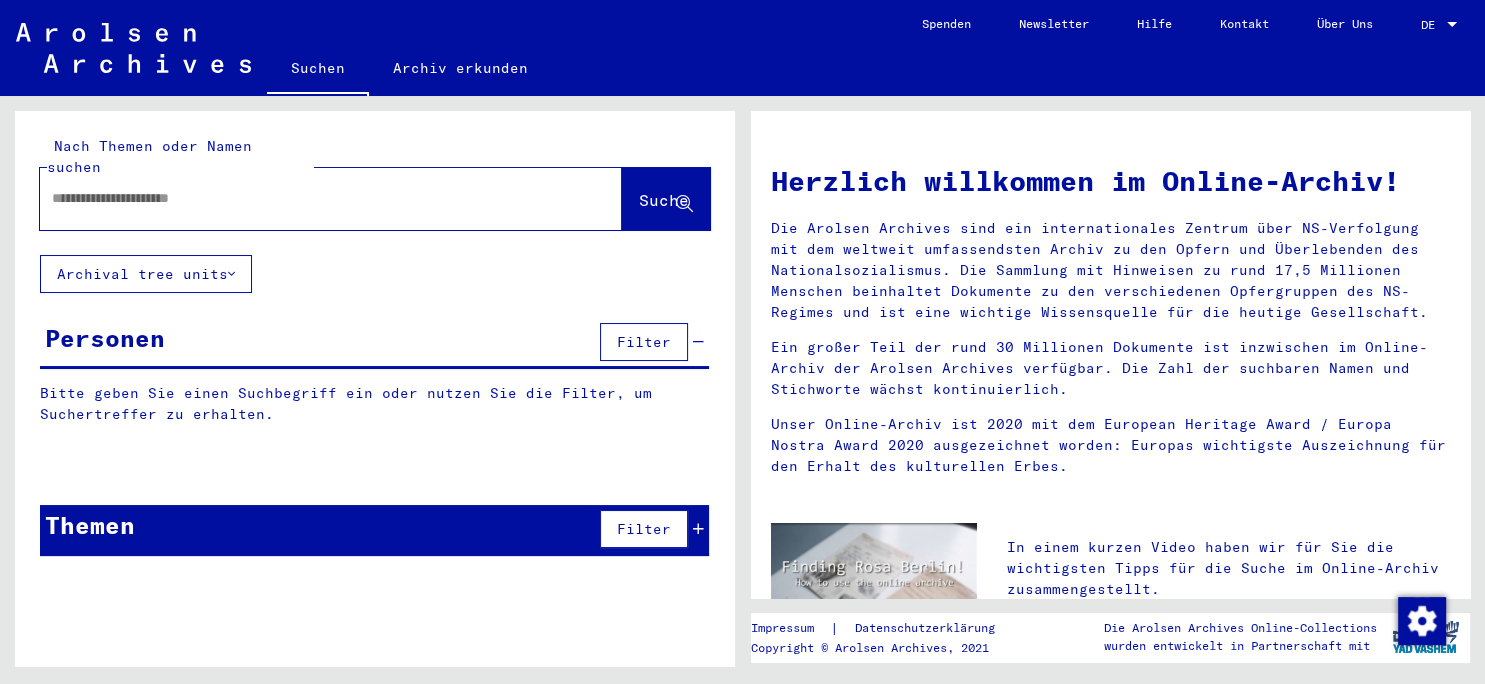type on "********" 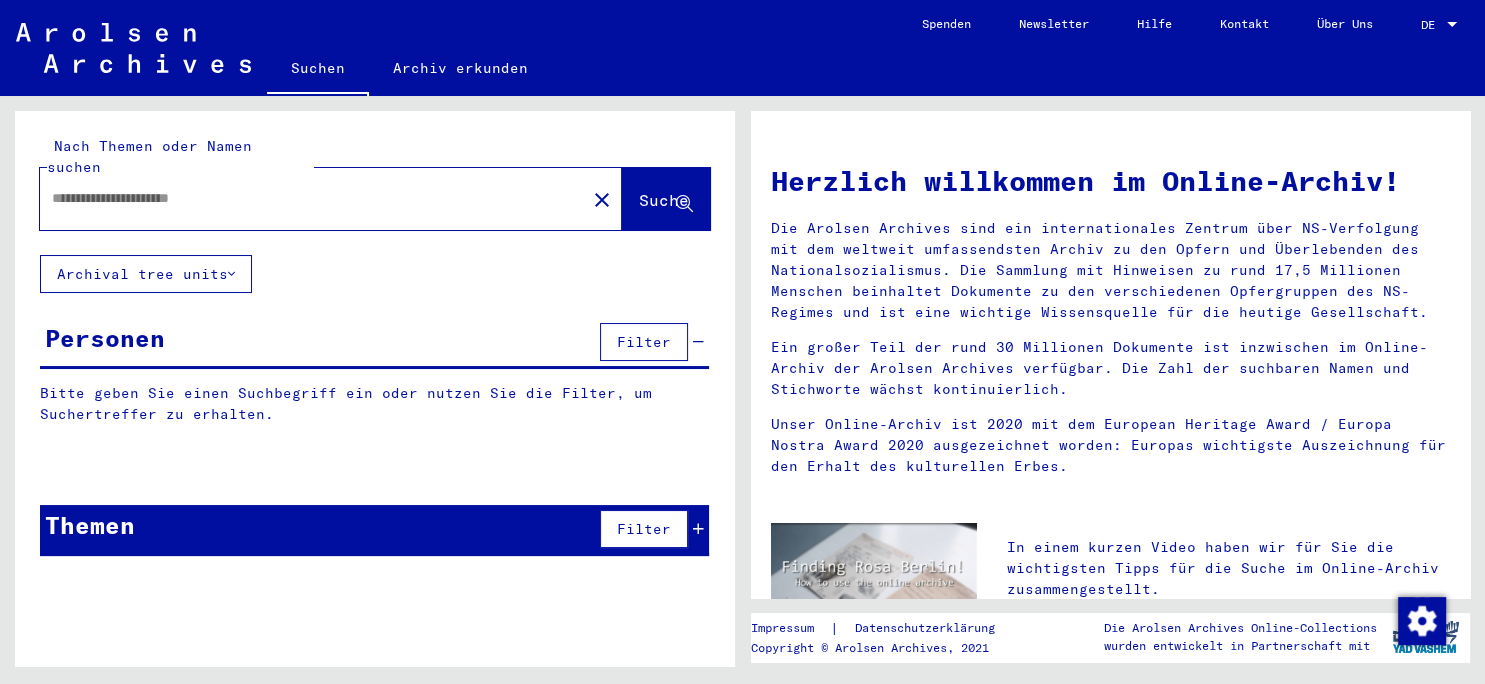 type on "*******" 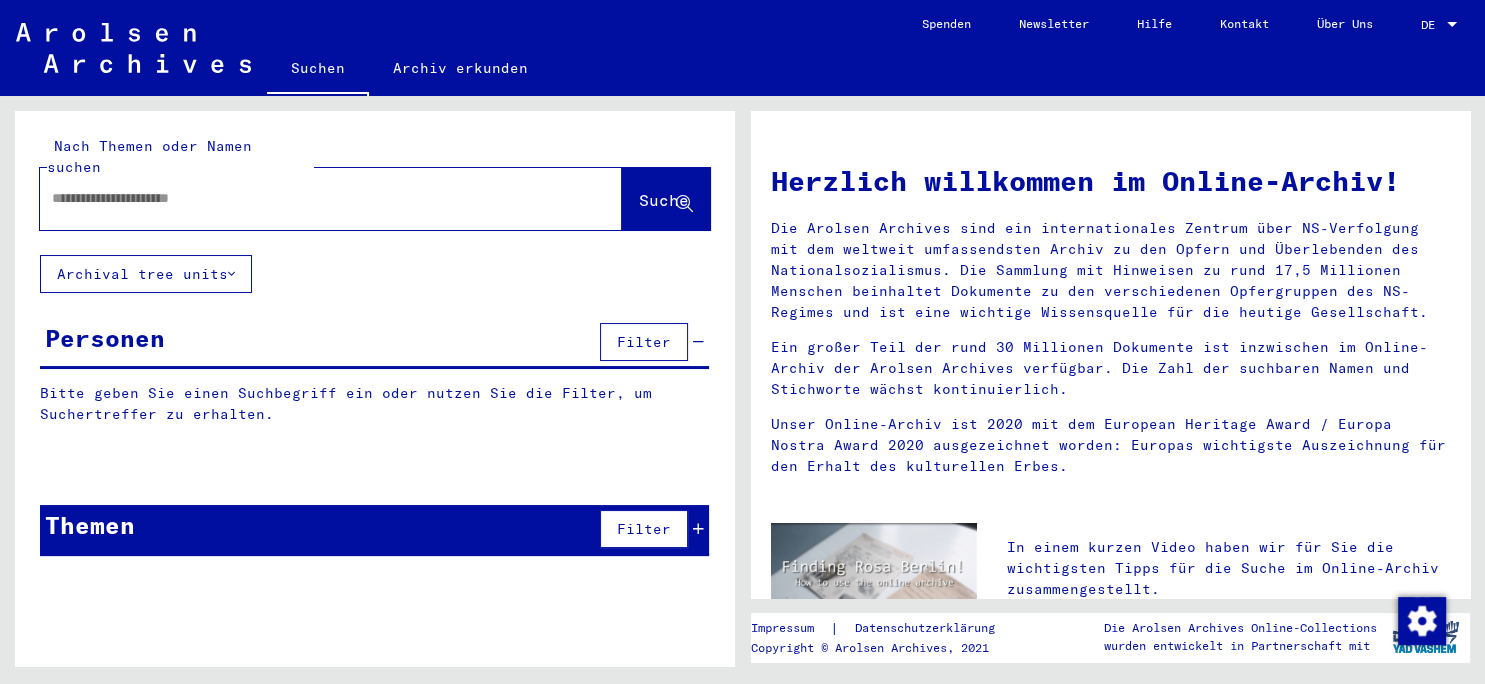 type on "**********" 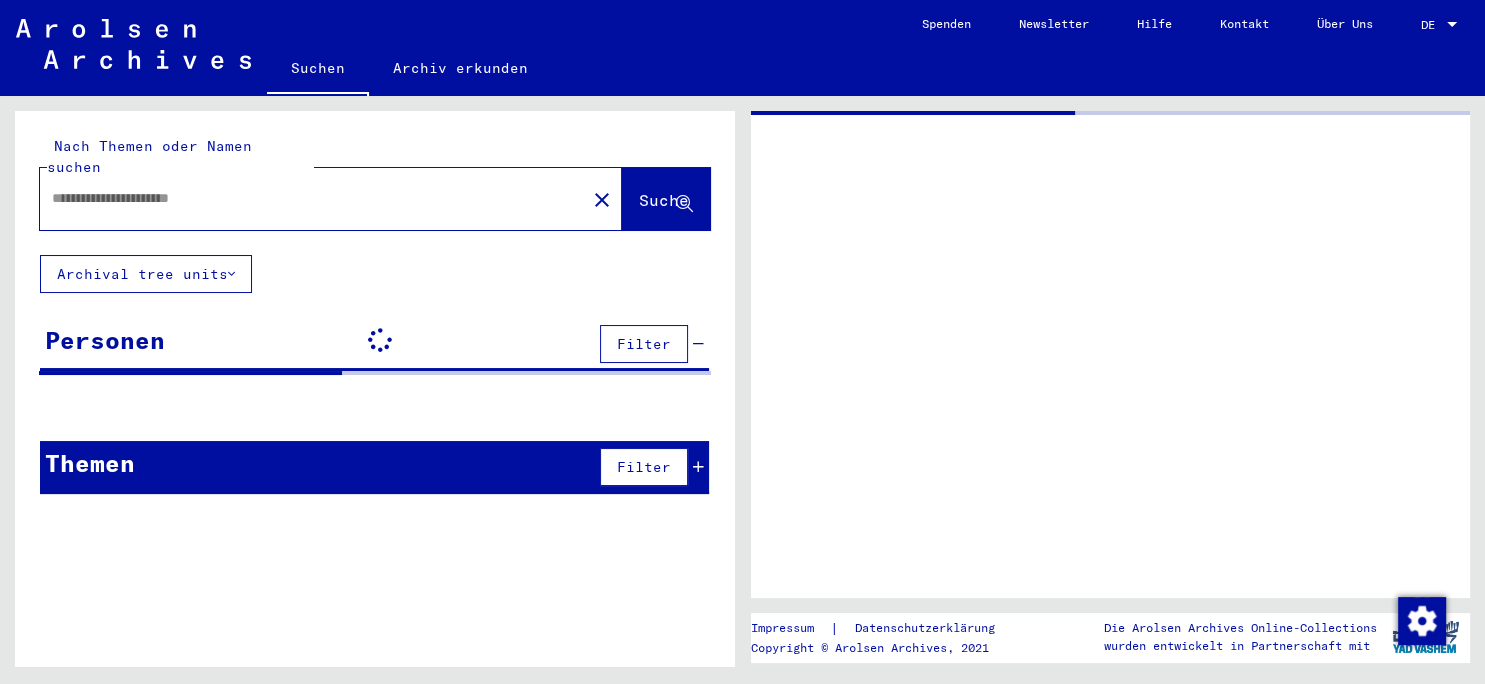 type on "*********" 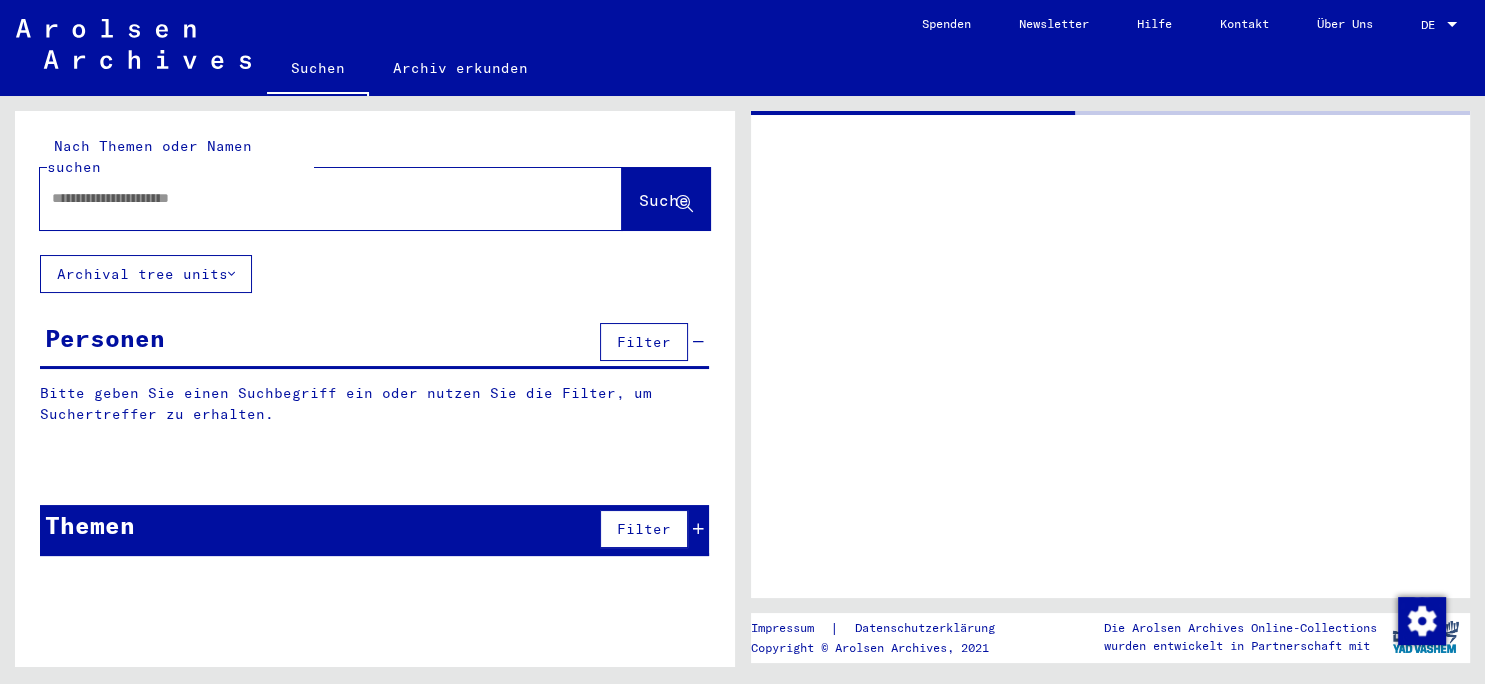 type on "*****" 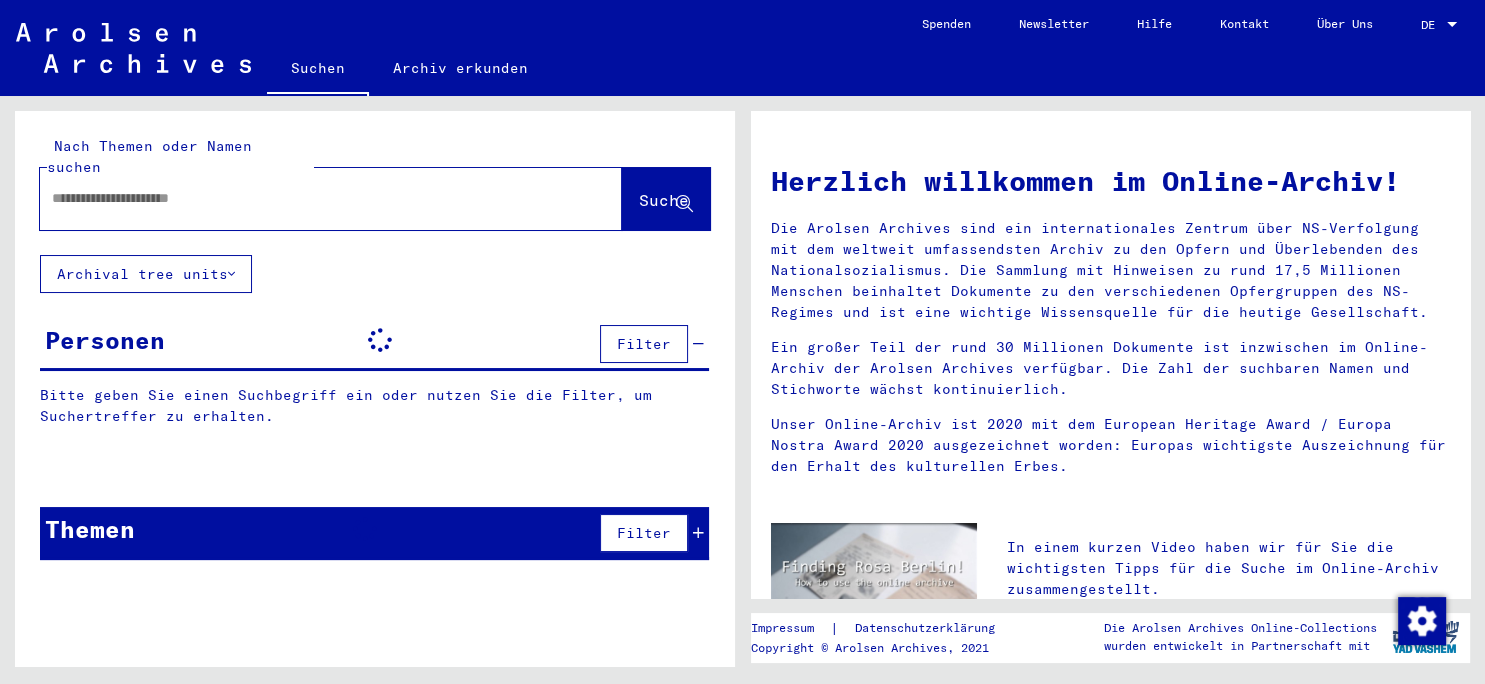 type on "**********" 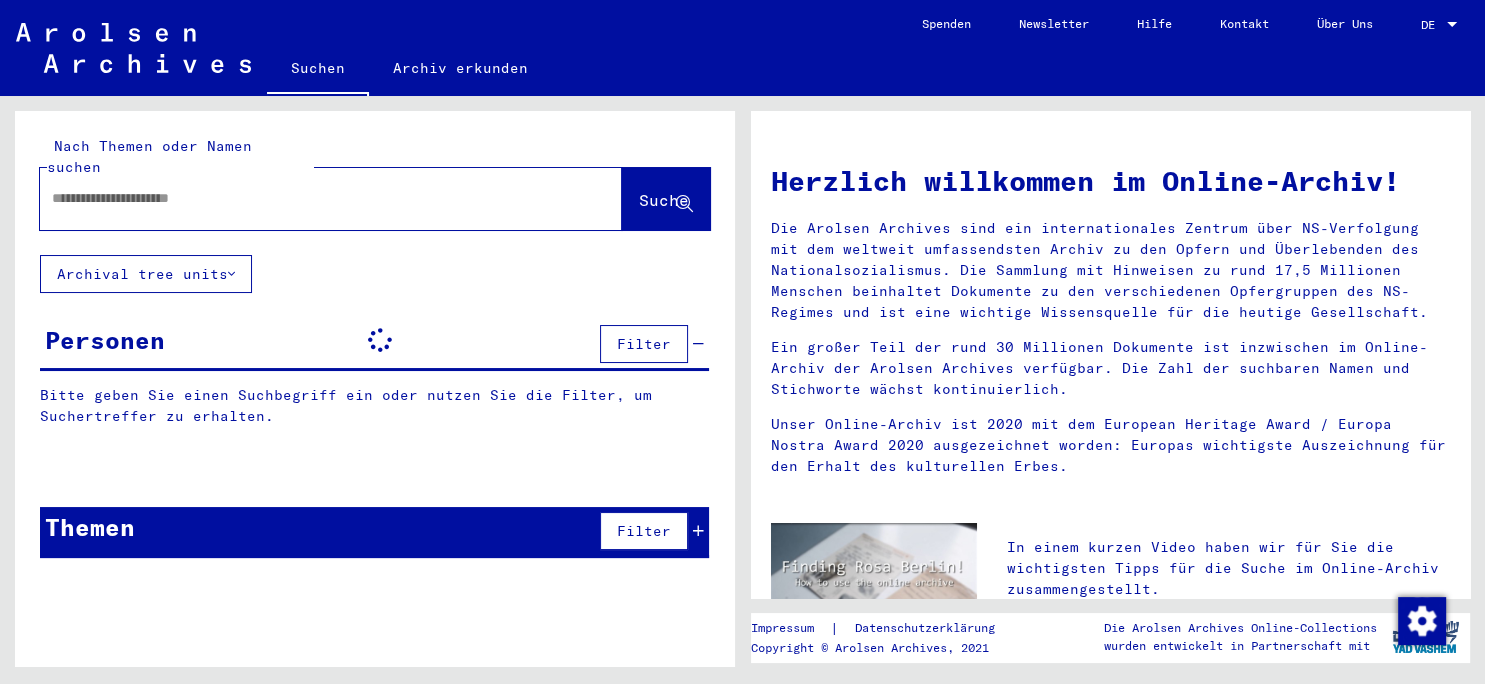 type on "**********" 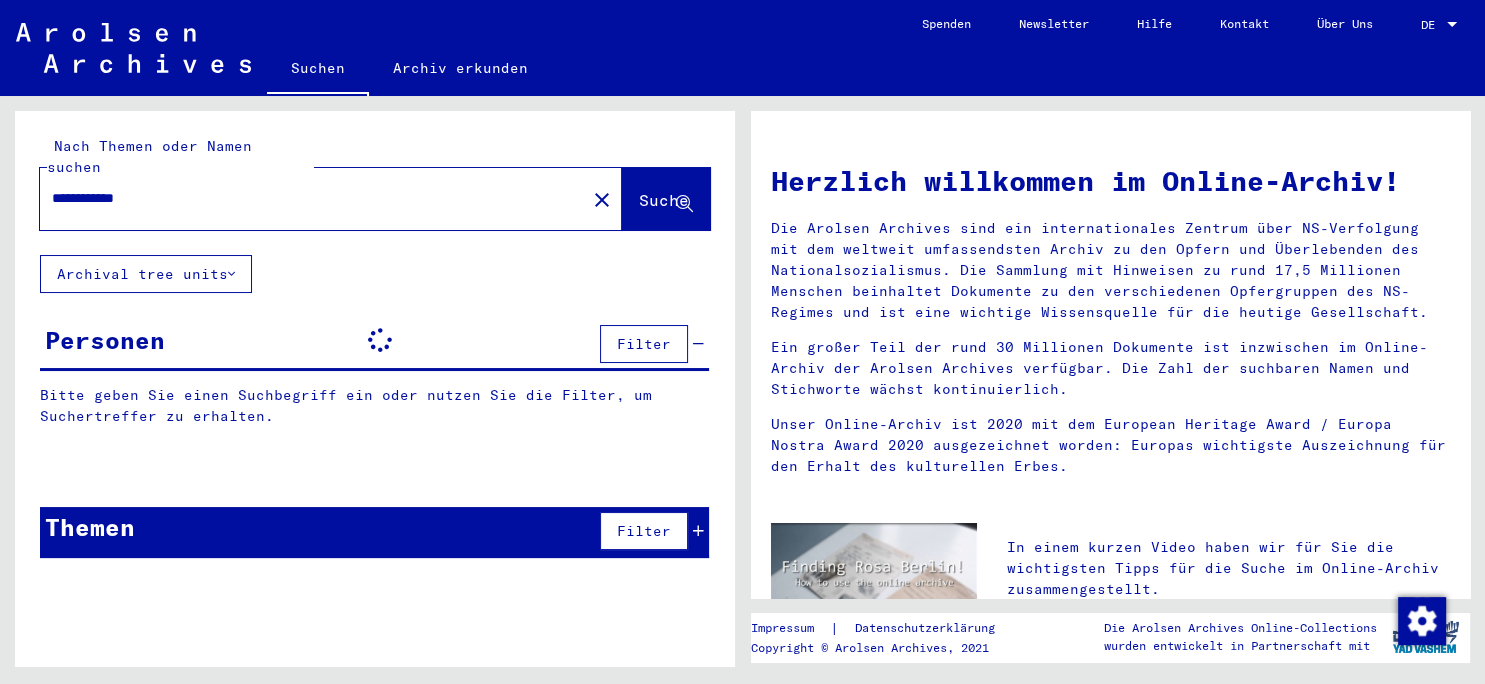 type 